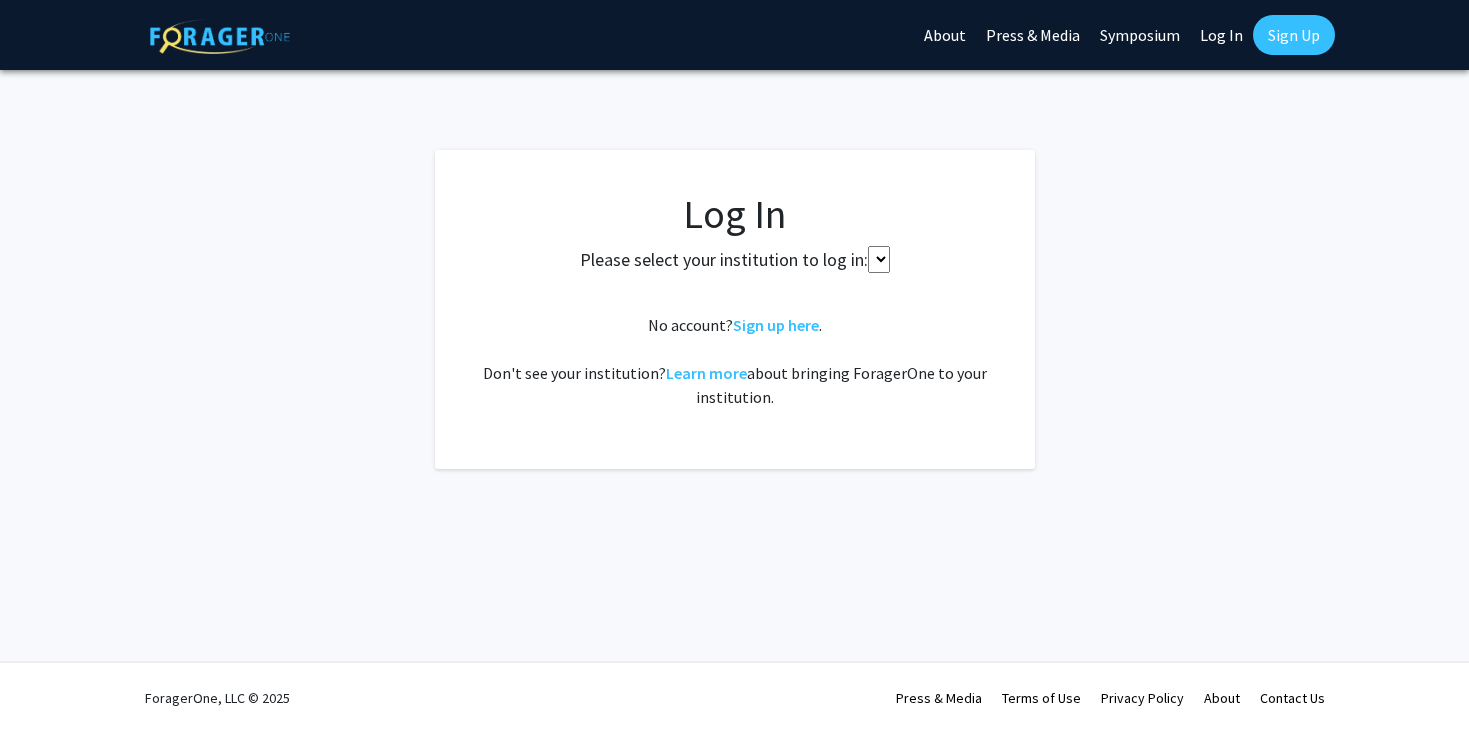 scroll, scrollTop: 0, scrollLeft: 0, axis: both 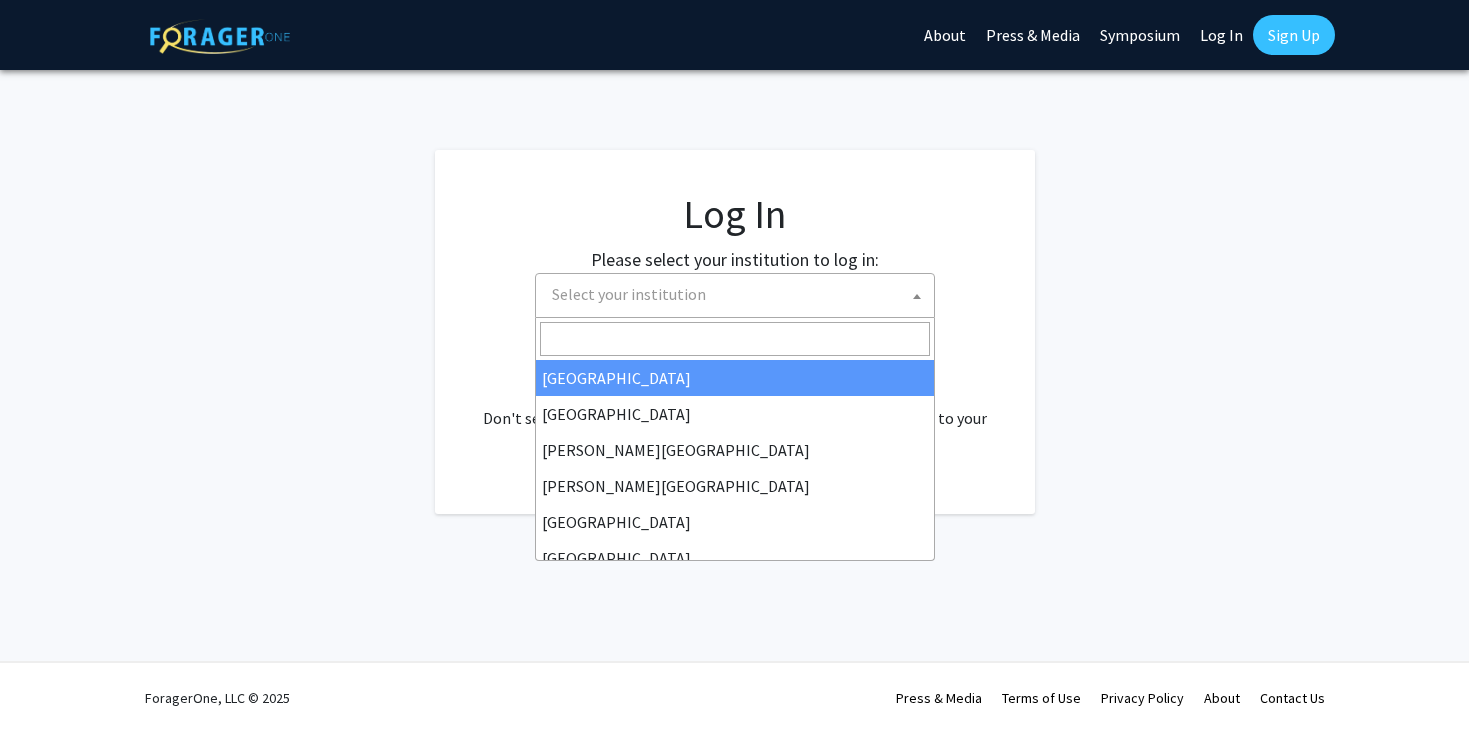 click on "Select your institution" at bounding box center [739, 294] 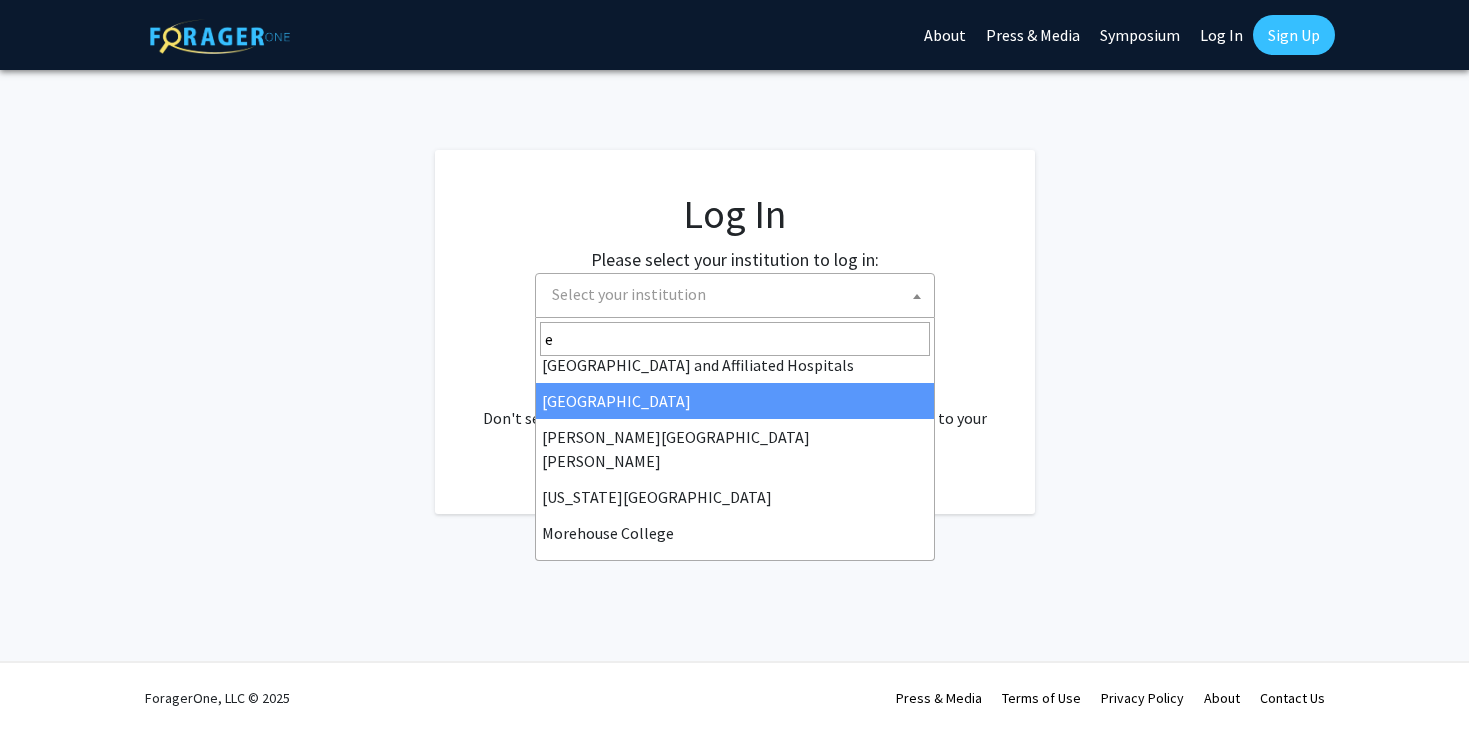 scroll, scrollTop: 0, scrollLeft: 0, axis: both 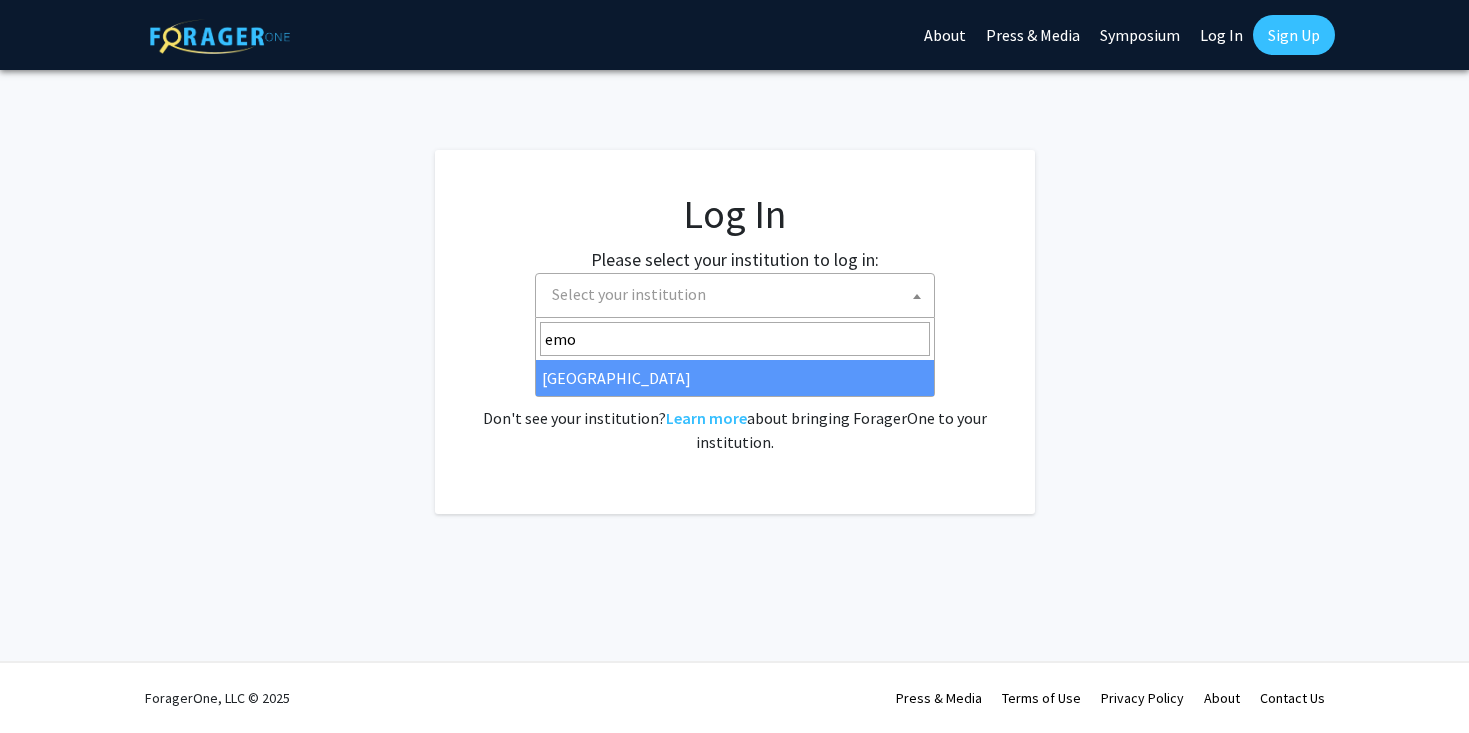 type on "emo" 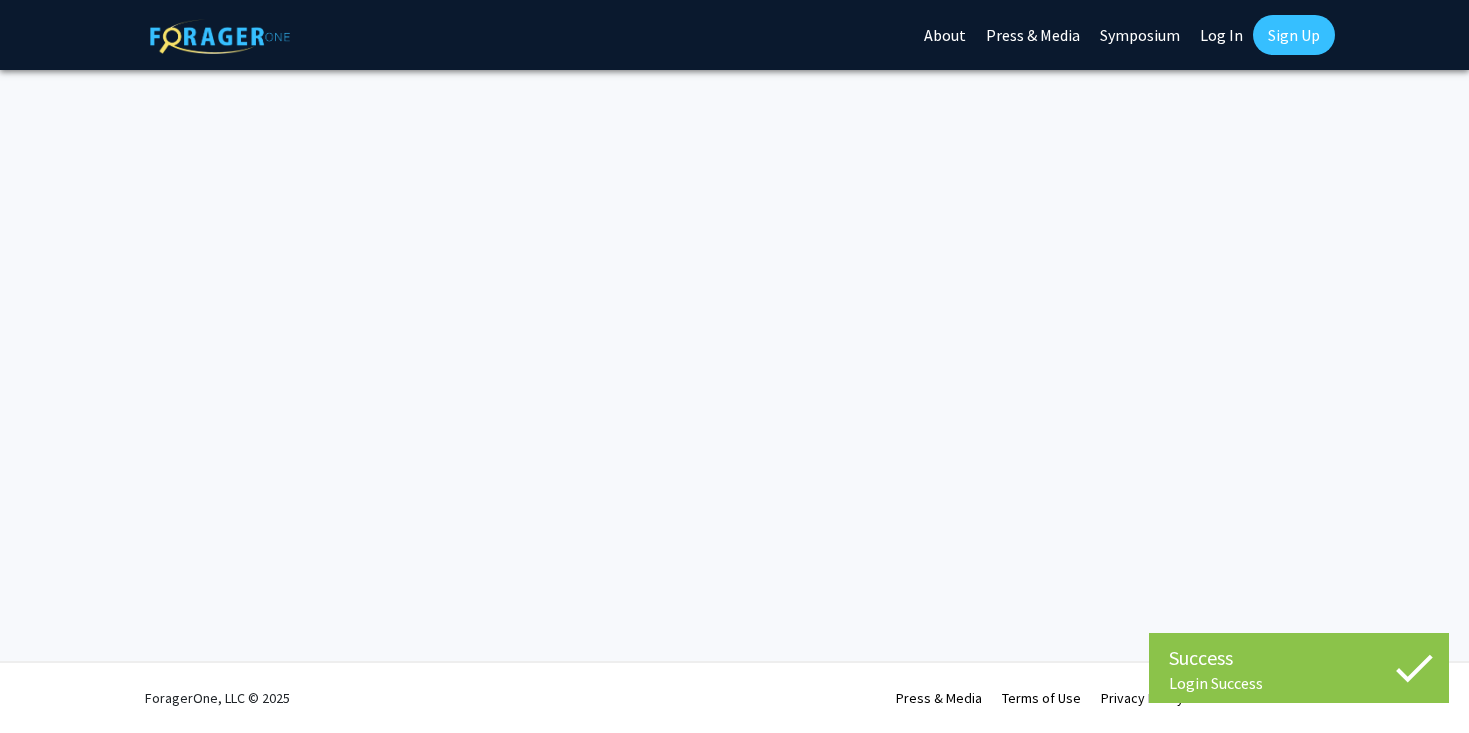 scroll, scrollTop: 0, scrollLeft: 0, axis: both 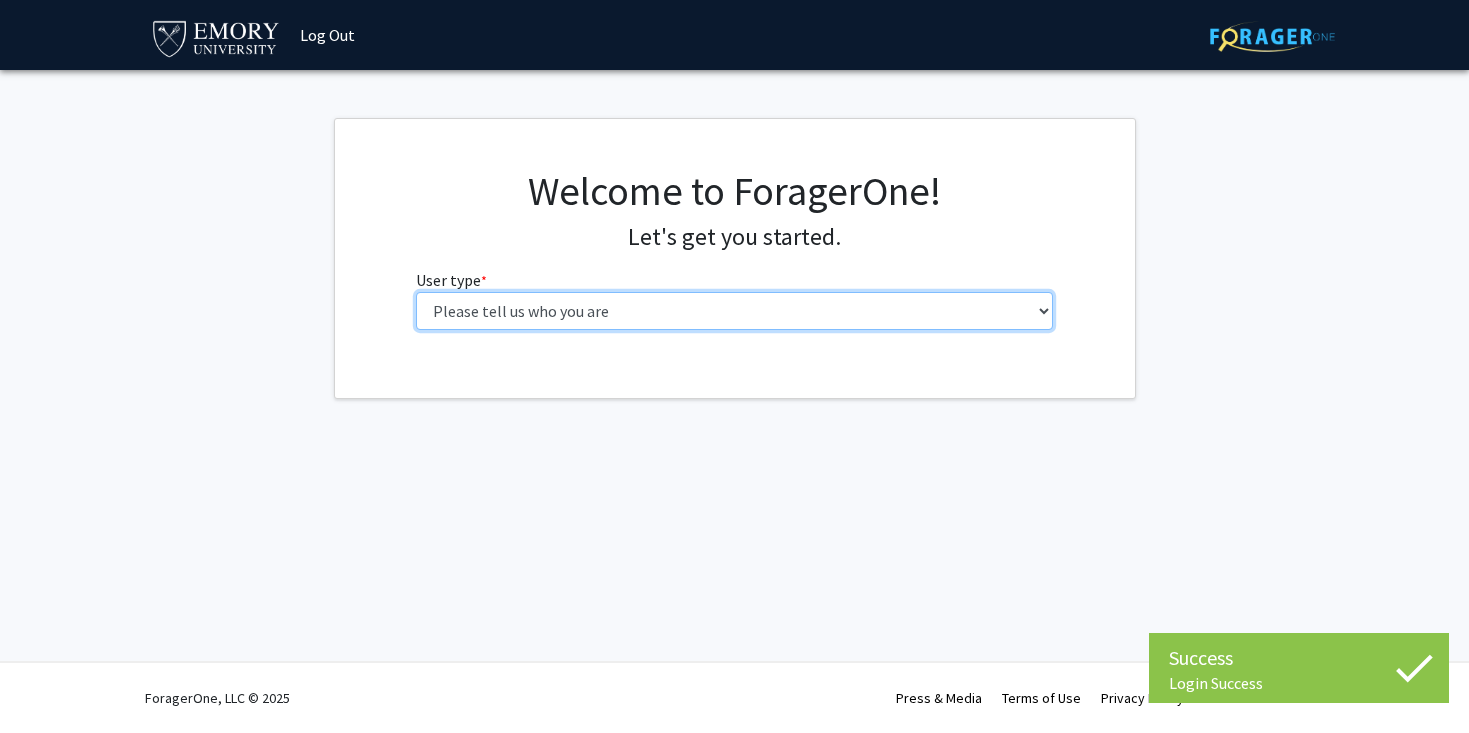 click on "Please tell us who you are  Undergraduate Student   Master's Student   Doctoral Candidate (PhD, MD, DMD, PharmD, etc.)   Postdoctoral Researcher / Research Staff / Medical Resident / Medical Fellow   Faculty   Administrative Staff" at bounding box center (734, 311) 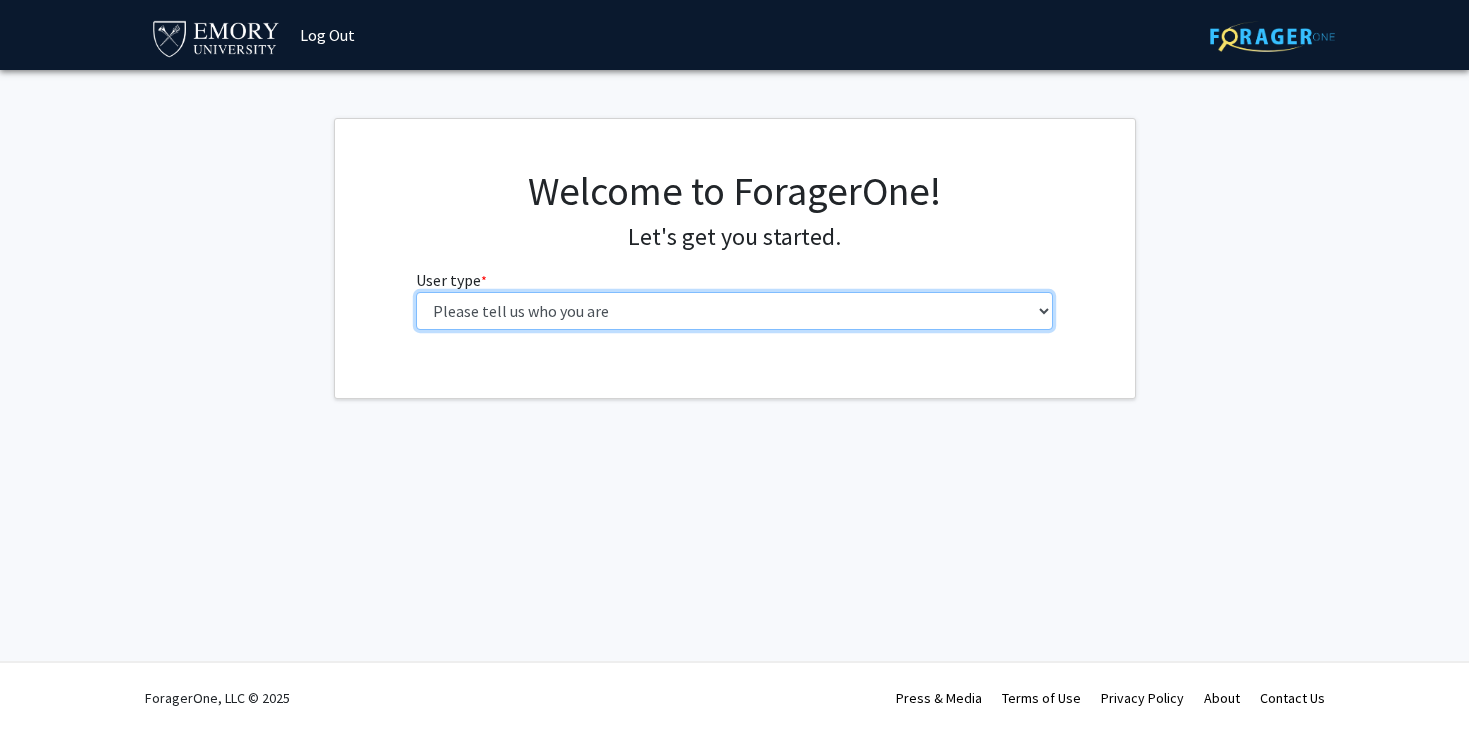 select on "1: undergrad" 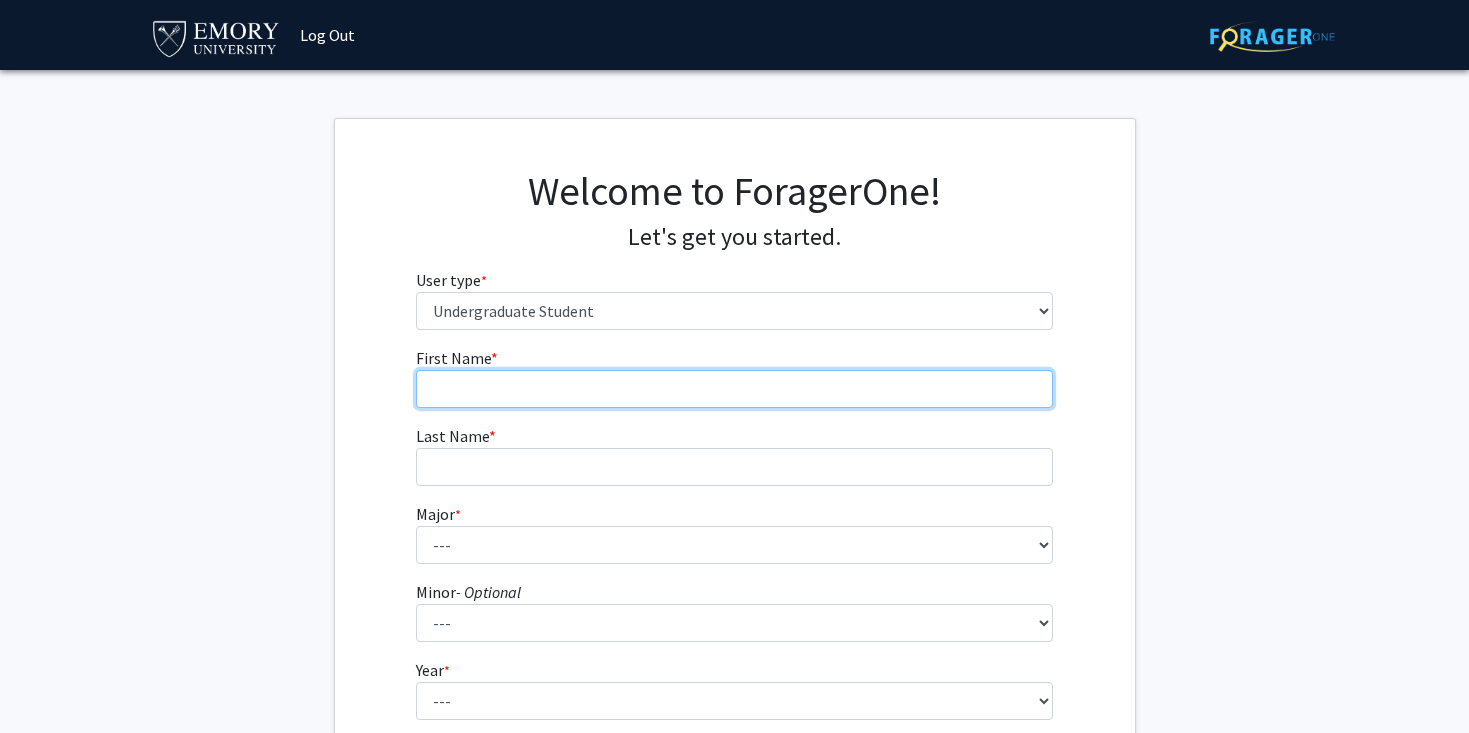 click on "First Name * required" at bounding box center [734, 389] 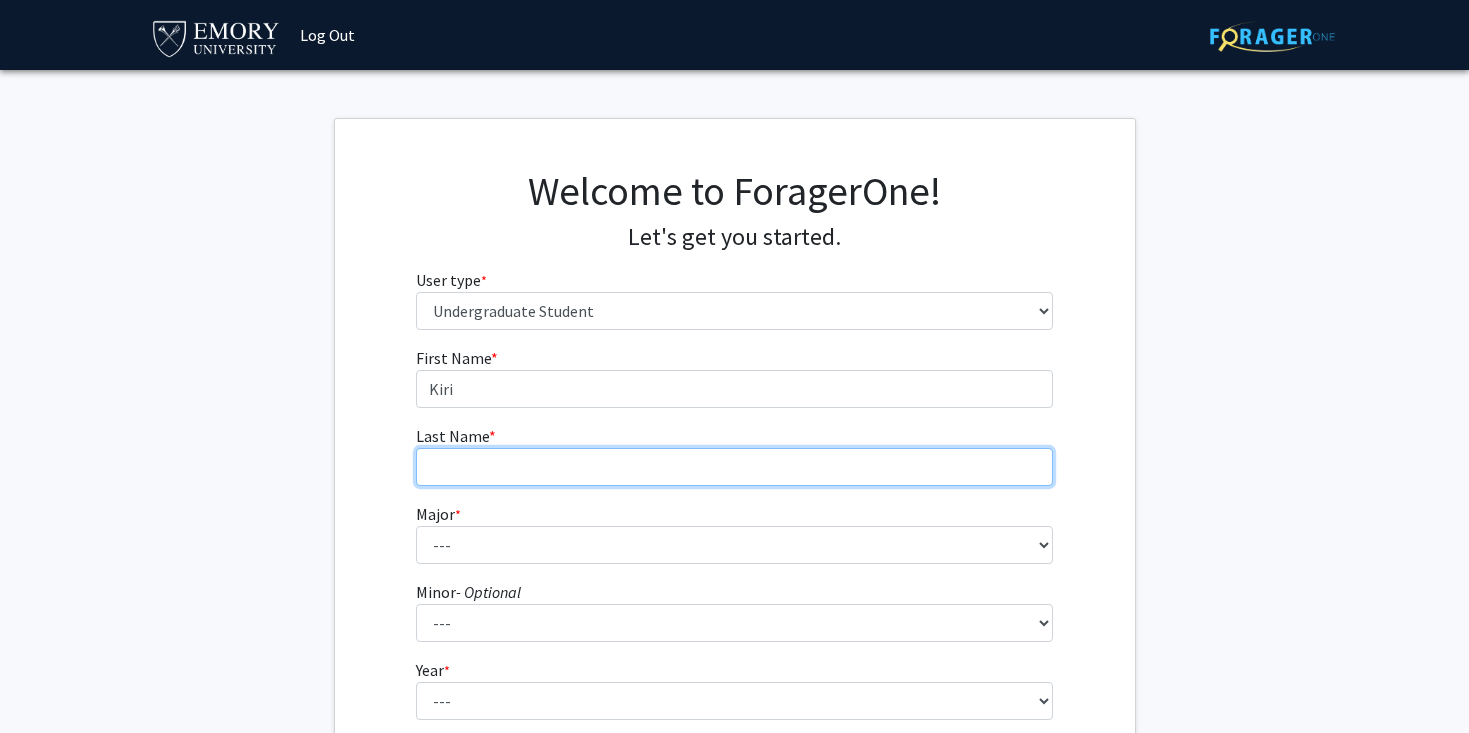 type on "Diaz-Asper" 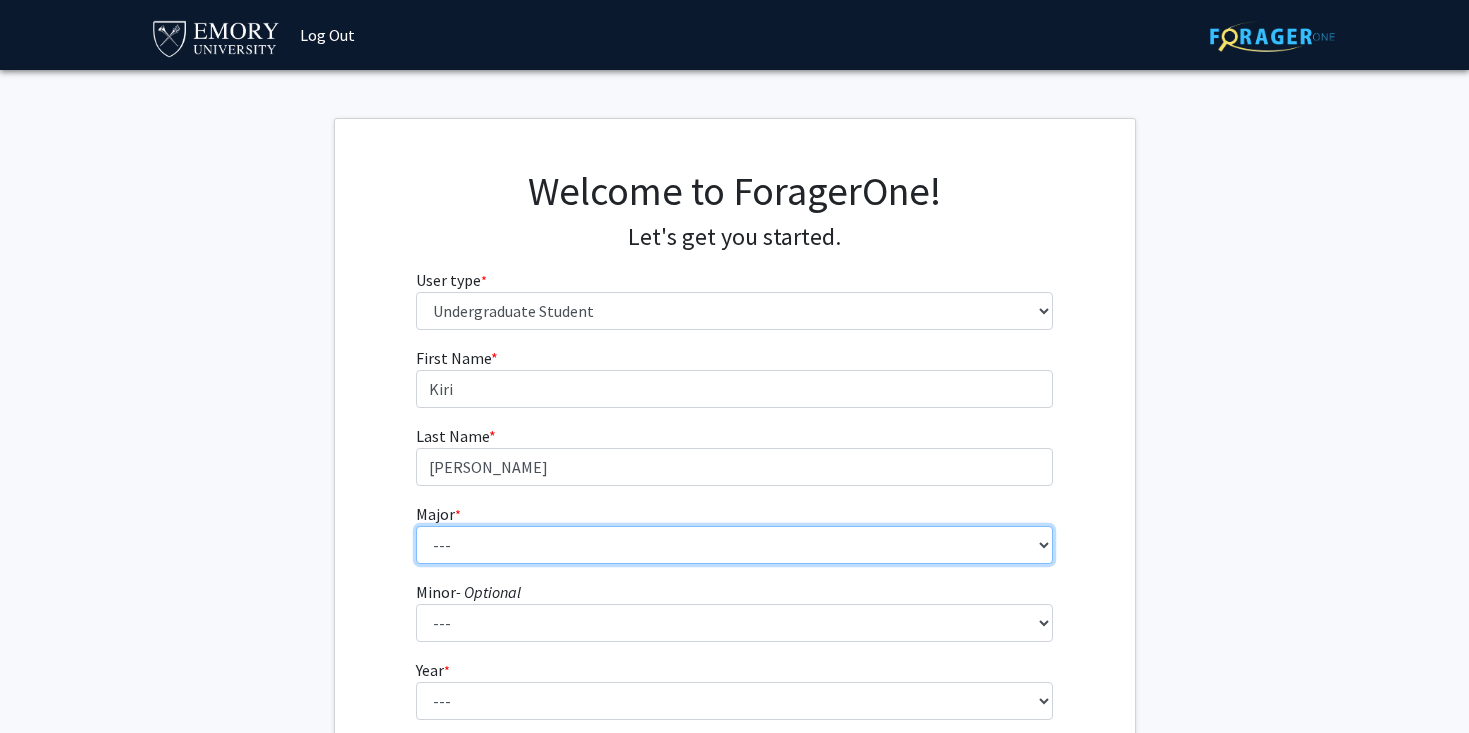 click on "---  Accounting   African American Studies   African Studies   American Studies   Analytic Consulting   Ancient Mediterranean Studies   Anthropology   Applied Mathematics   Arabic   Art History   Arts Management   Biology   Biophysics   Business Administration   Business and Society   Chemistry   Chinese Studies   Classical Civilization   Classics   Comparative Literature   Computer Science   Dance and Movement Studies   East Asian Studies   Economics   Engineering   Engineering Sciences   English   English and Creative Writing   Entrepreneurship   Environment and Sustainability Management   Environmental Sciences   Film and Media   Film and Media Management   Finance   French   German Studies   Greek   Health Innovation   History   Human Health   Information Systems and Operations Management   Integrated Visual Arts   Interdisciplinary Studies in Society and Culture   International Business   International Studies   Italian Studies   Japanese   Jewish Studies   Latin   Latin American and Caribbean Studies" at bounding box center (734, 545) 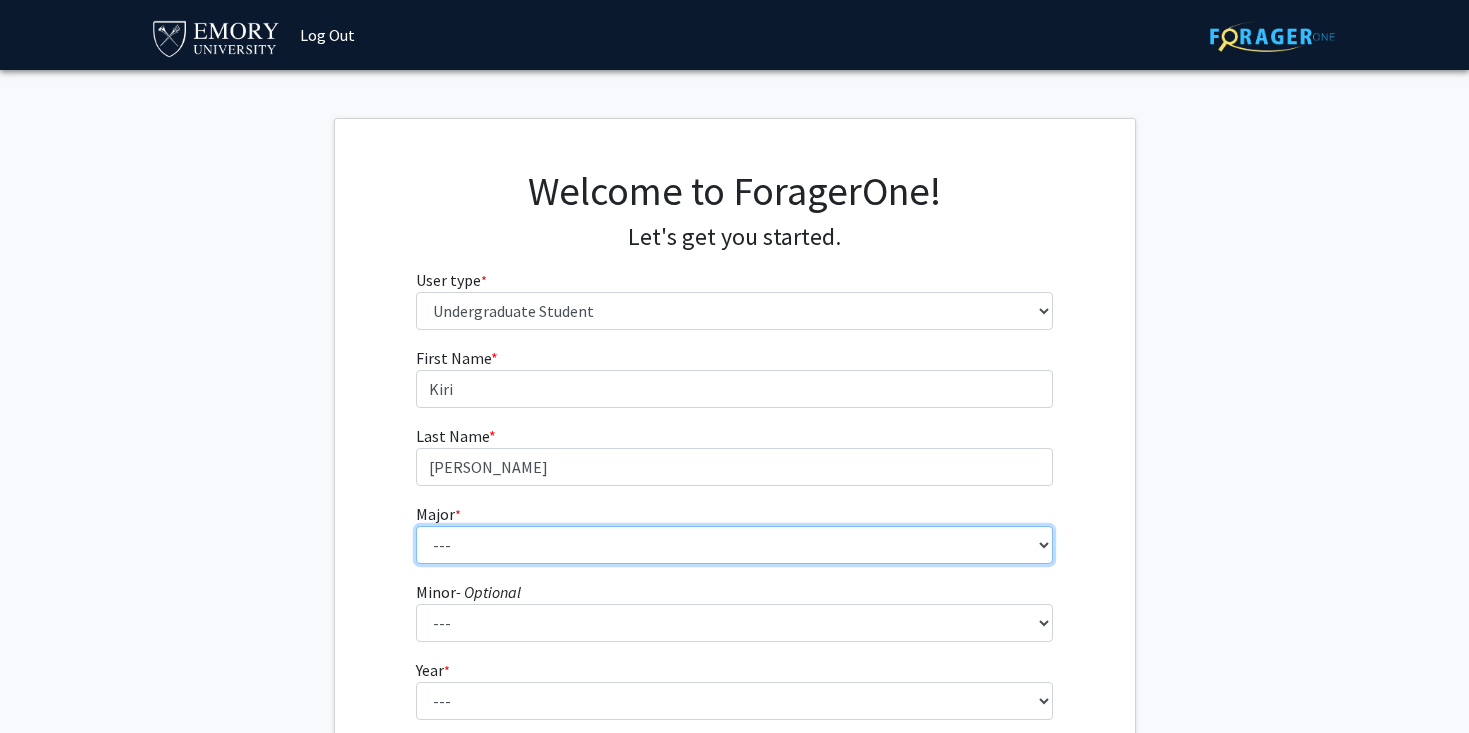 select on "7: 968" 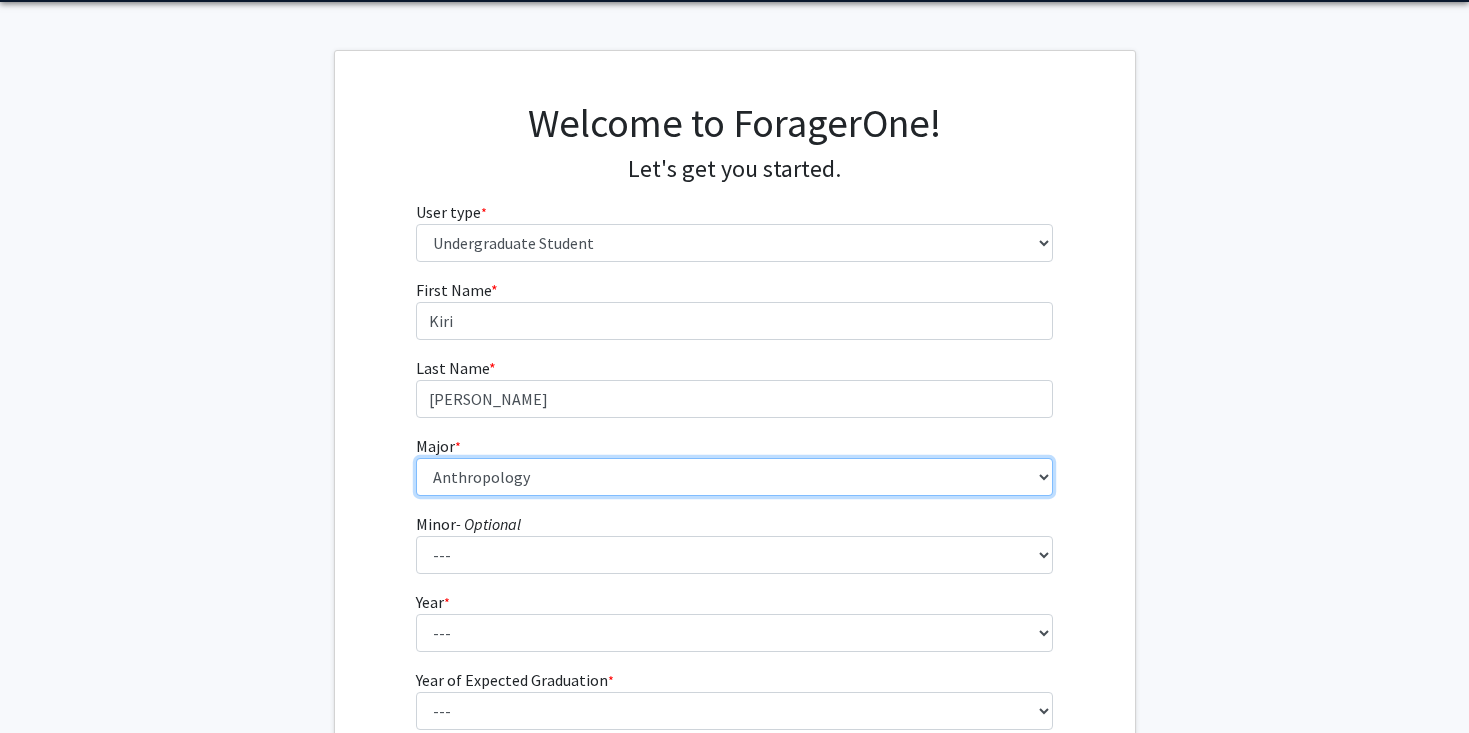 scroll, scrollTop: 122, scrollLeft: 0, axis: vertical 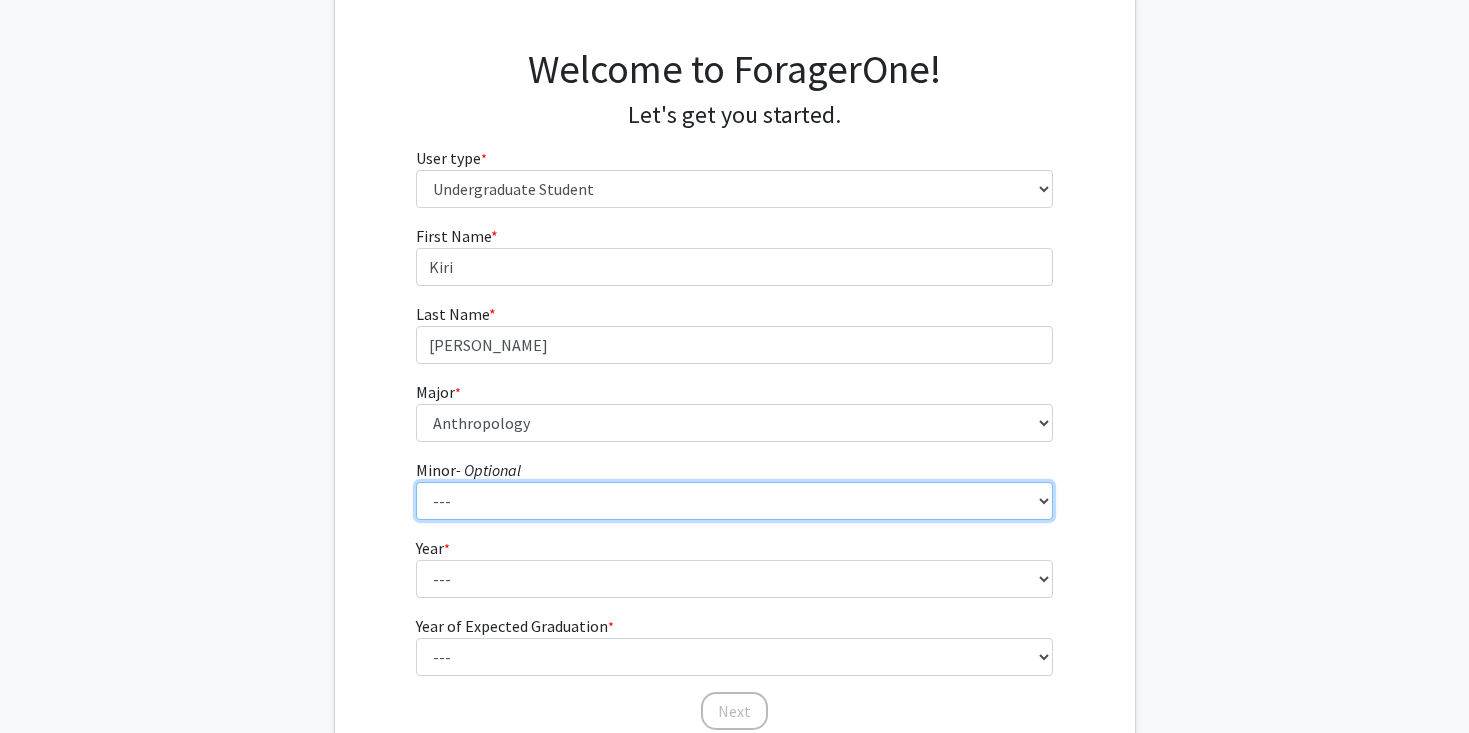 click on "---  African American Studies   African Studies   American Studies   Ancient Mediterranean Studies   Anthropology   Applied Mathematics   Arabic   Architectural Studies   Art History   Astronomy   Catholic Studies   Chinese   Classical Civilization   Community Building and Social Change   Comparative Literature   Computer Informatics   Computer Science   Dance and Movement Studies   Economics   English   Environmental Sciences   Ethics   Film and Media   French   German Studies   Global Development Studies   Global Health, Culture and Society   Greek   Hebrew   Hindi   History   Italian Studies   Japanese   Jewish Studies   Korean   Latin   Latin American and Caribbean Studies   Linguistics   Lusophone Studies   Mathematics   Mediterranean Archaeology   Music   Neuroethics   Nutrition Science   Persian Language and Literature   Philosophy   Physics   Political Science   Predictive Health   Religion   Rhetoric, Writing, Information Design   Russian and East European Studies   Science, Culture, and Society" at bounding box center [734, 501] 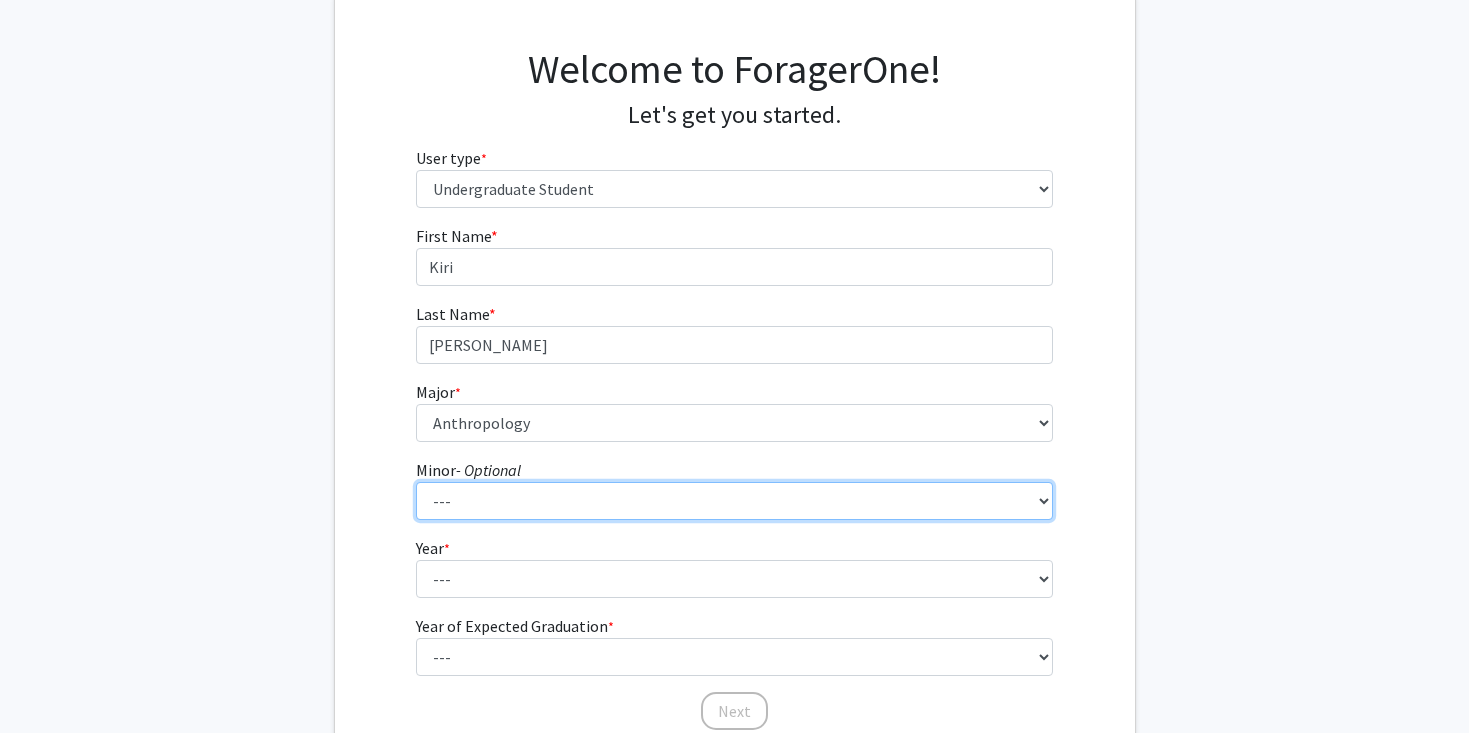 select on "55: 782" 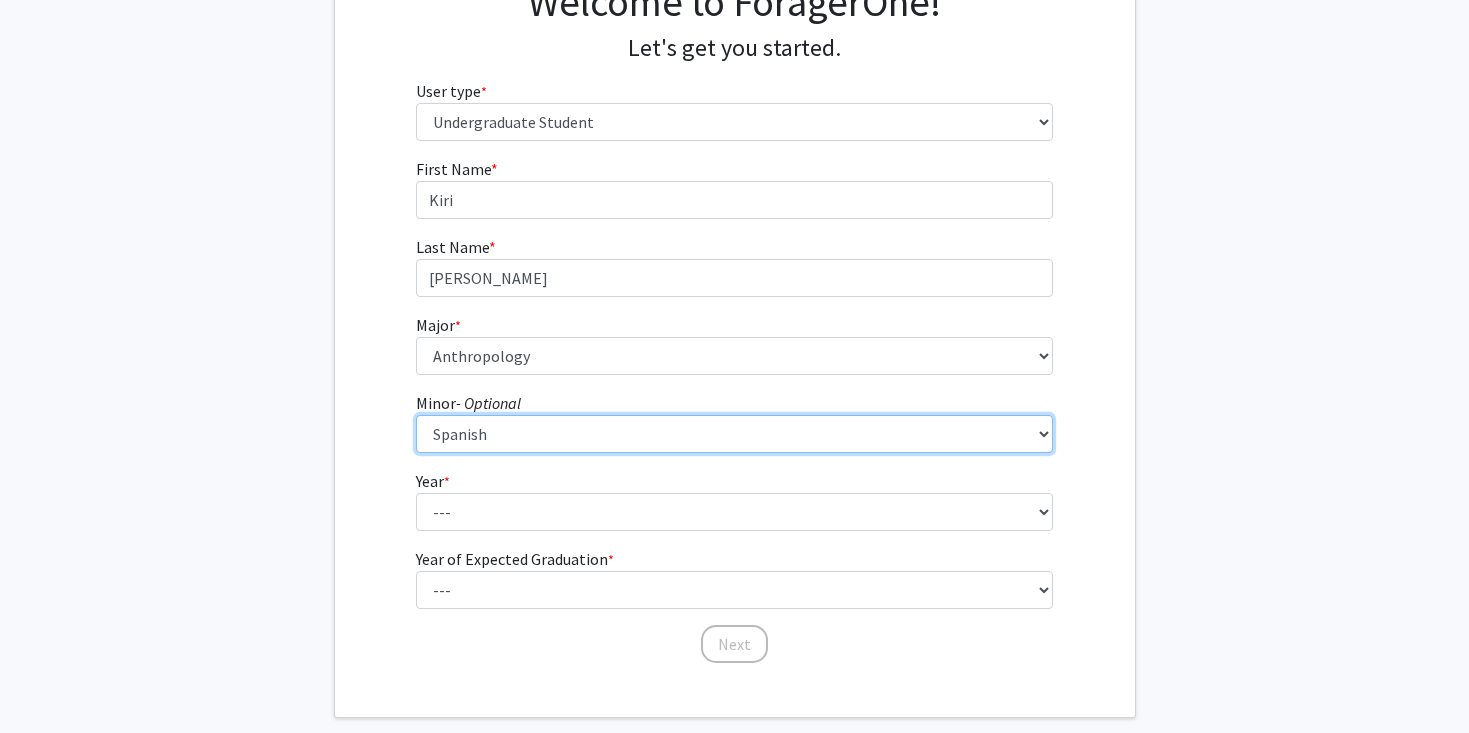 scroll, scrollTop: 216, scrollLeft: 0, axis: vertical 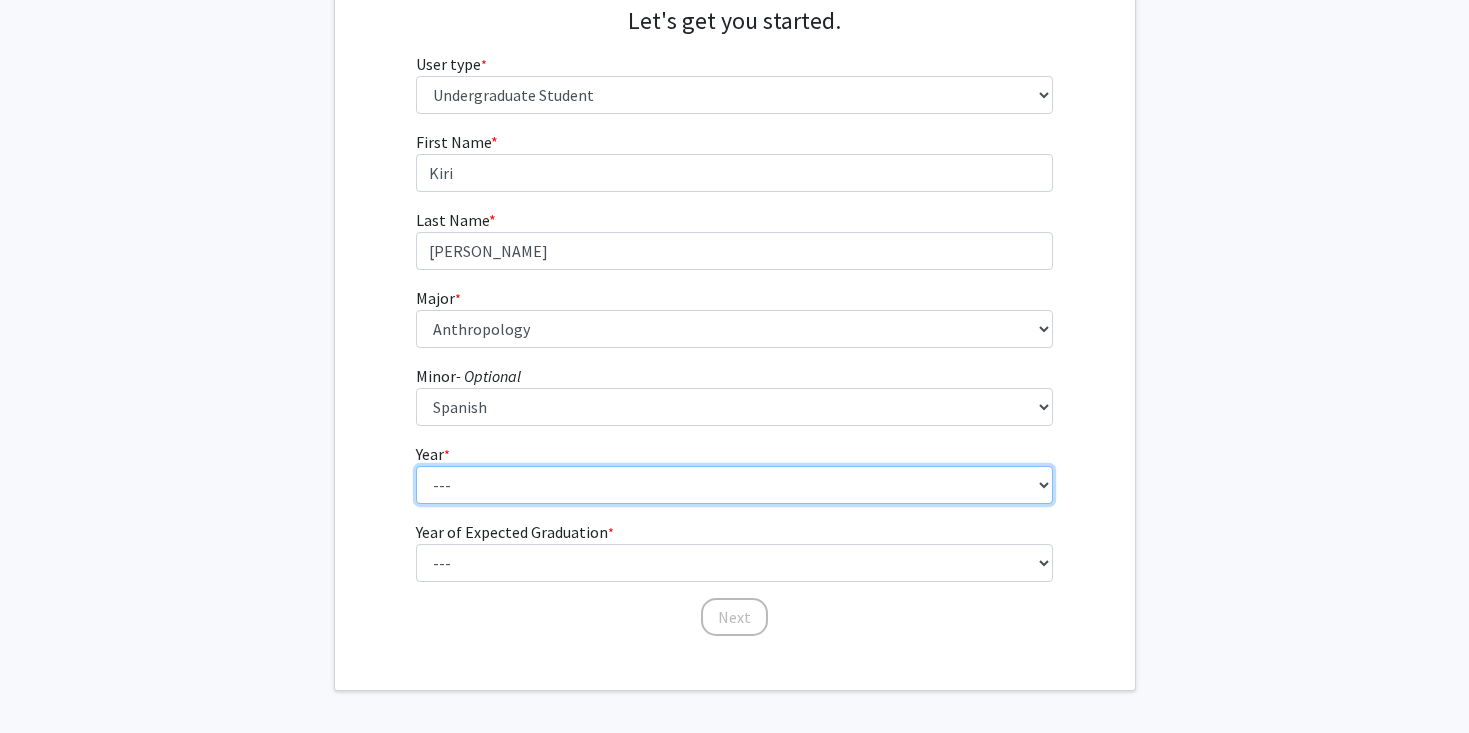 click on "---  First-year   Sophomore   Junior   Senior   Postbaccalaureate Certificate" at bounding box center [734, 485] 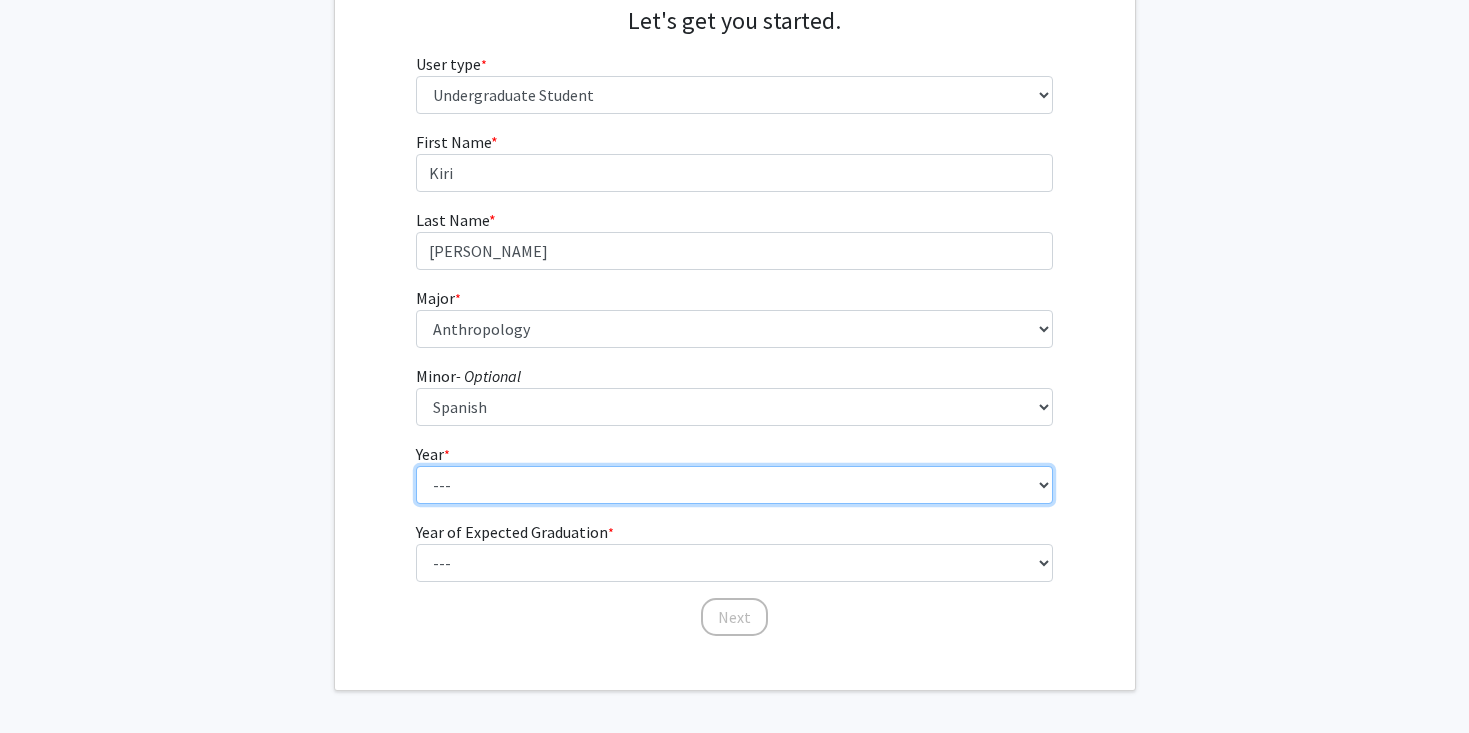 select on "3: junior" 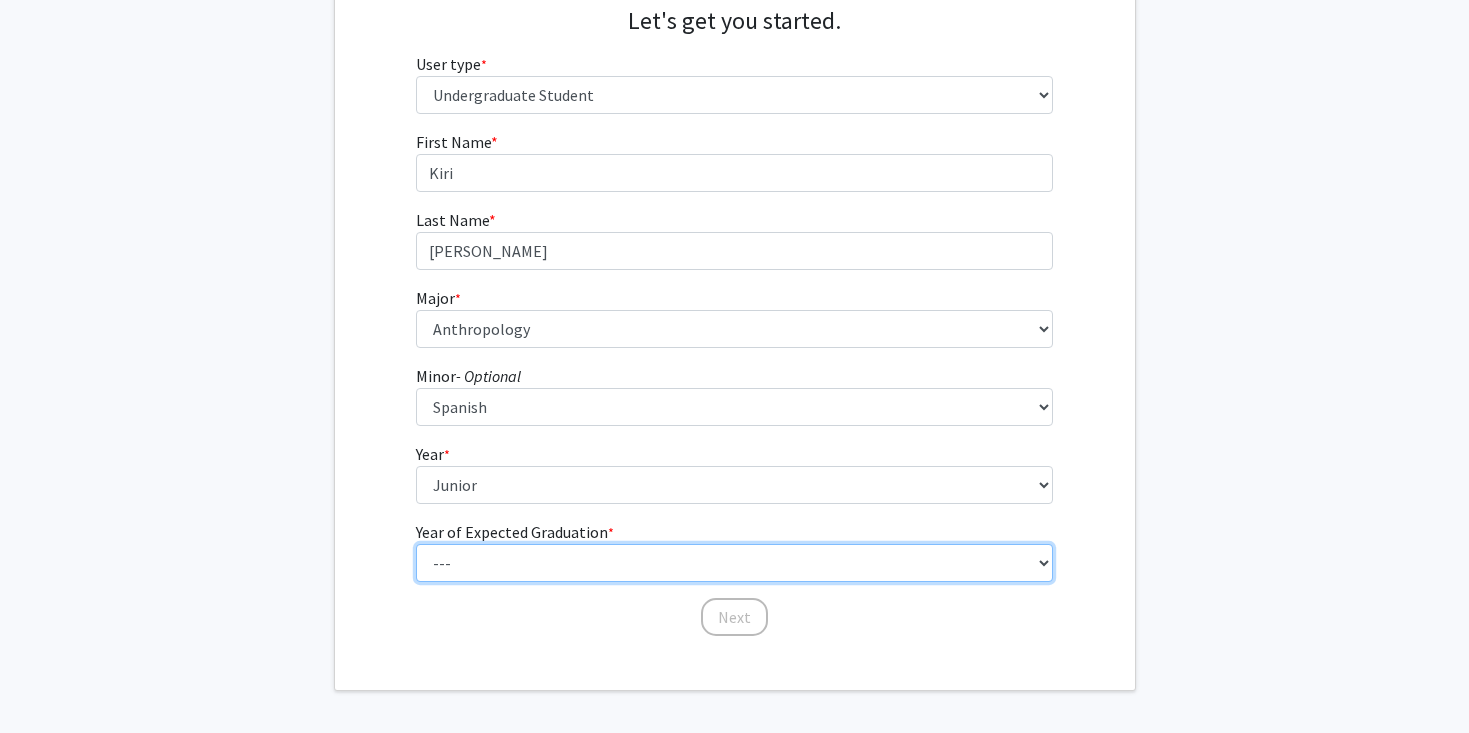 click on "---  2025   2026   2027   2028   2029   2030   2031   2032   2033   2034" at bounding box center [734, 563] 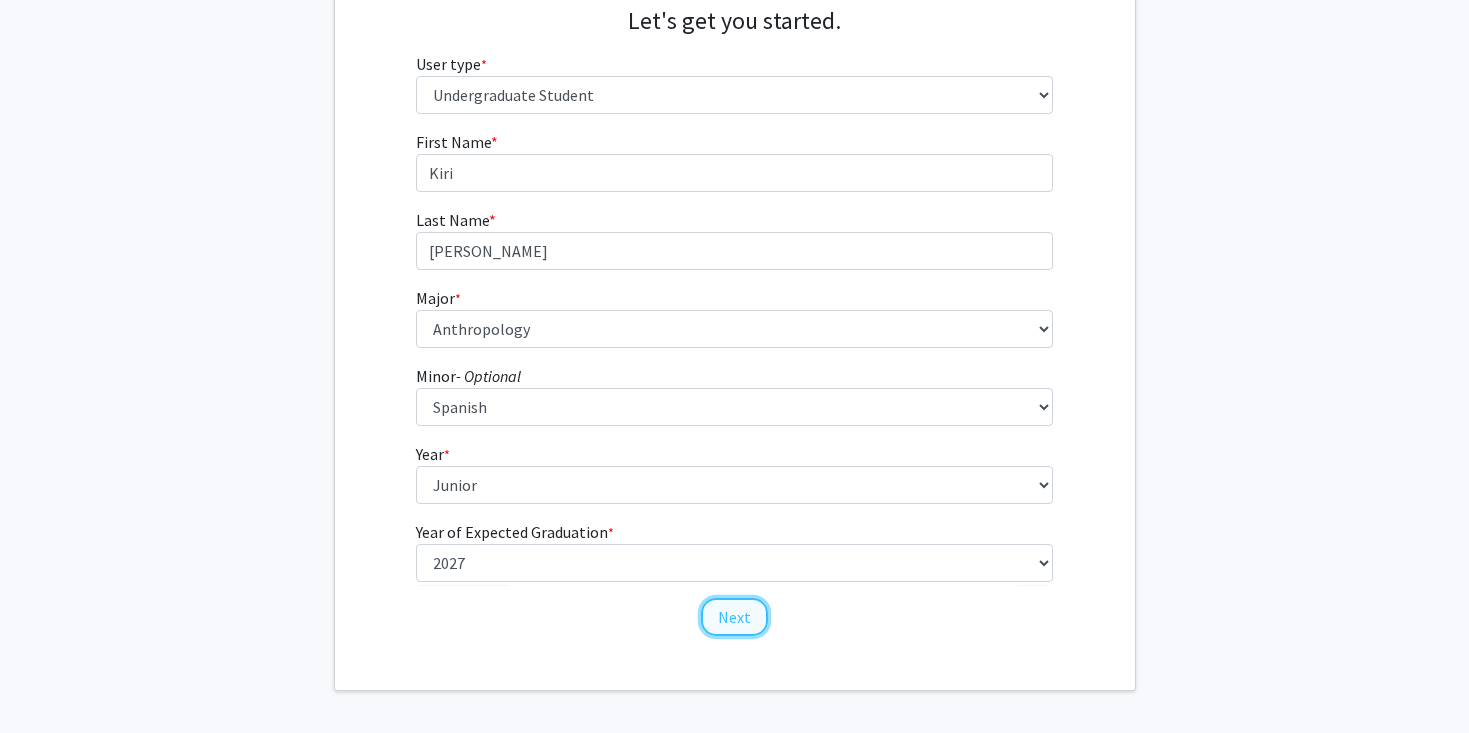 click on "Next" 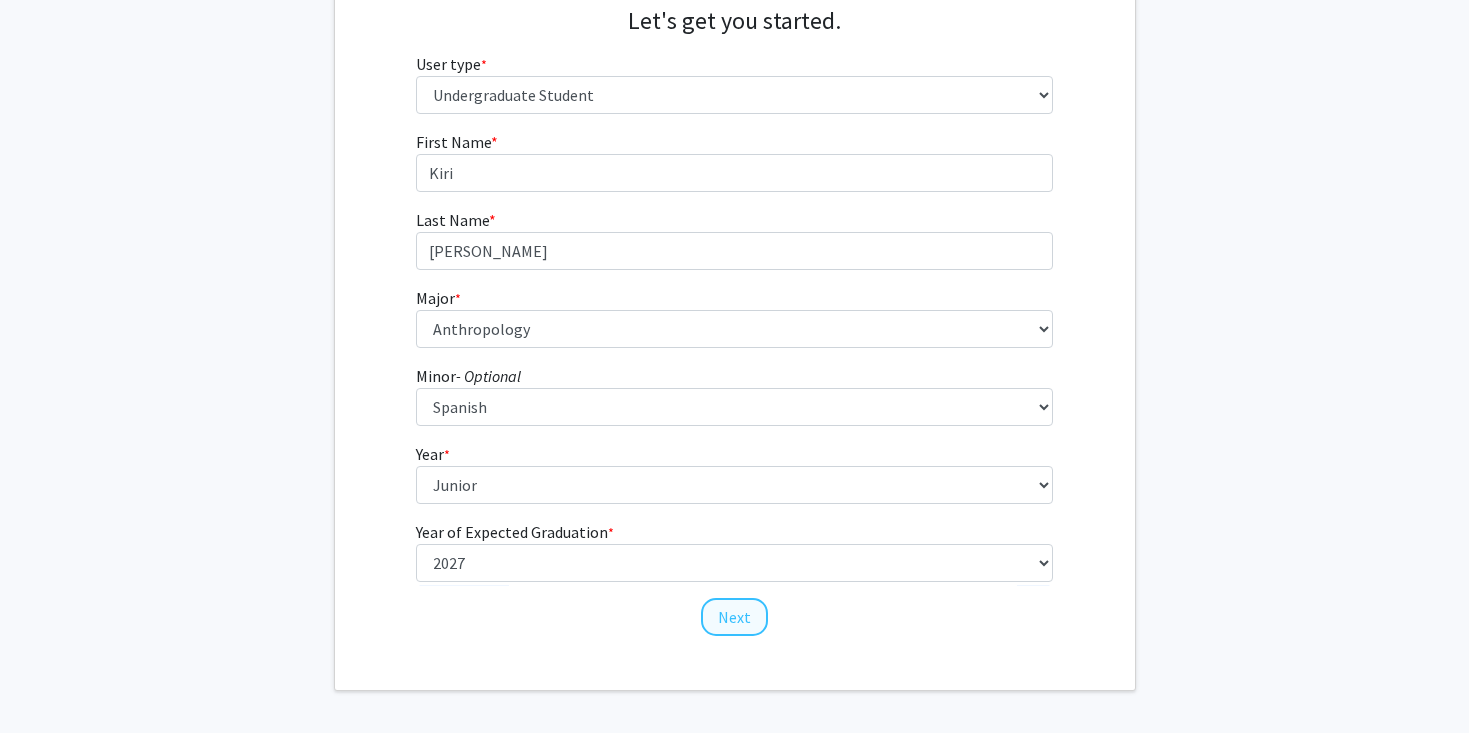 scroll, scrollTop: 0, scrollLeft: 0, axis: both 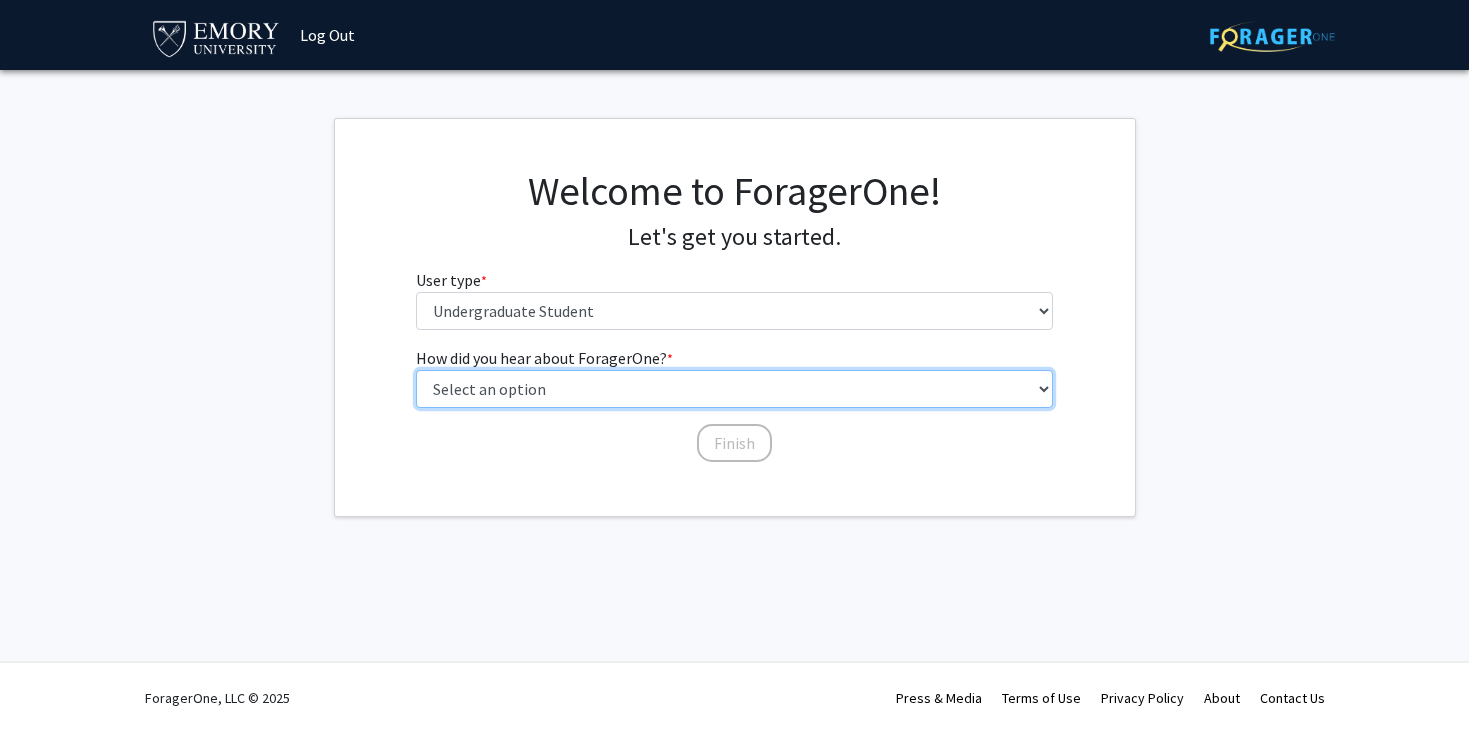click on "Select an option  Peer/student recommendation   Faculty/staff recommendation   University website   University email or newsletter   Other" at bounding box center (734, 389) 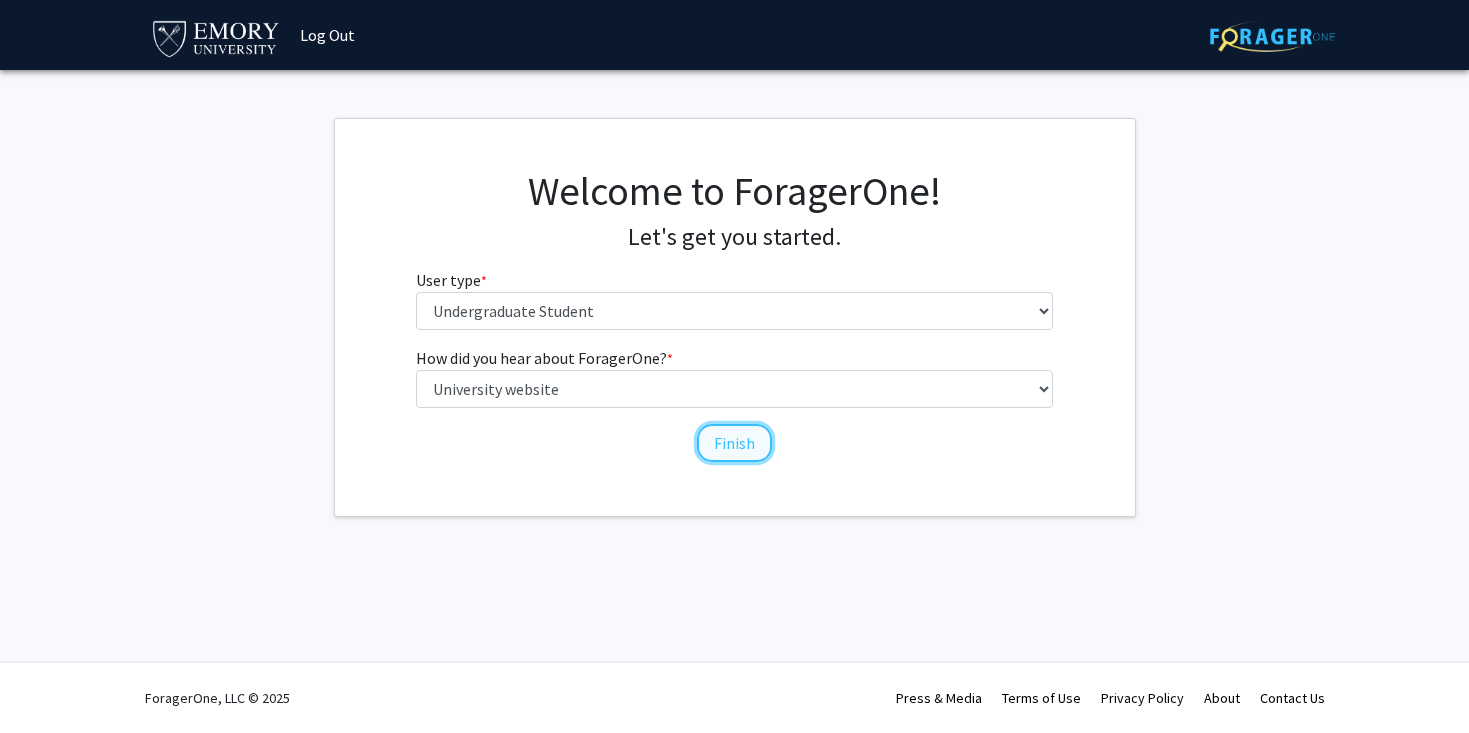 click on "Finish" 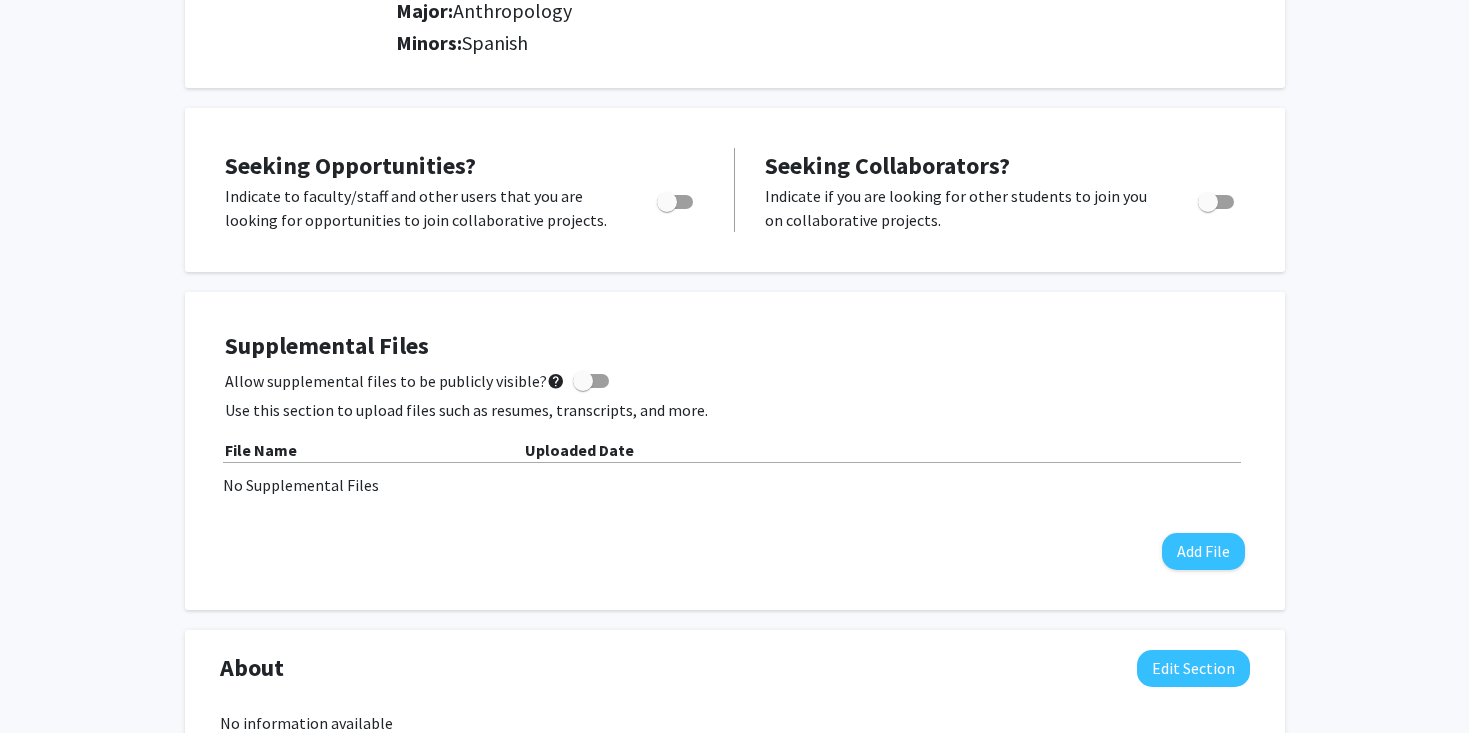 scroll, scrollTop: 293, scrollLeft: 0, axis: vertical 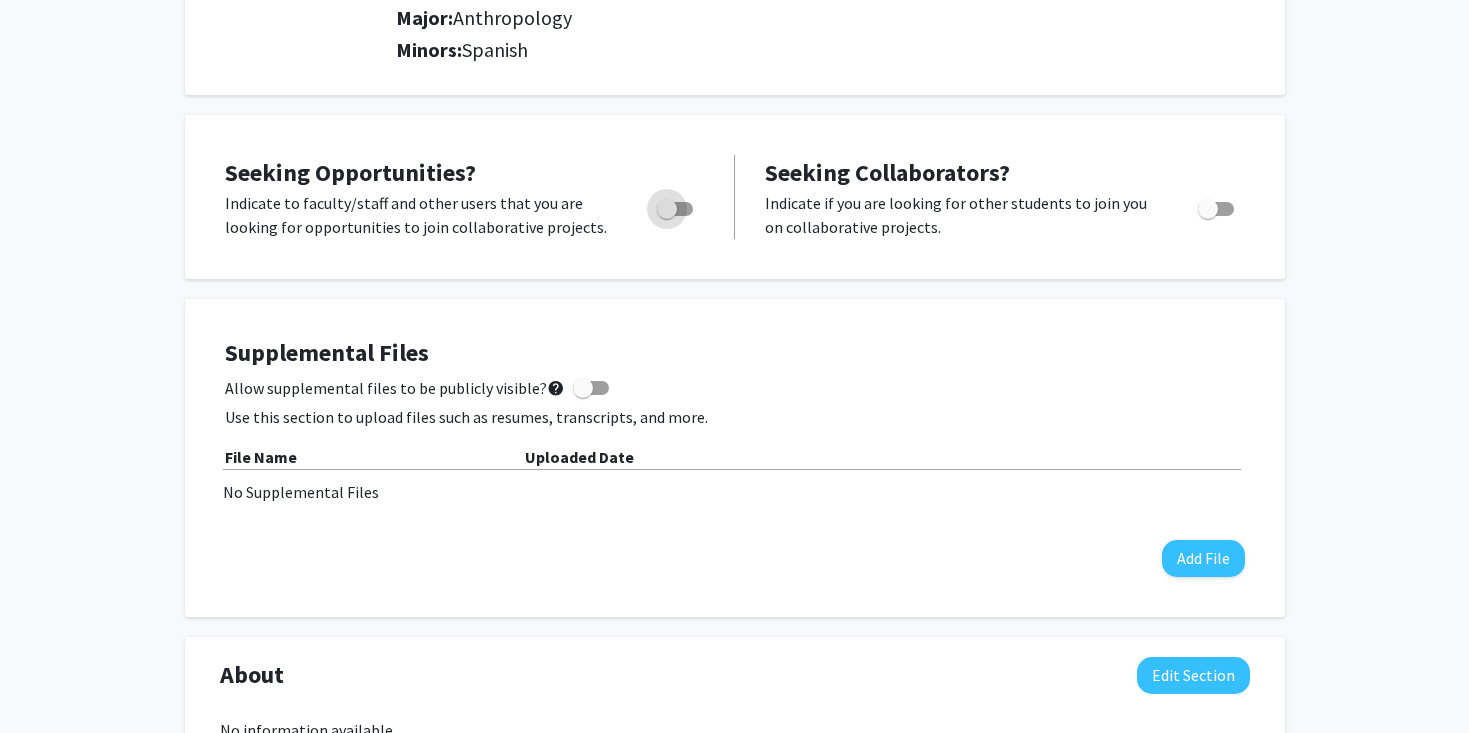 click at bounding box center [667, 209] 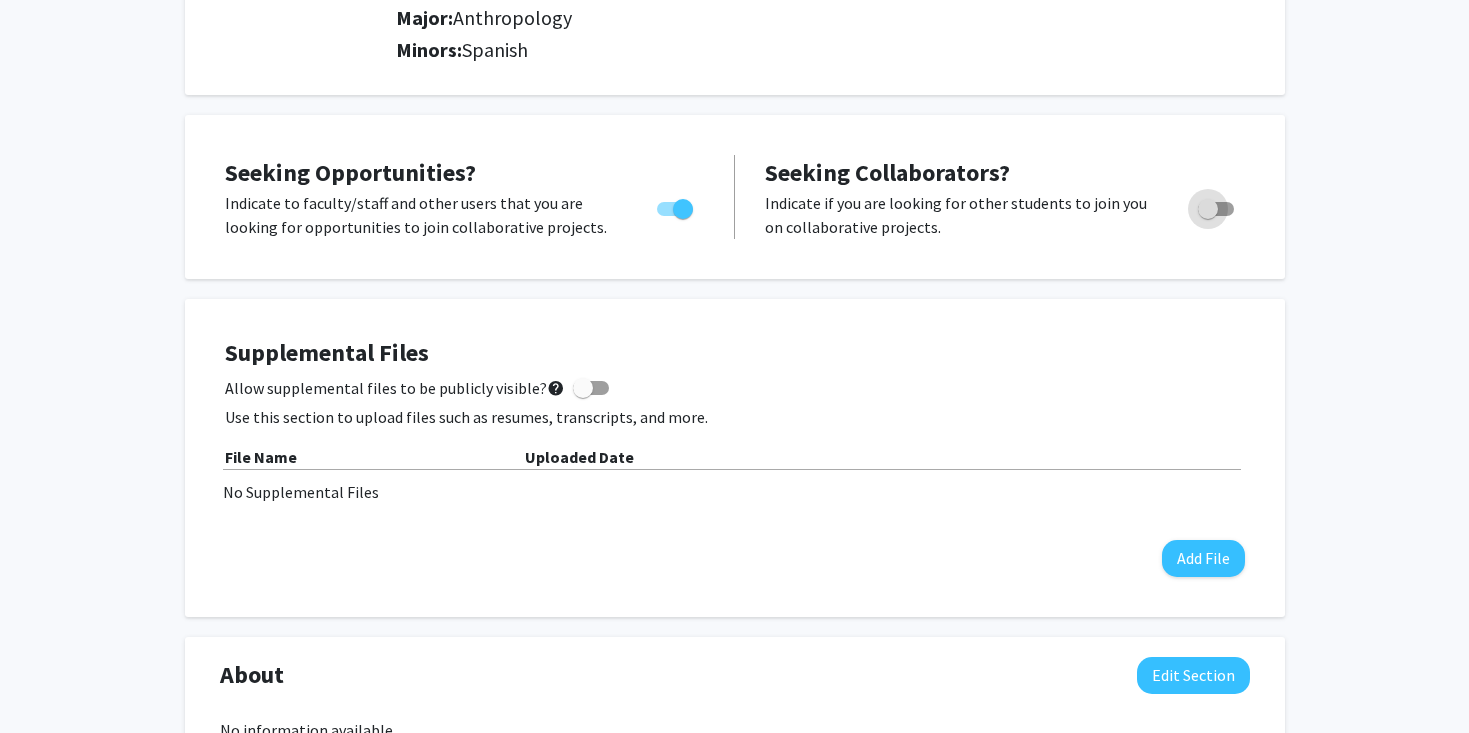 click at bounding box center (1216, 209) 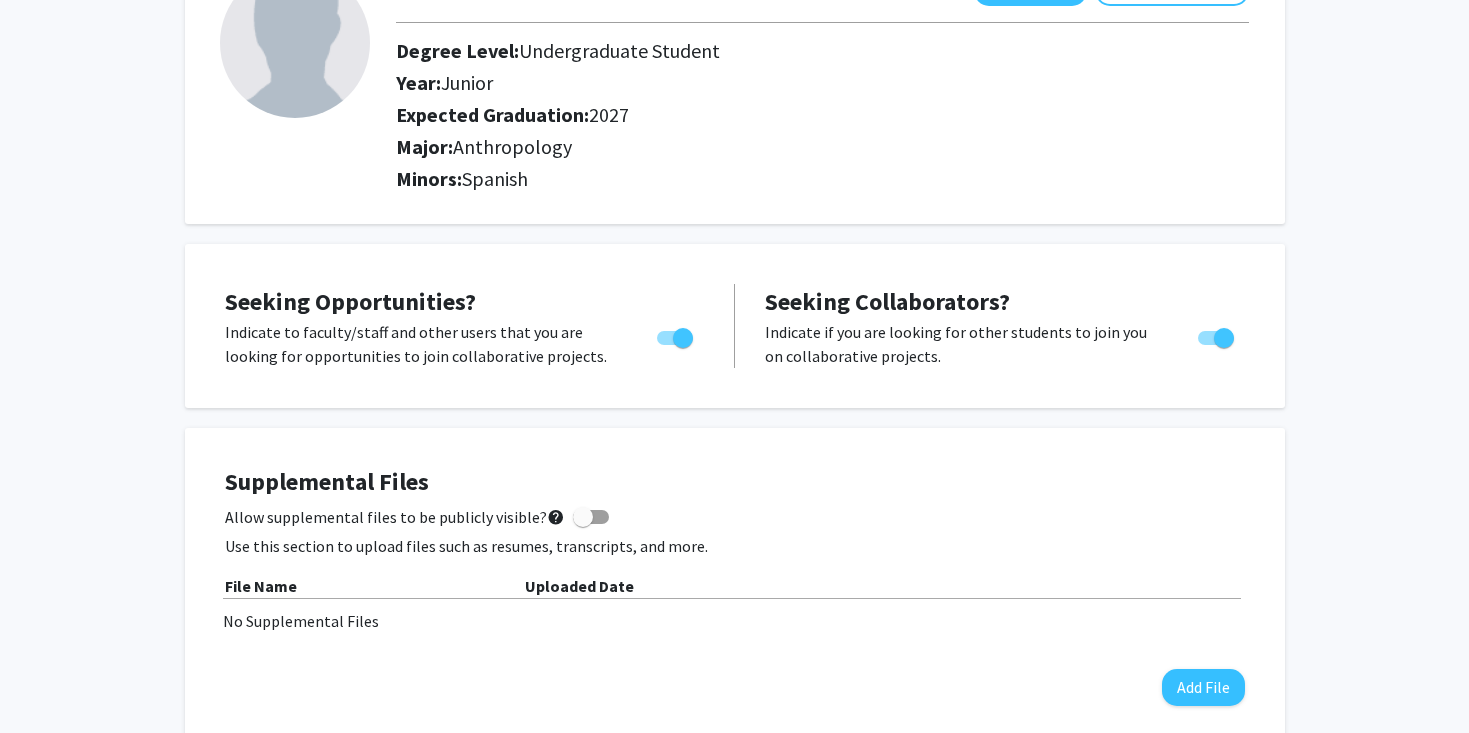 scroll, scrollTop: 0, scrollLeft: 0, axis: both 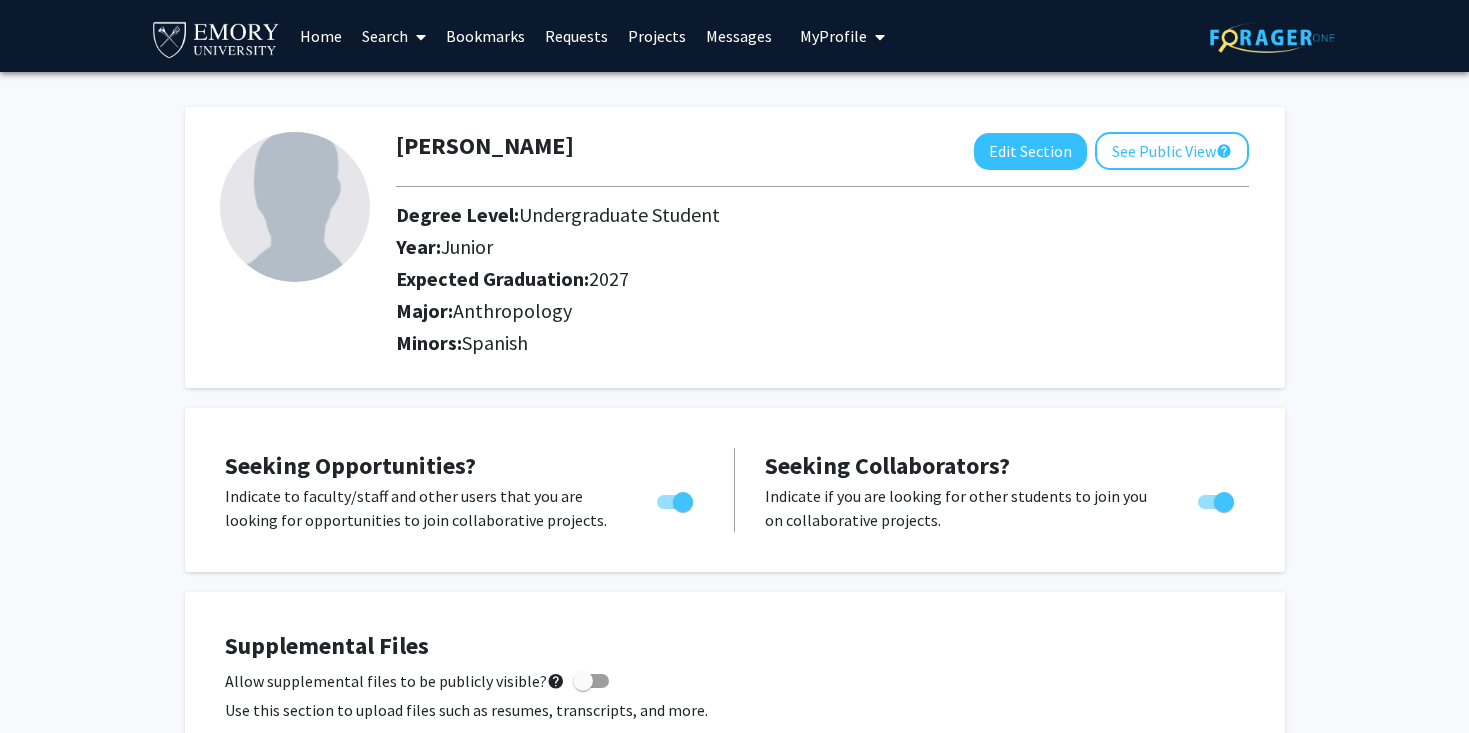 checkbox on "false" 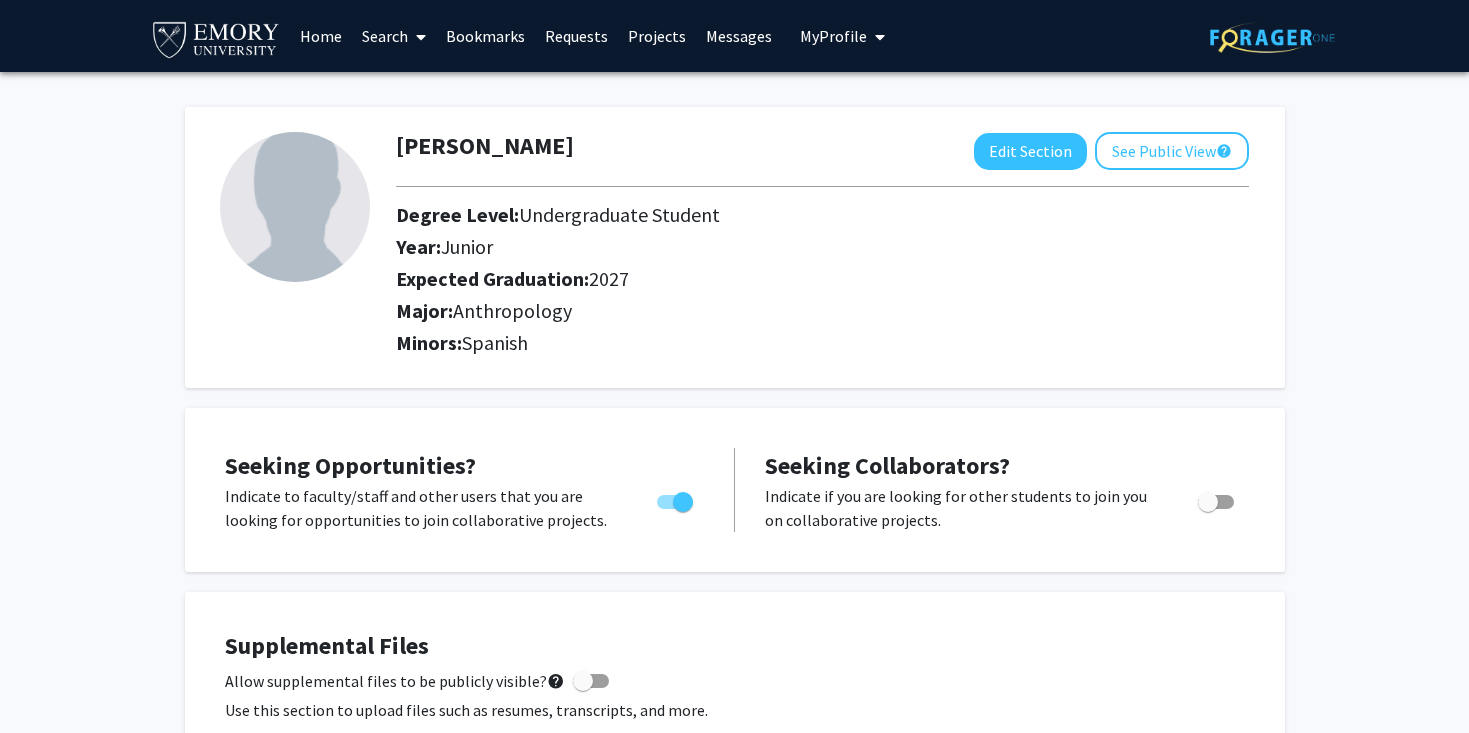 click on "Search" at bounding box center [394, 36] 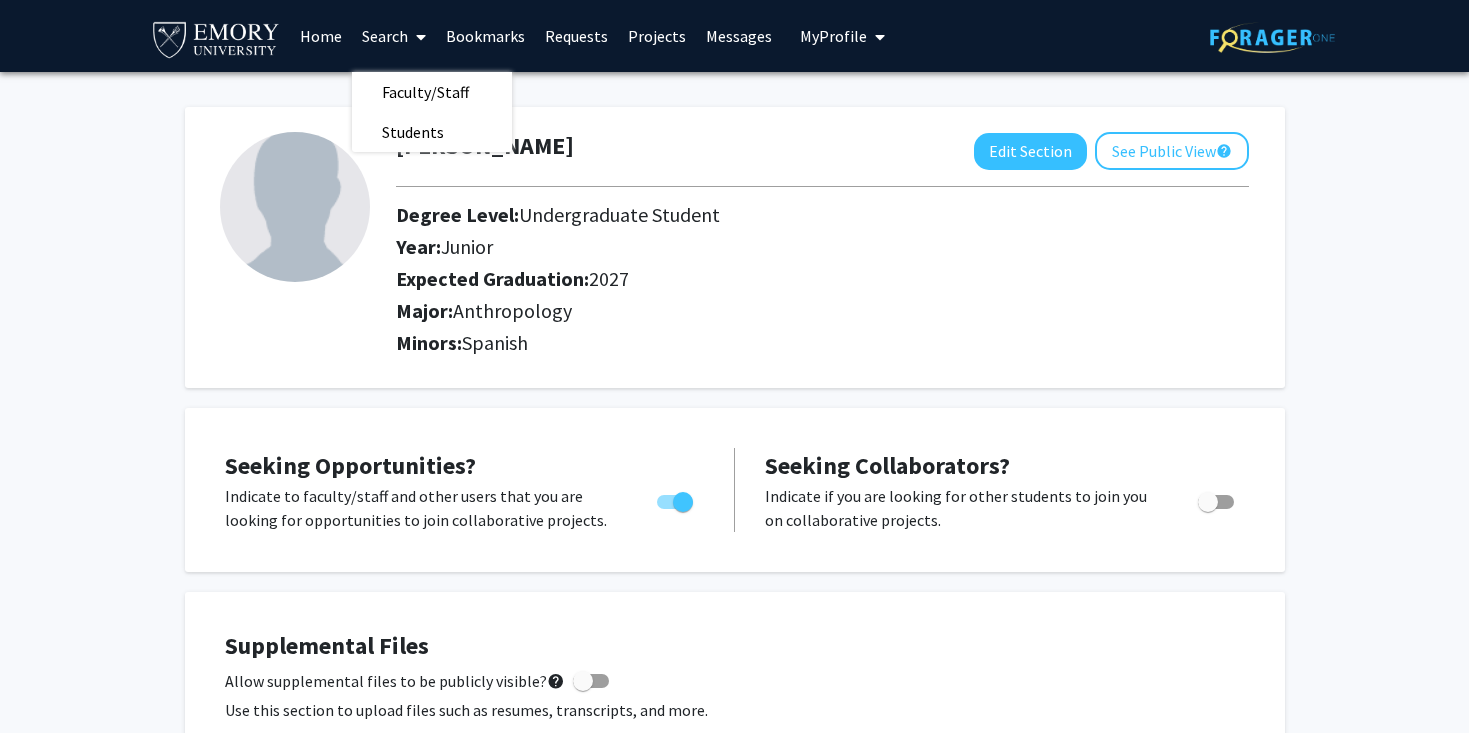 click on "Search" at bounding box center (394, 36) 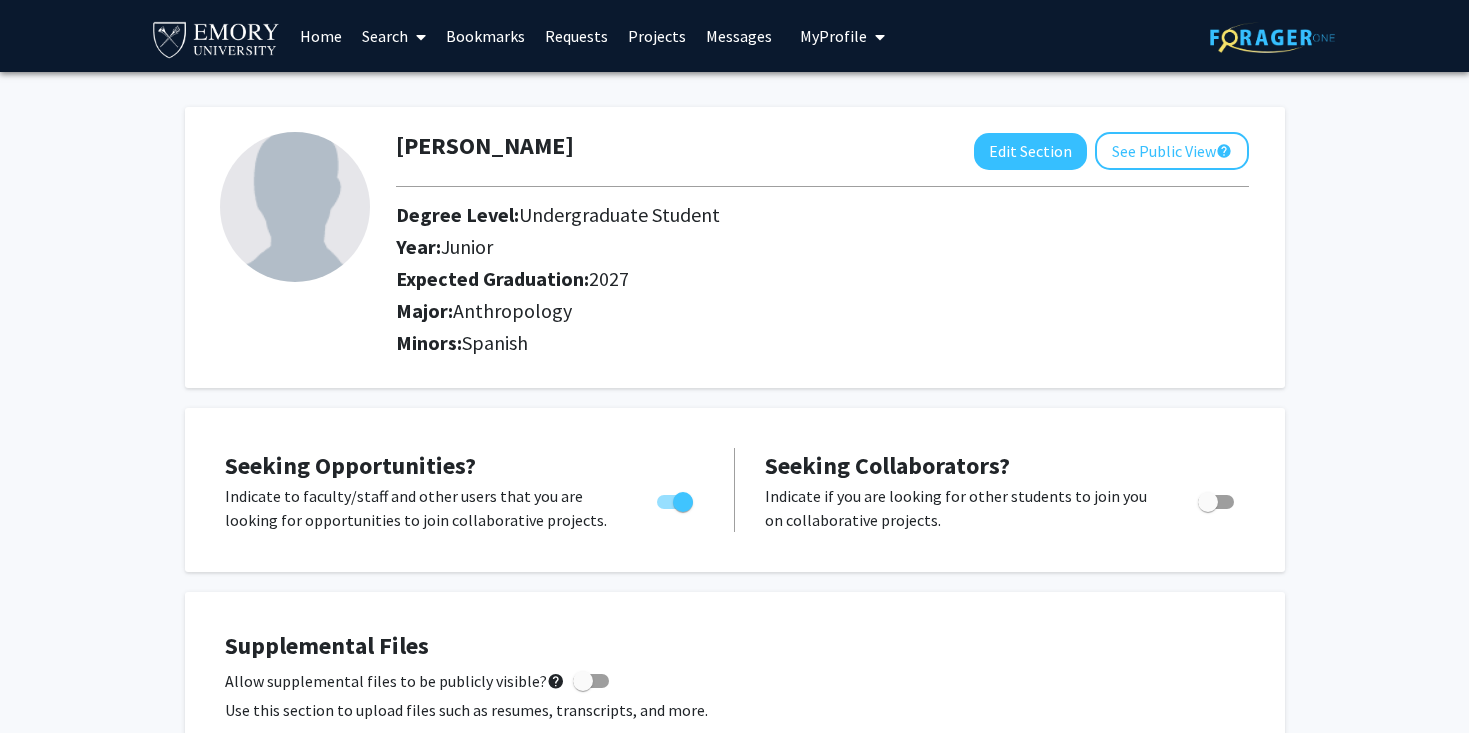click on "Projects" at bounding box center (657, 36) 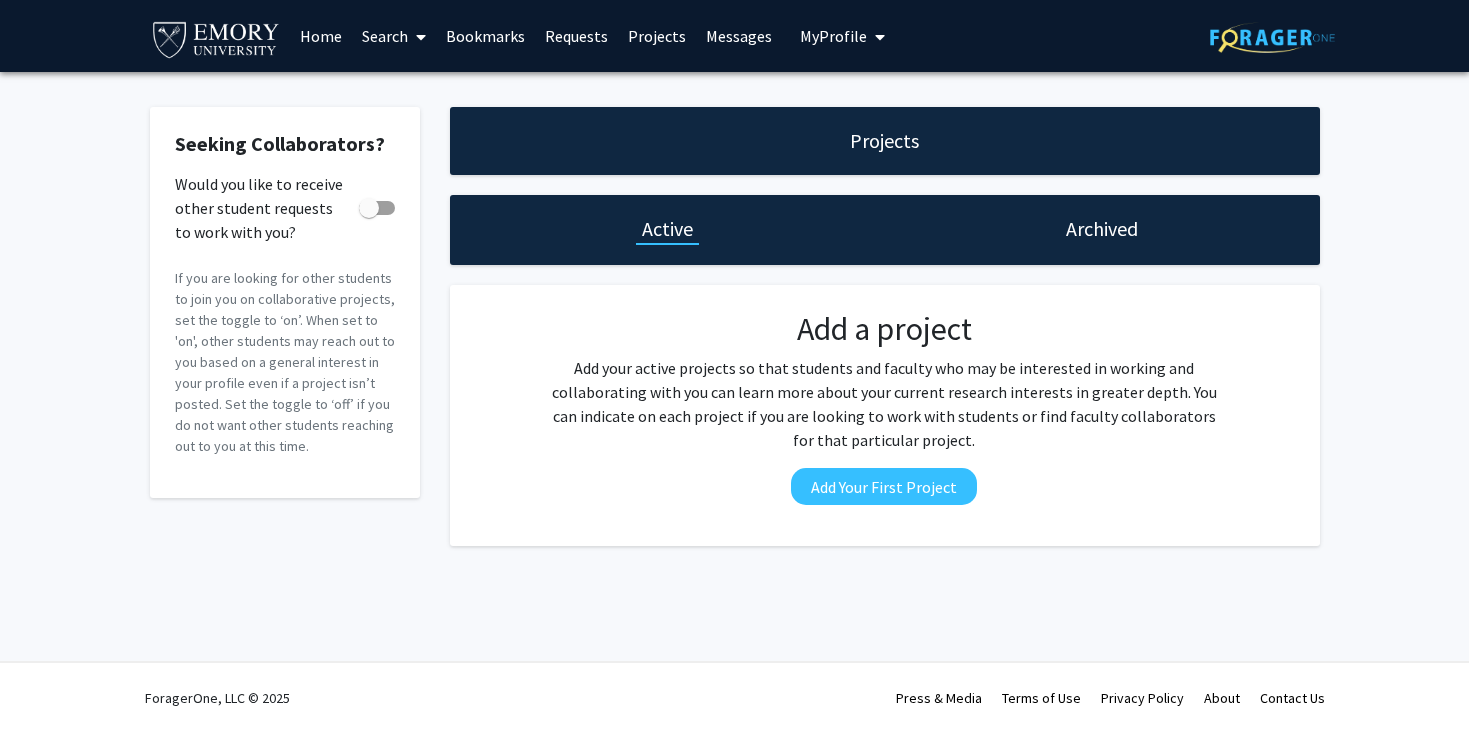 click at bounding box center (417, 37) 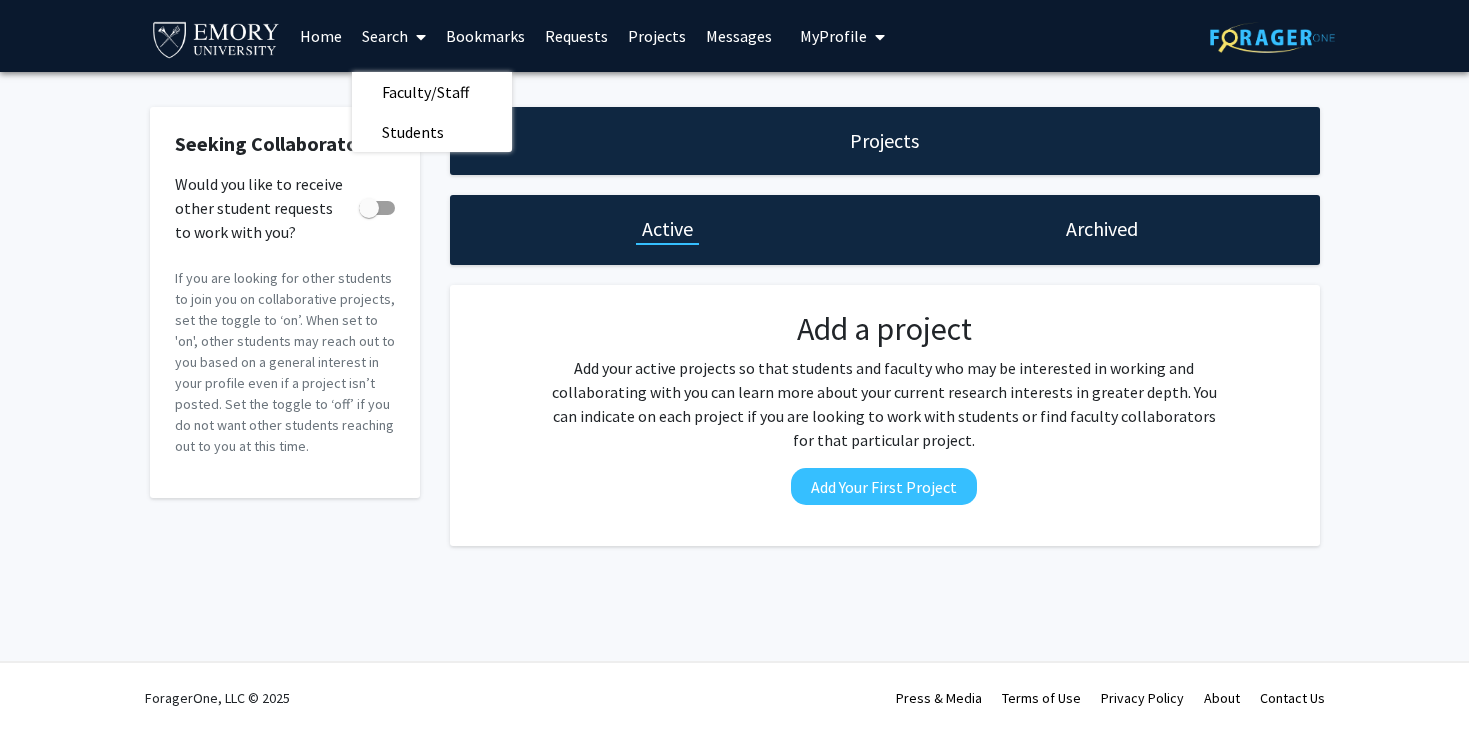 click at bounding box center [417, 37] 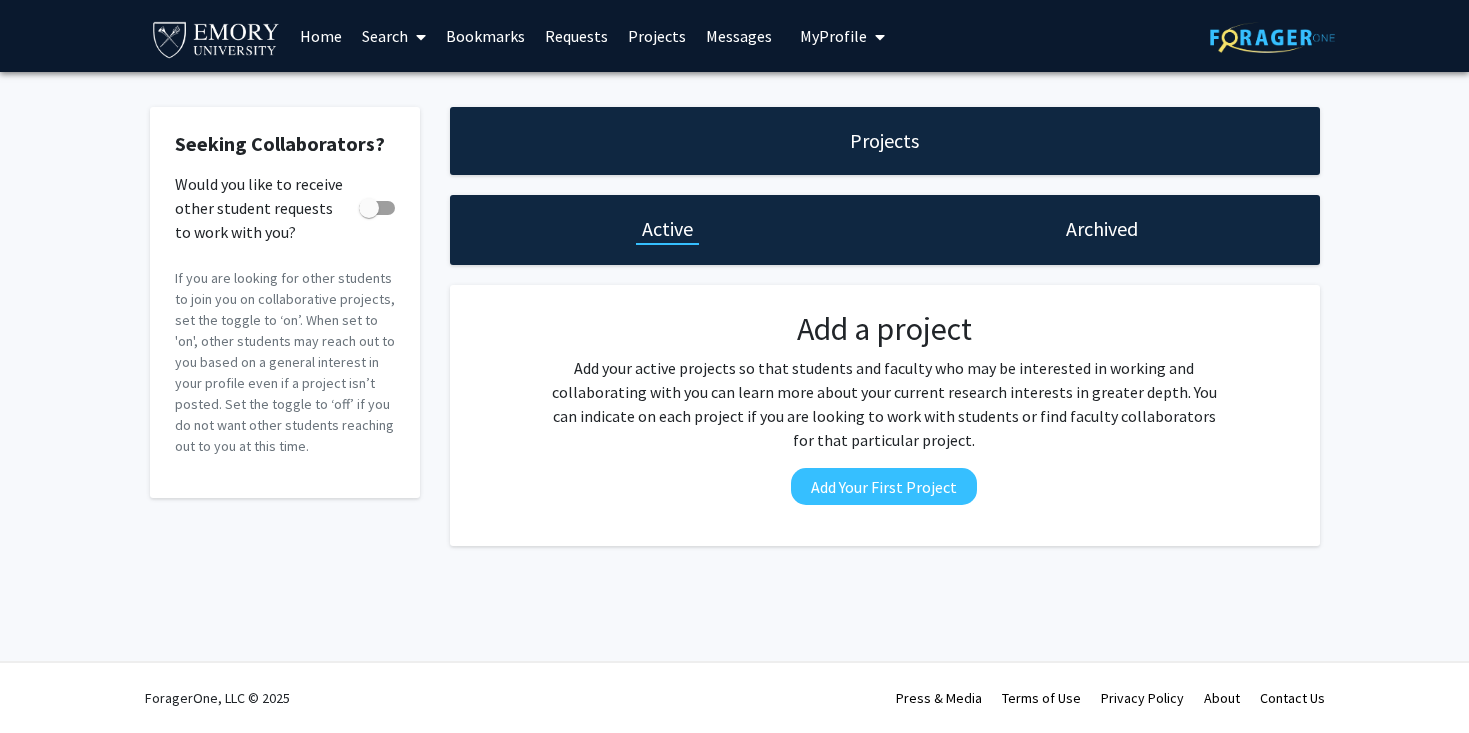 click on "Projects" at bounding box center (657, 36) 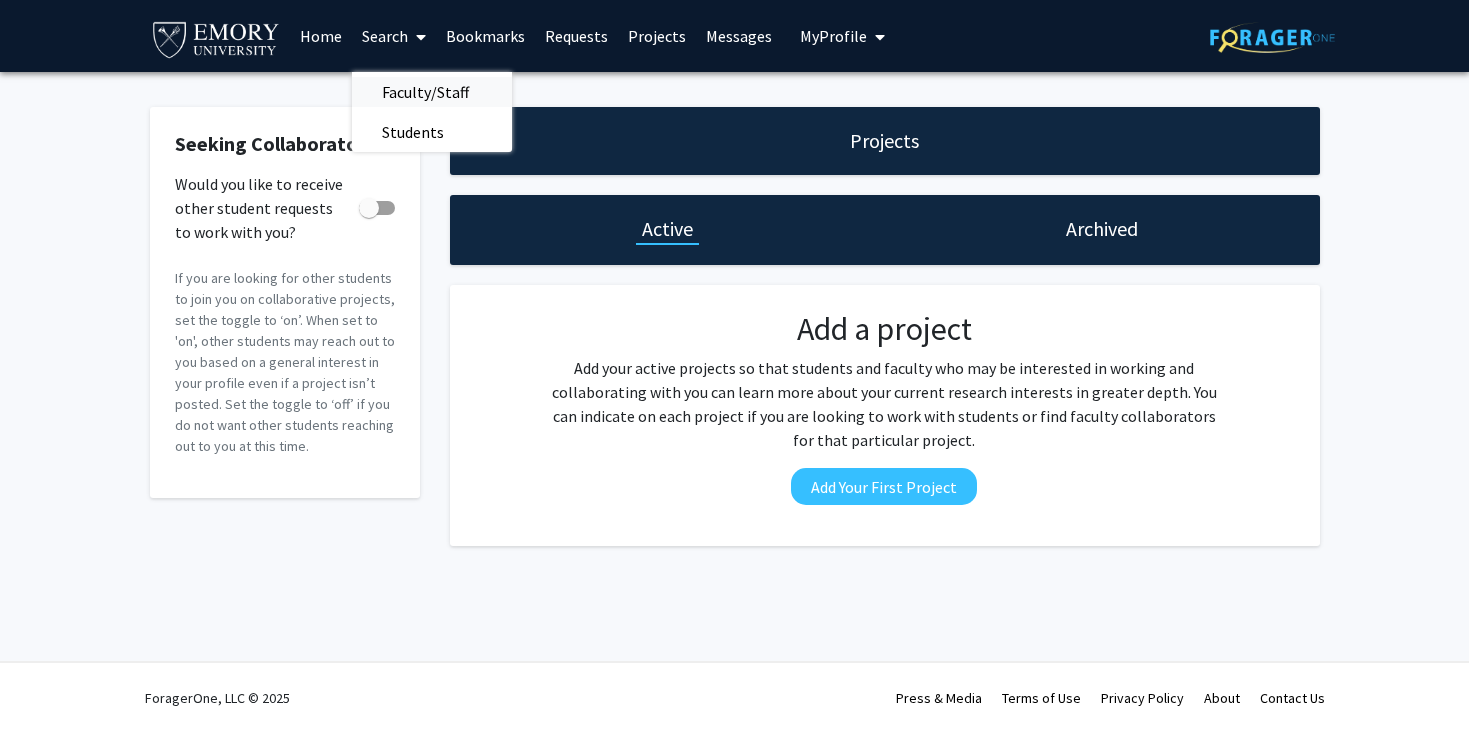 click on "Faculty/Staff" at bounding box center [425, 92] 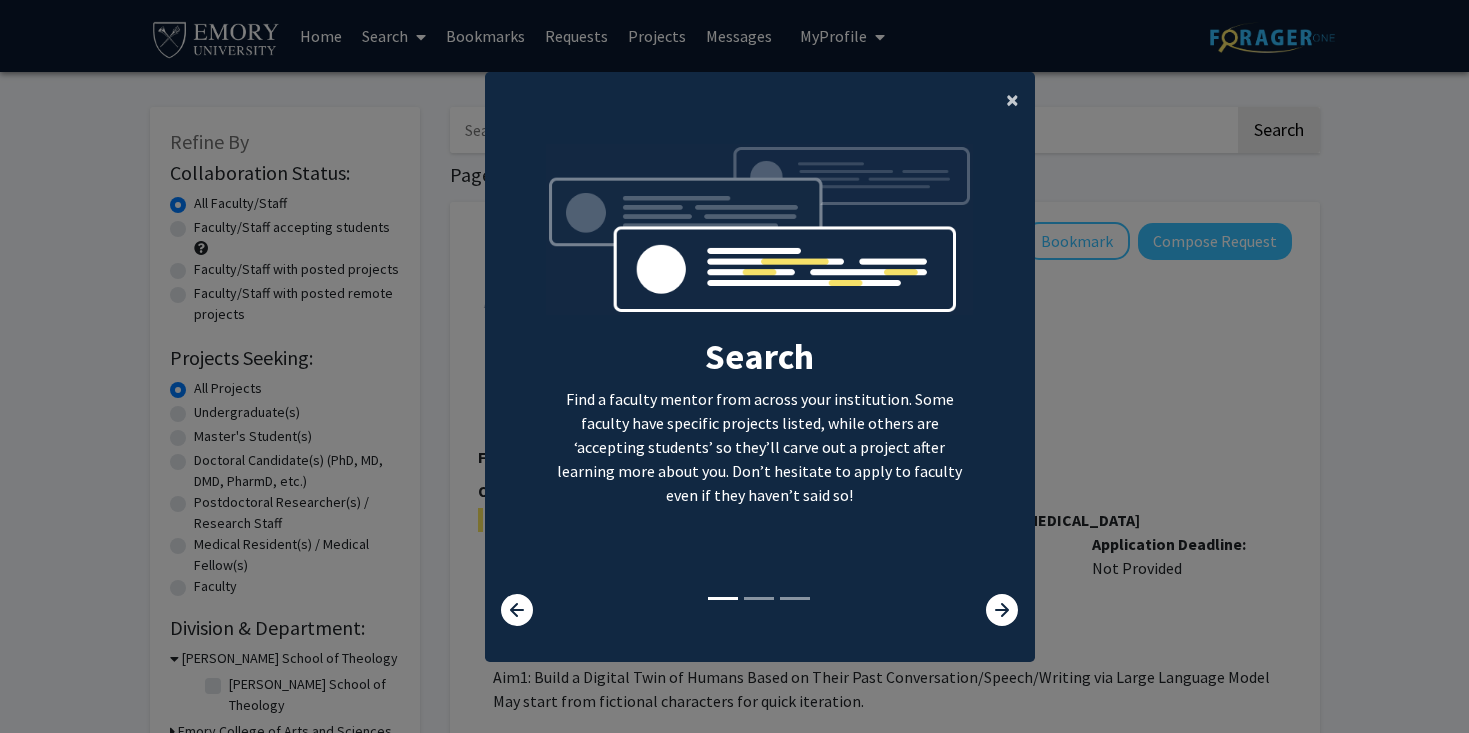 click on "×" 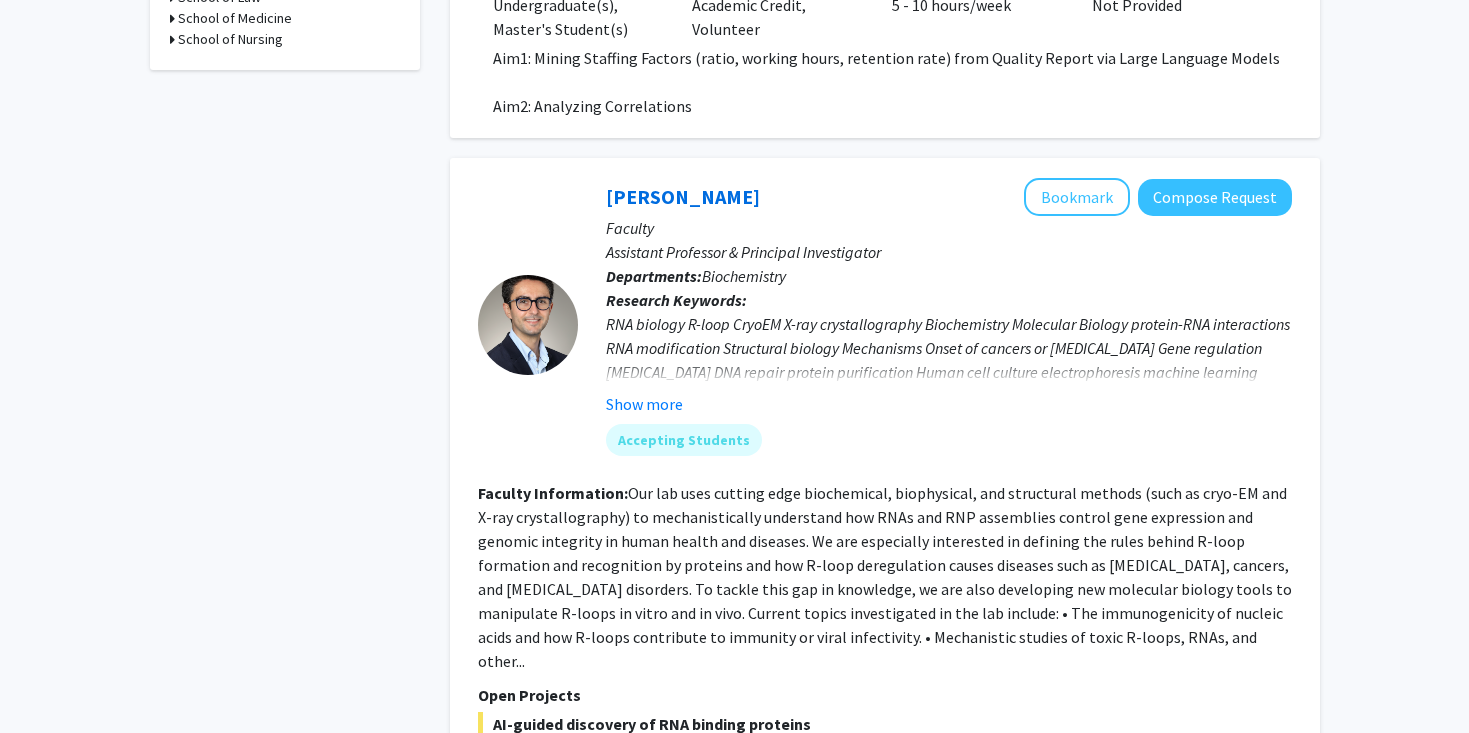 scroll, scrollTop: 837, scrollLeft: 0, axis: vertical 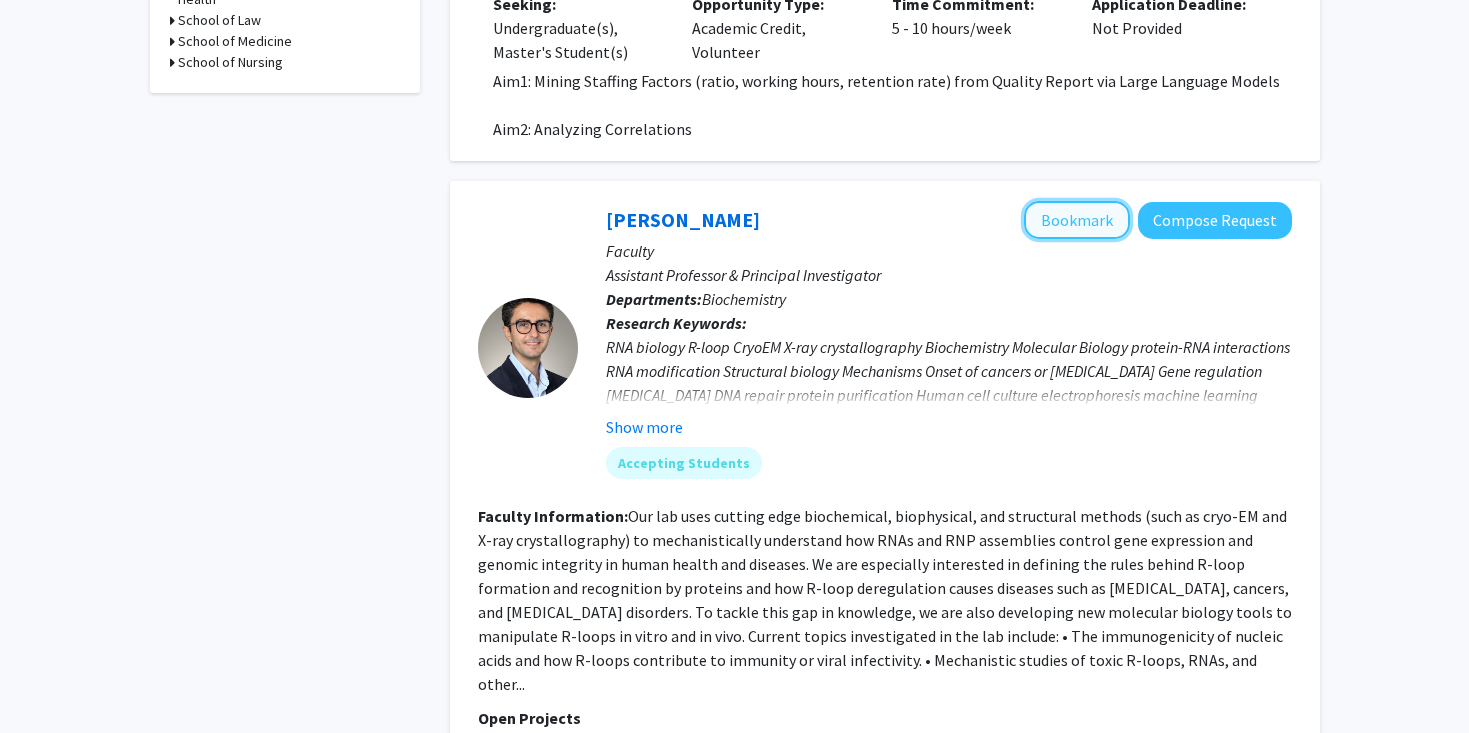 click on "Bookmark" 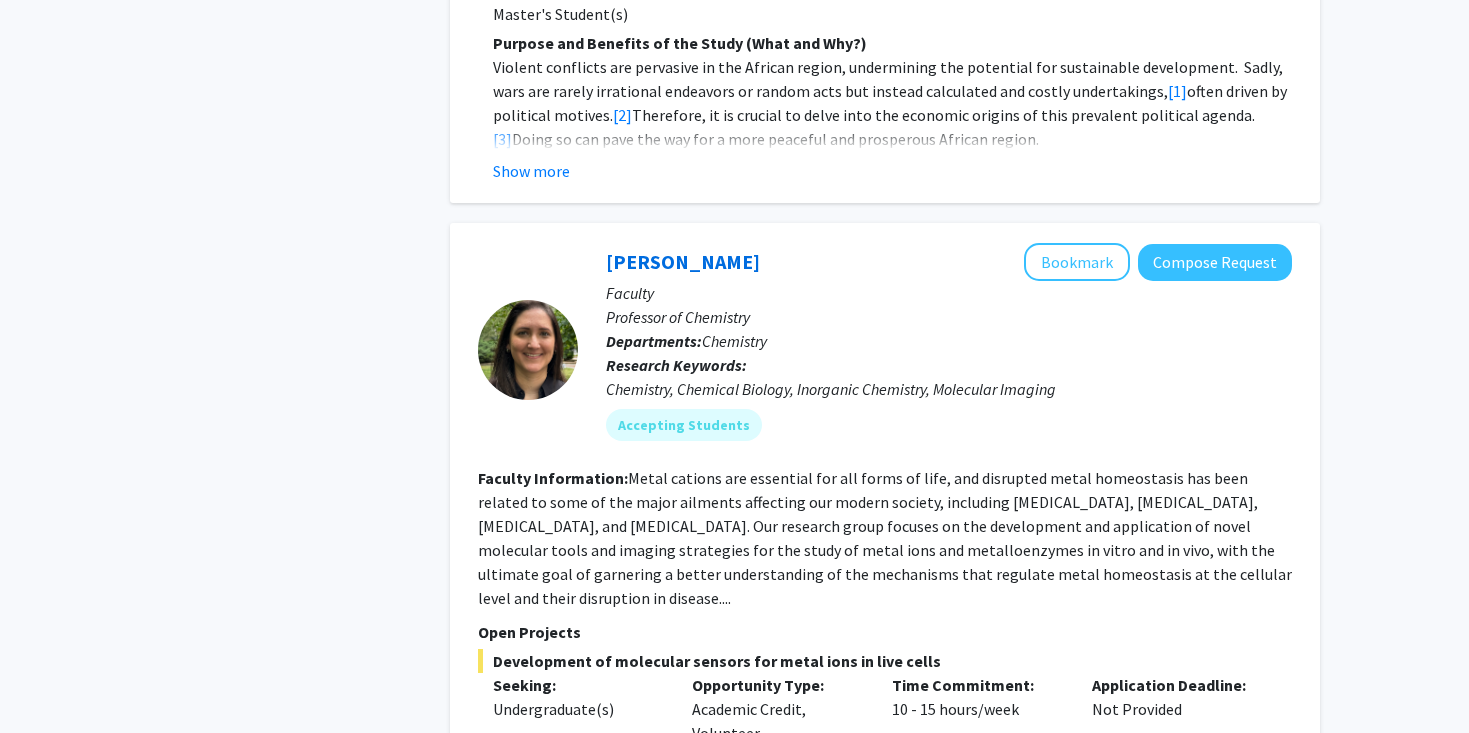 scroll, scrollTop: 3405, scrollLeft: 0, axis: vertical 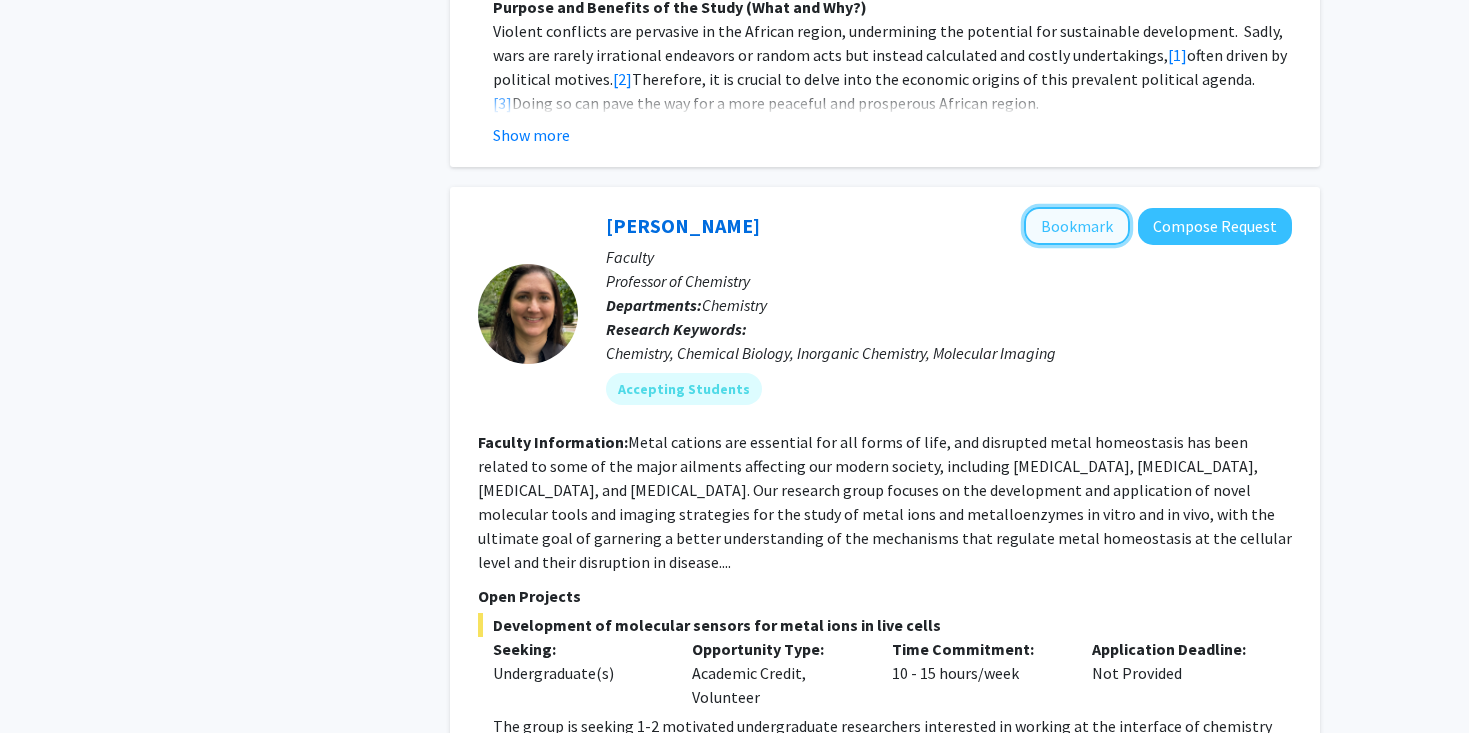 click on "Bookmark" 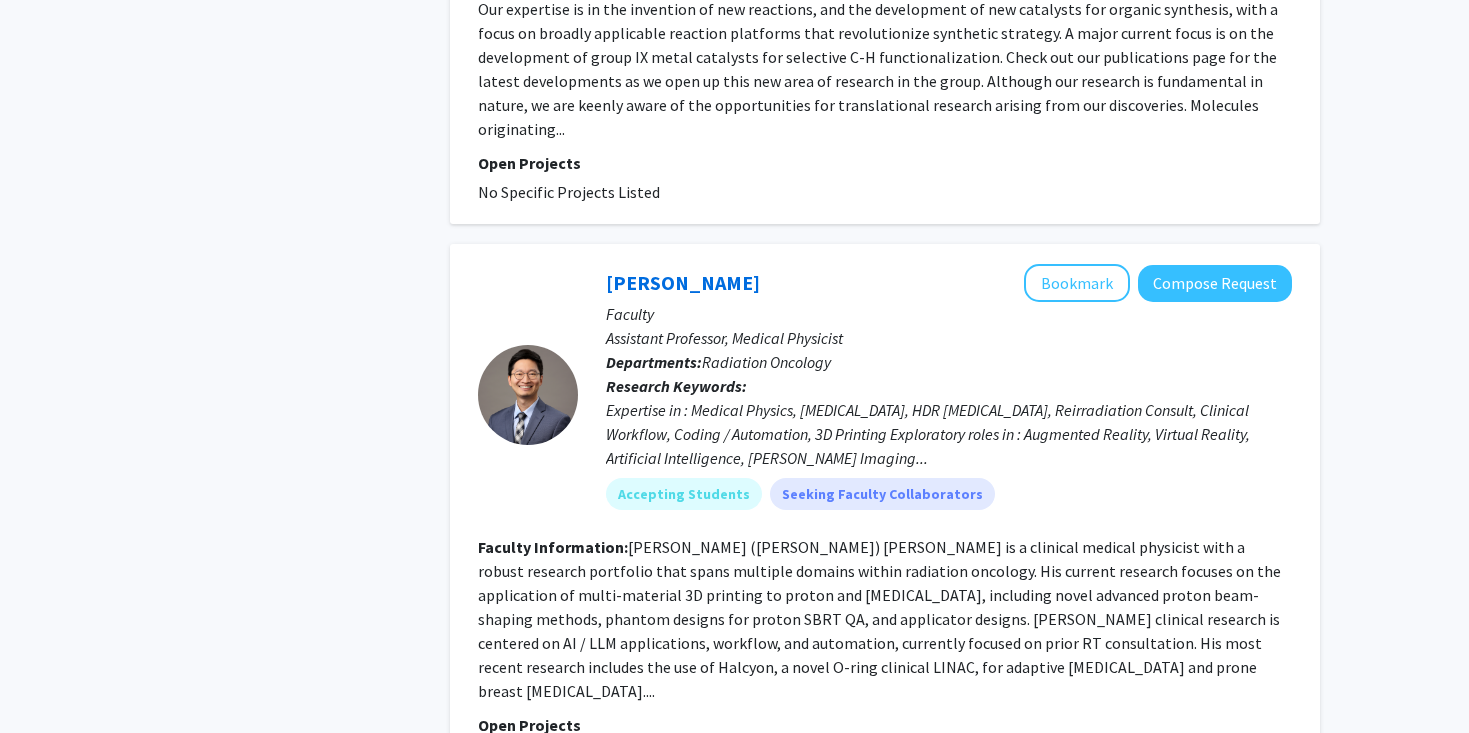 scroll, scrollTop: 5353, scrollLeft: 0, axis: vertical 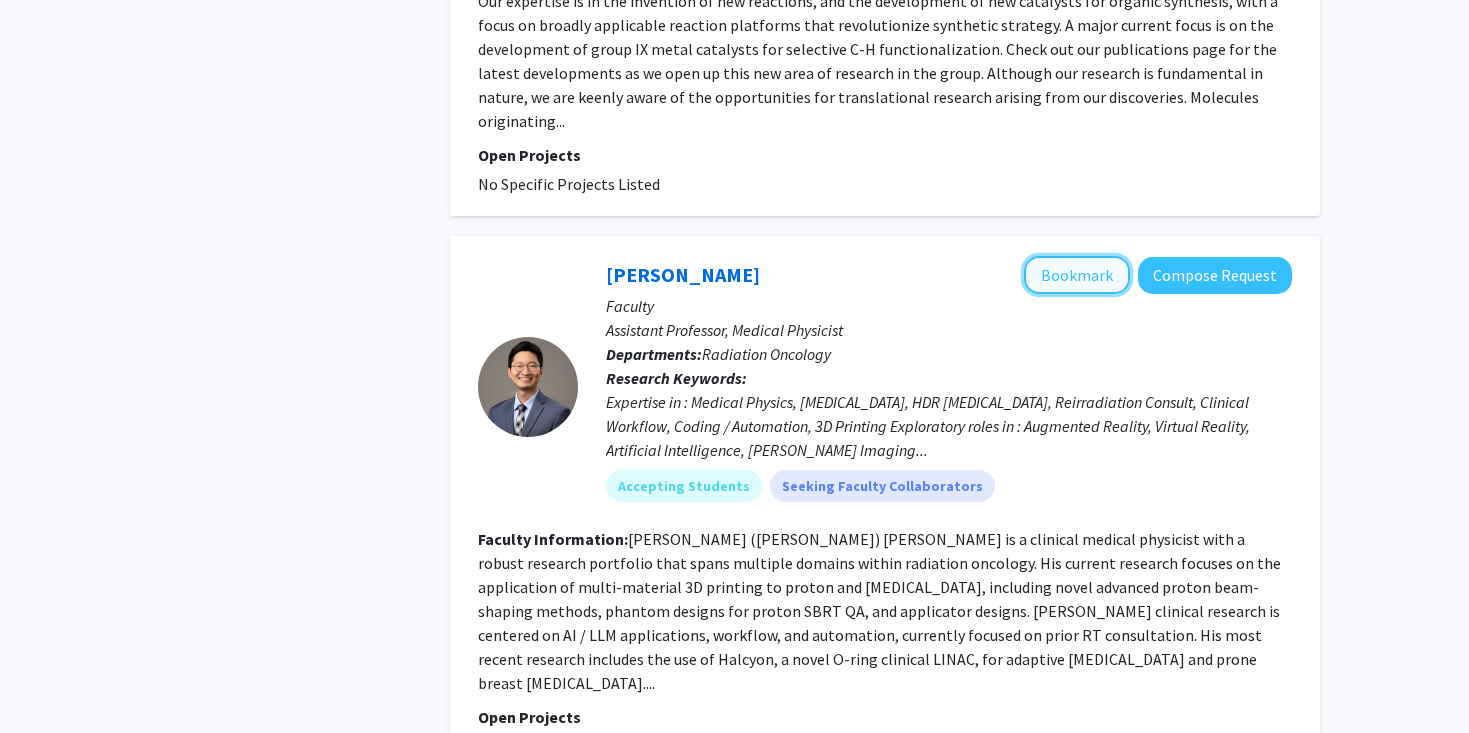 click on "Bookmark" 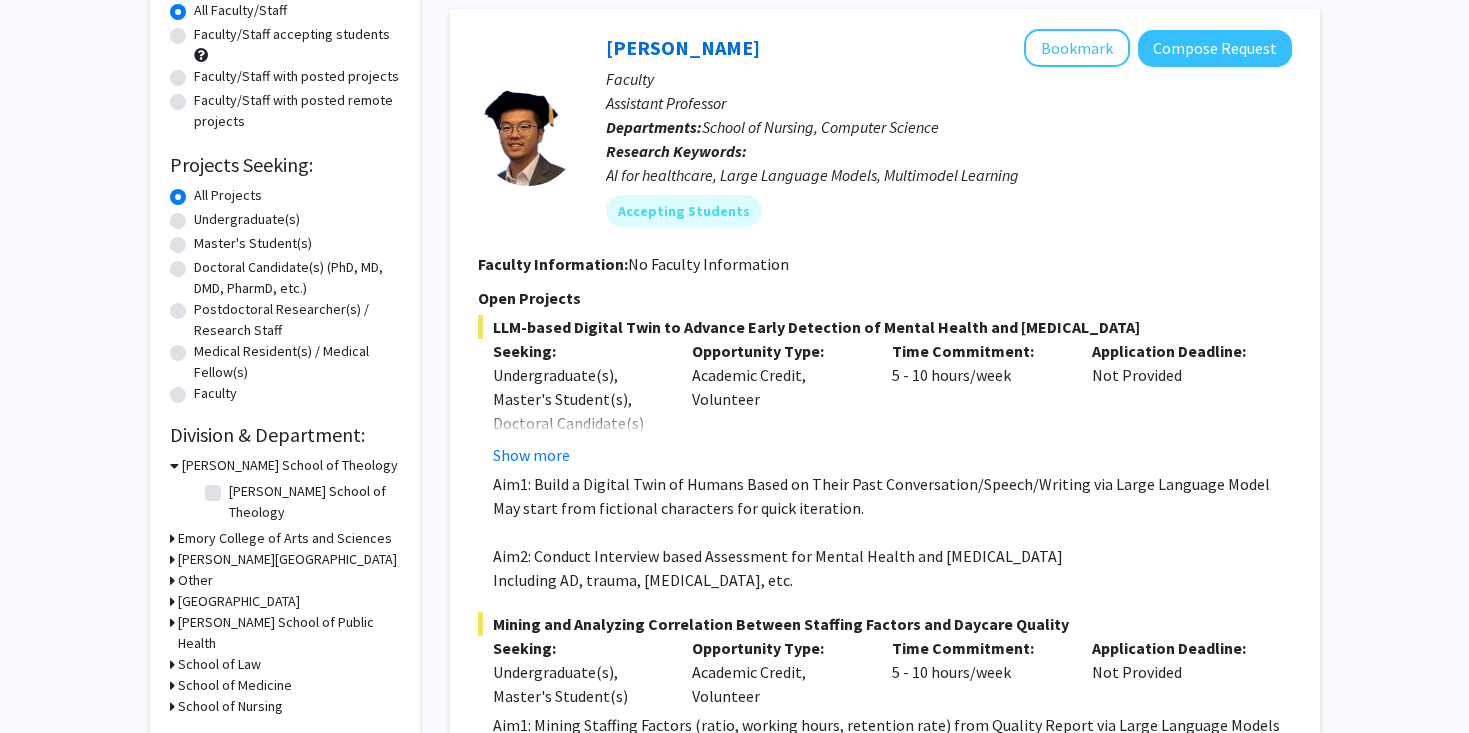 scroll, scrollTop: 0, scrollLeft: 0, axis: both 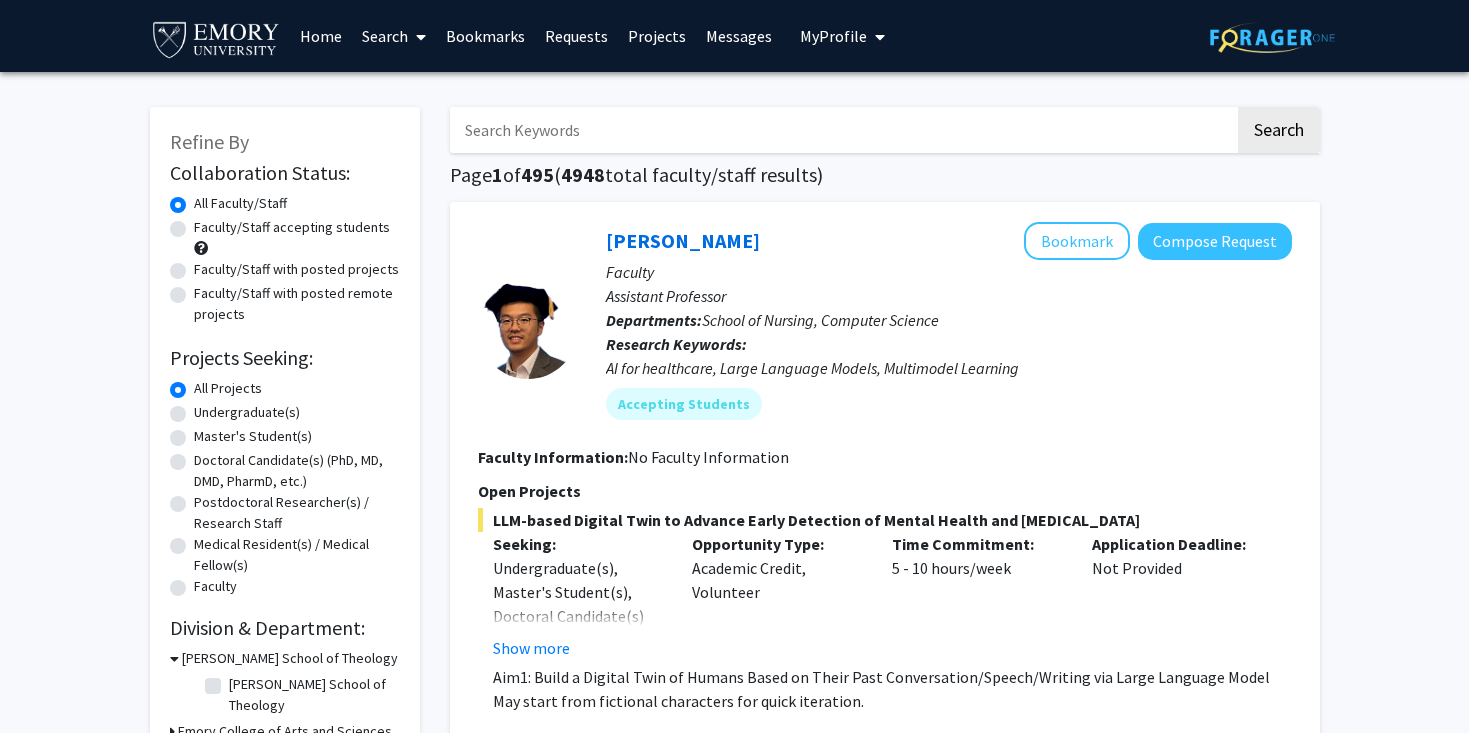 click on "Undergraduate(s)" 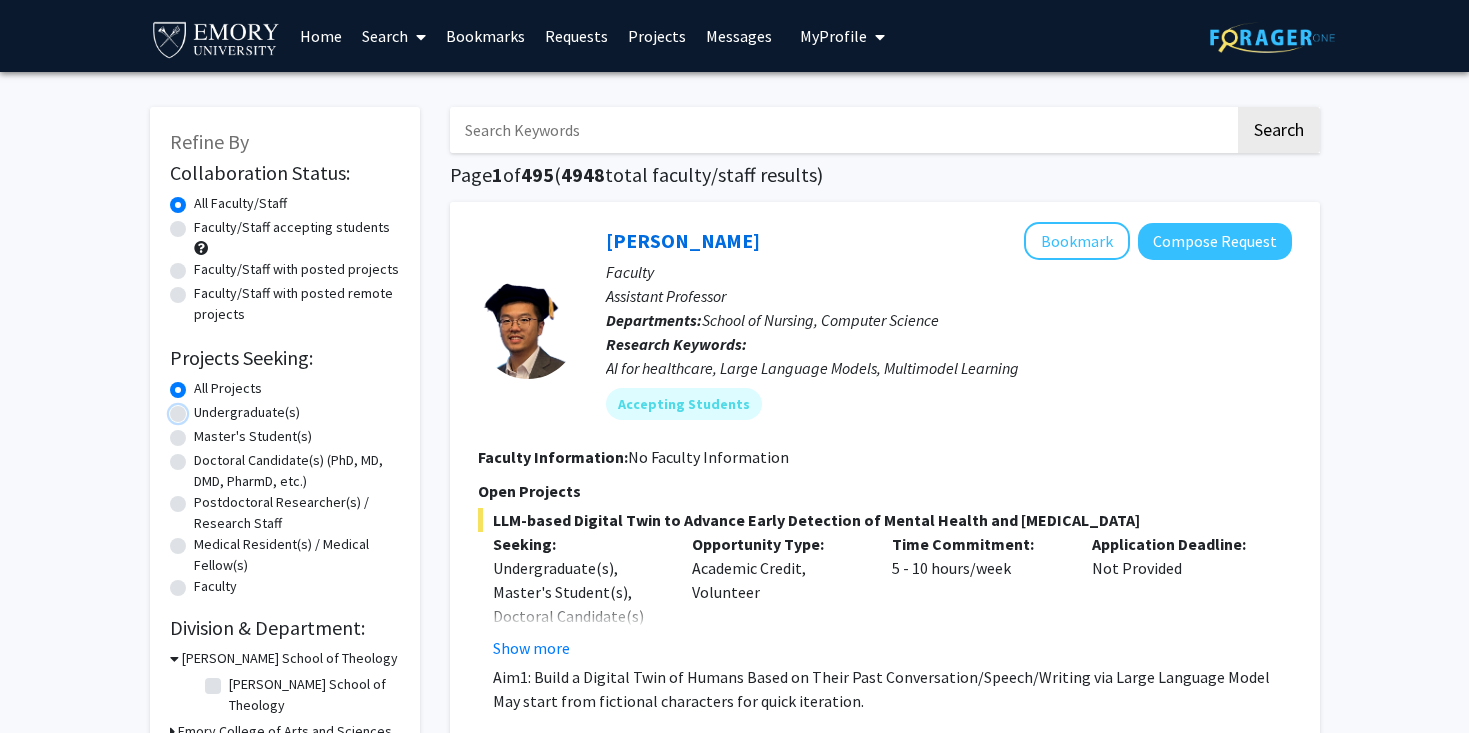 click on "Undergraduate(s)" at bounding box center (200, 408) 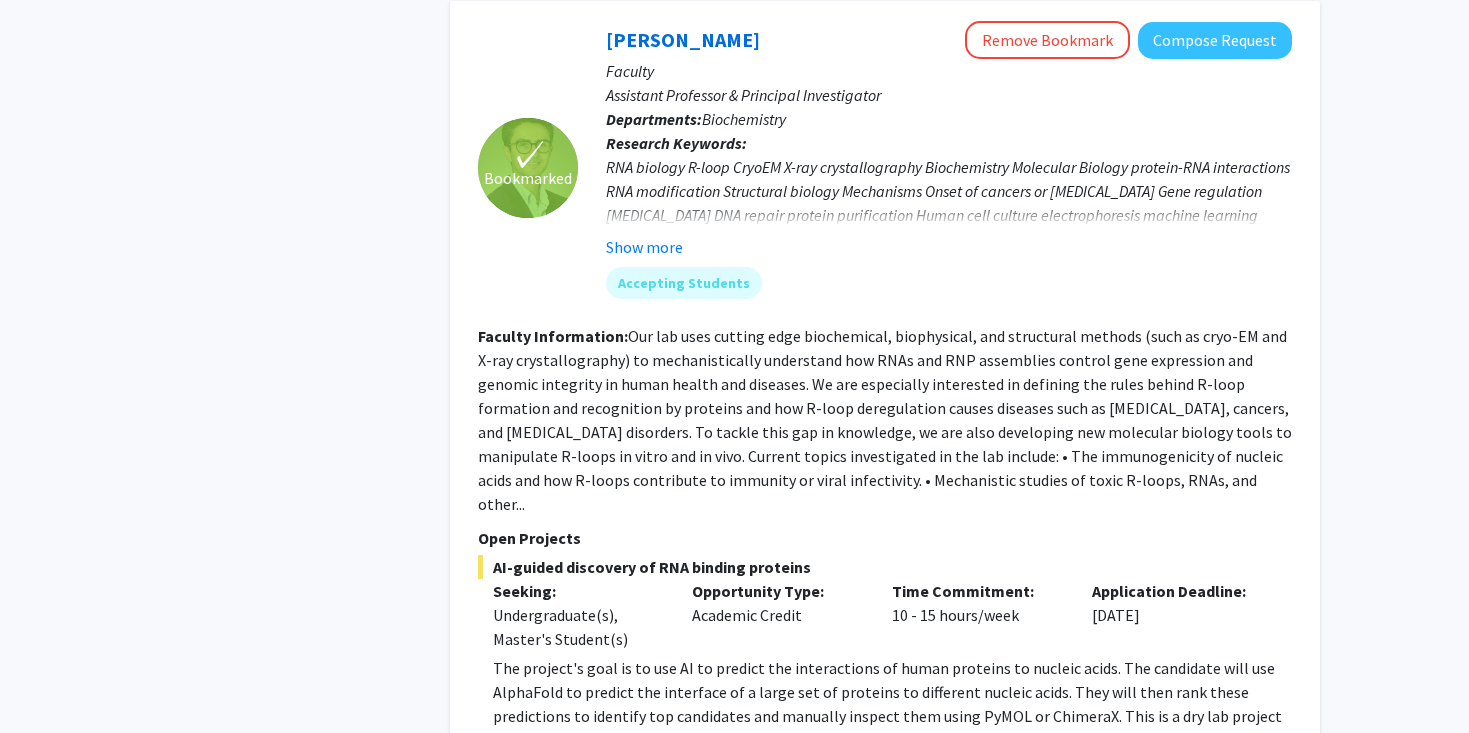 scroll, scrollTop: 1024, scrollLeft: 0, axis: vertical 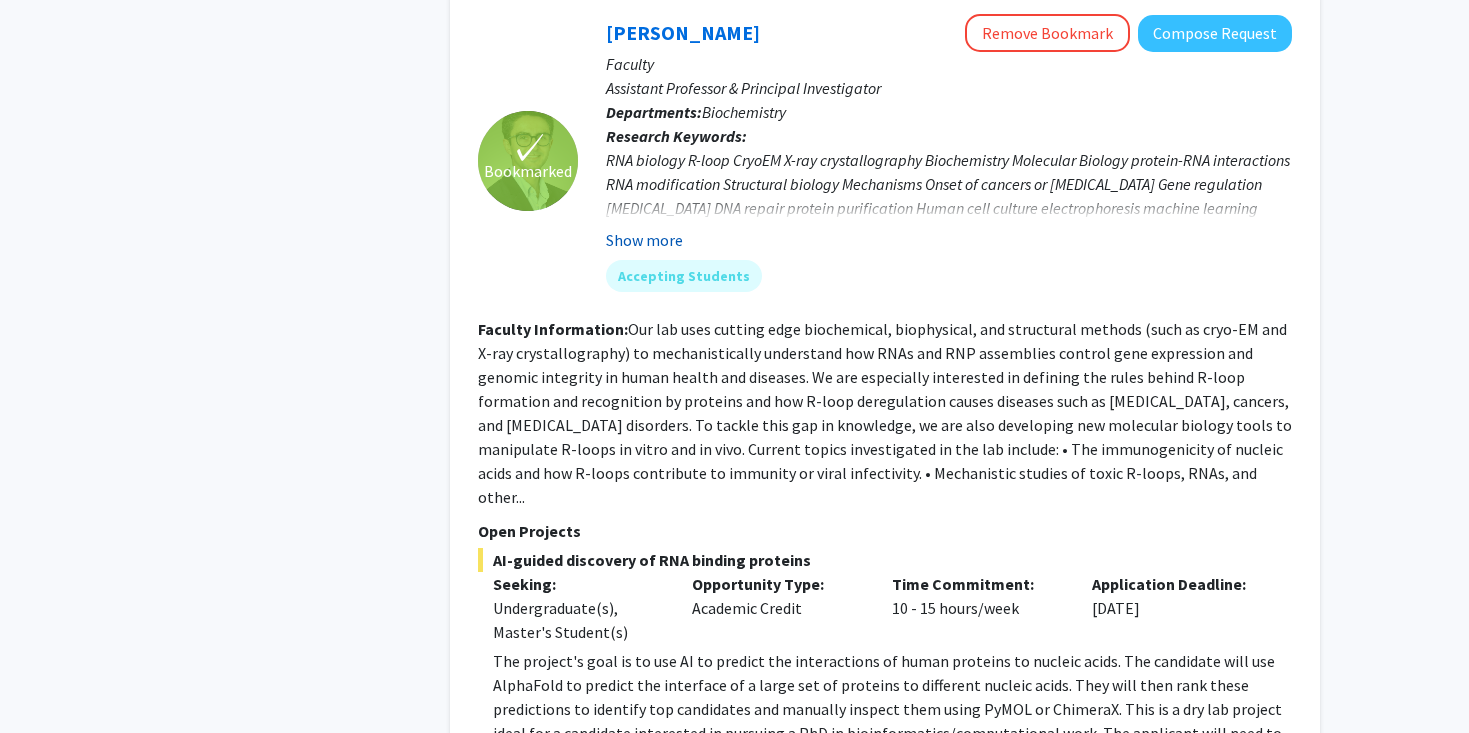 click on "Show more" 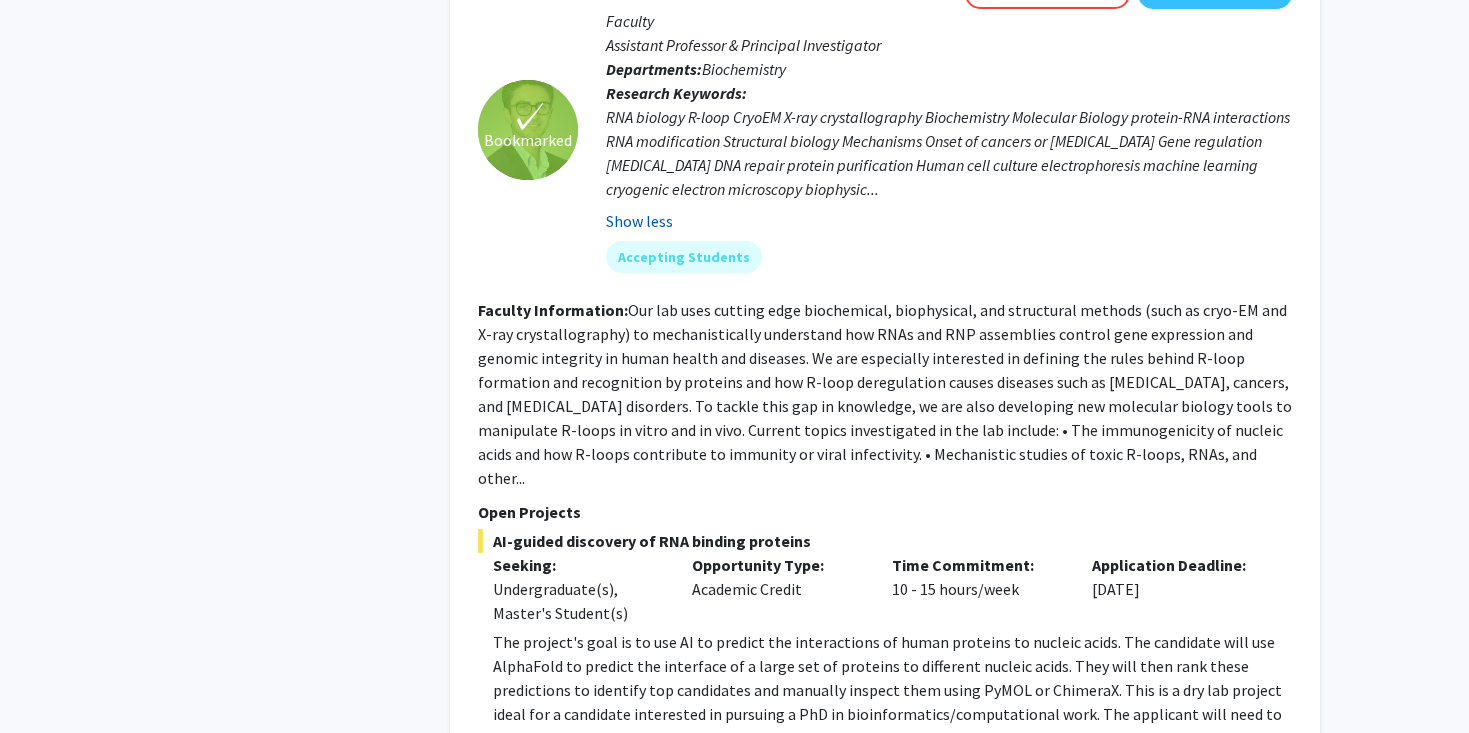 scroll, scrollTop: 1159, scrollLeft: 0, axis: vertical 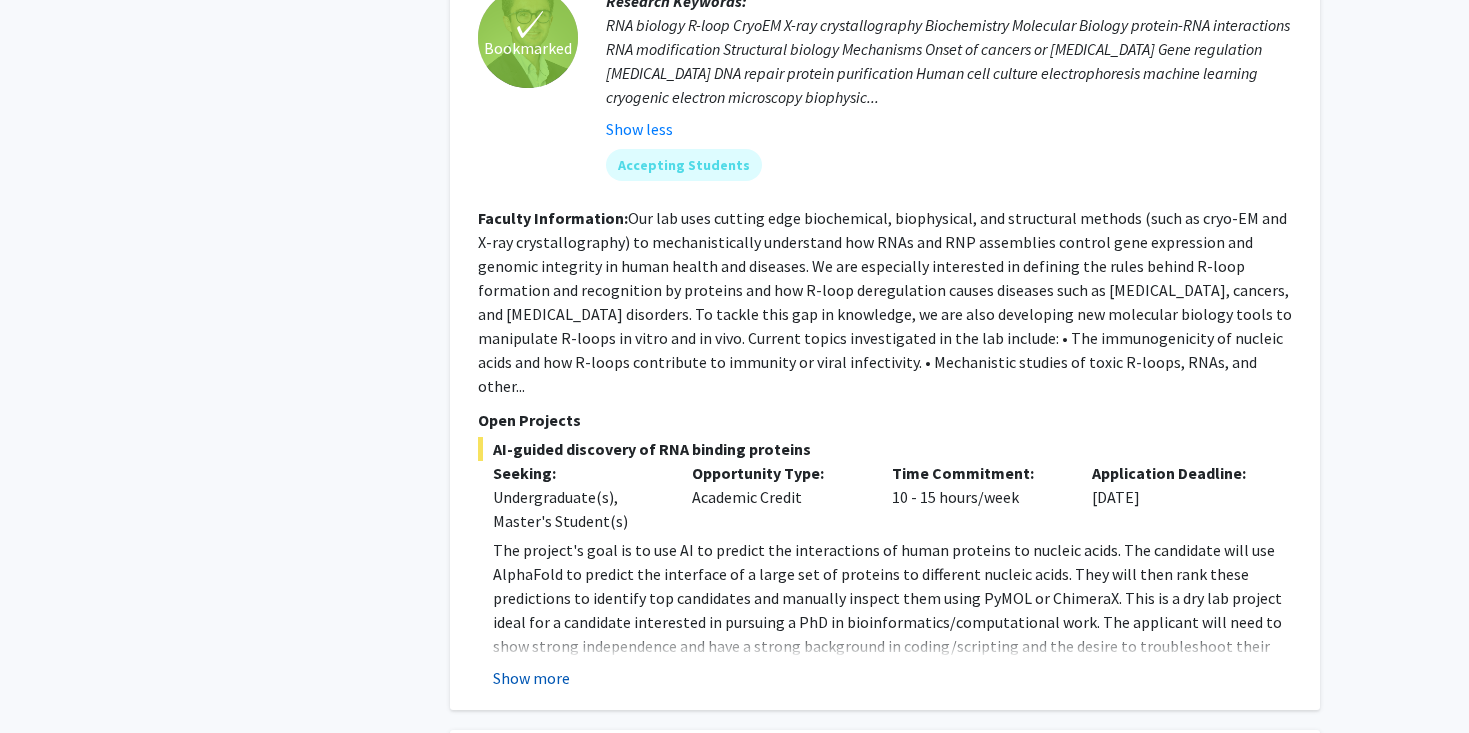 click on "Show more" 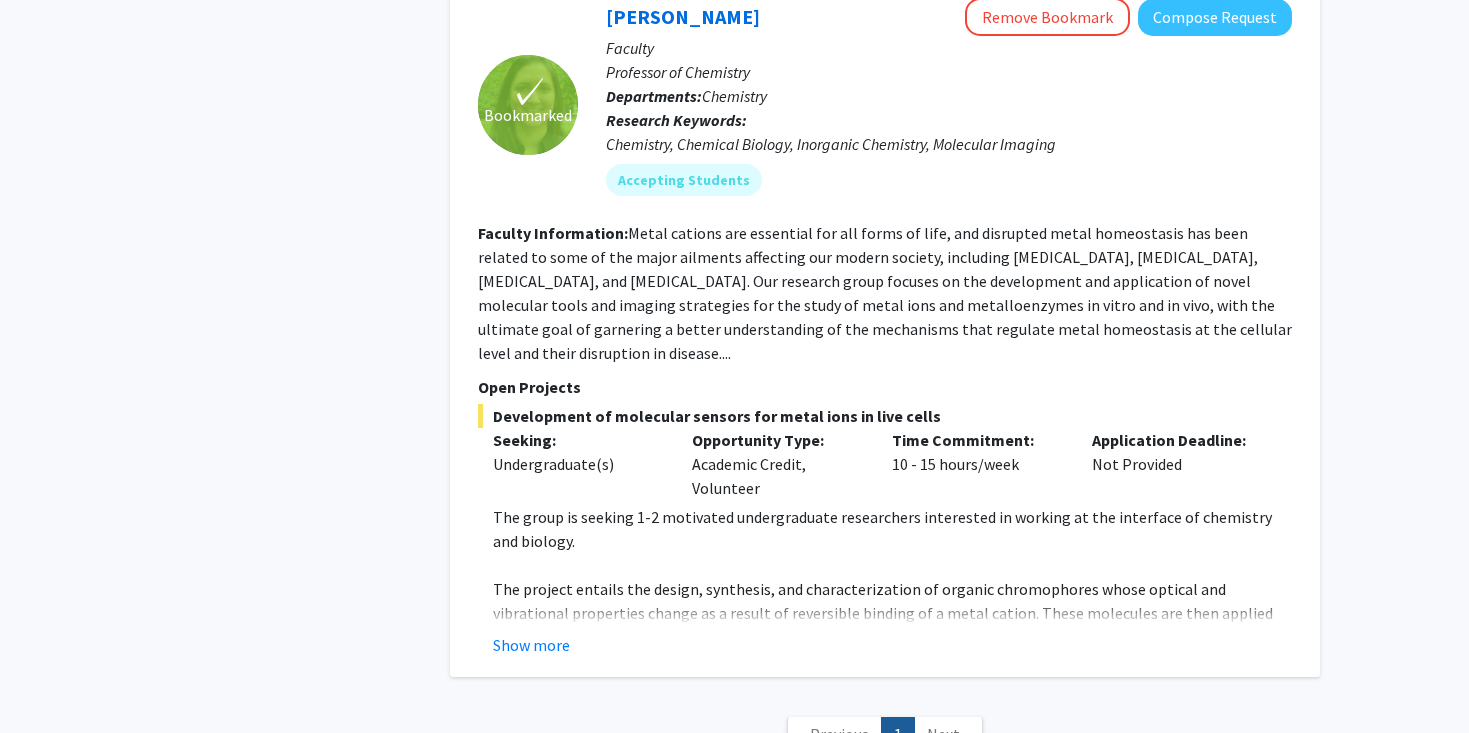 scroll, scrollTop: 3732, scrollLeft: 0, axis: vertical 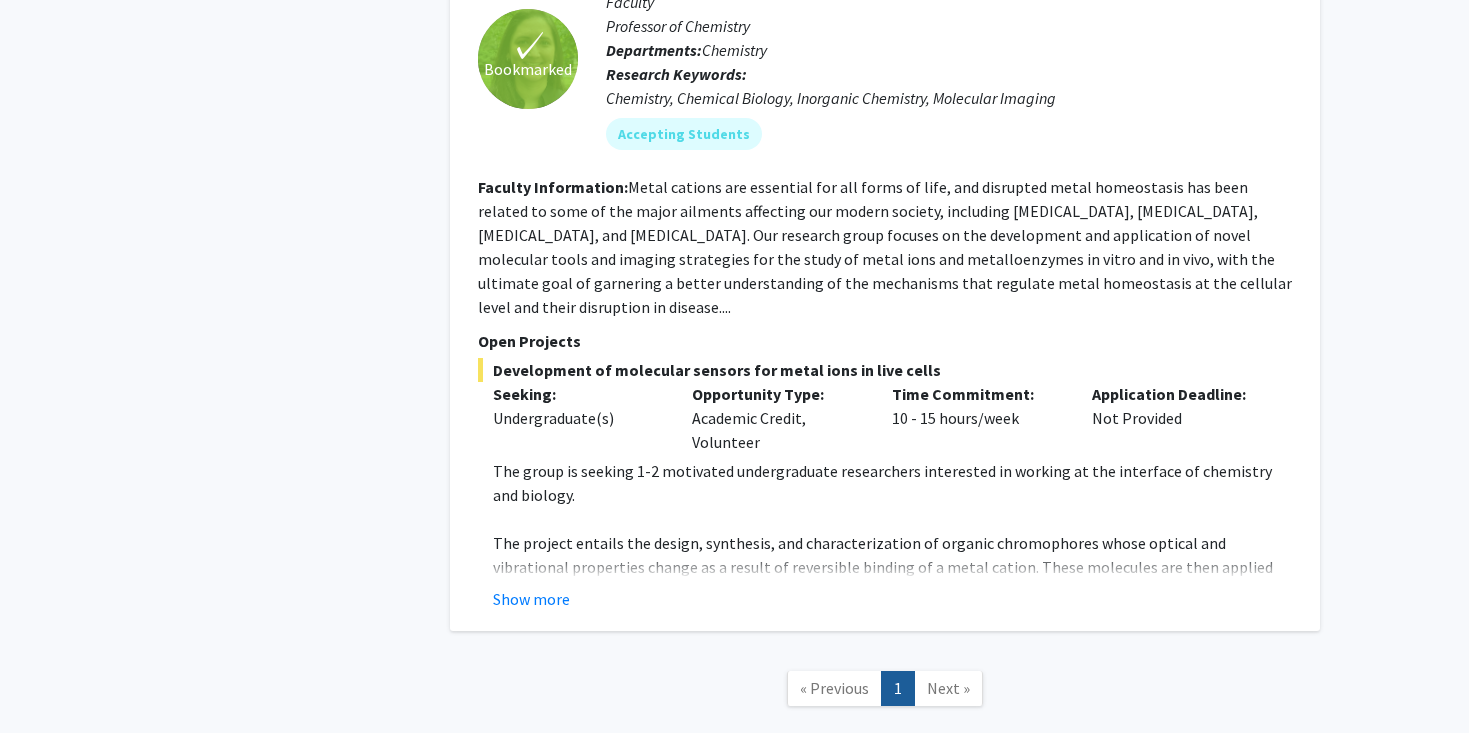 click on "✓ Bookmarked  Daniela Buccella  Remove Bookmark  Compose Request  Faculty Professor of Chemistry Departments:  Chemistry Research Keywords:  Chemistry, Chemical Biology, Inorganic Chemistry, Molecular Imaging Accepting Students Faculty Information:  Metal cations are essential for all forms of life, and disrupted metal homeostasis has been related to some of the major ailments affecting our modern society, including neurodegeneration, diabetes, immunodeficiency, and cancer.  Our research group focuses on the development and application of novel molecular tools and imaging strategies for the study of metal ions and metalloenzymes in vitro and in vivo, with the ultimate goal of garnering a better understanding of the mechanisms that regulate metal homeostasis at the cellular level and their disruption in disease.... Open Projects  Development of molecular sensors for metal ions in live cells  Seeking: Undergraduate(s) Opportunity Type:  Academic Credit, Volunteer  Time Commitment:  10 - 15 hours/week" 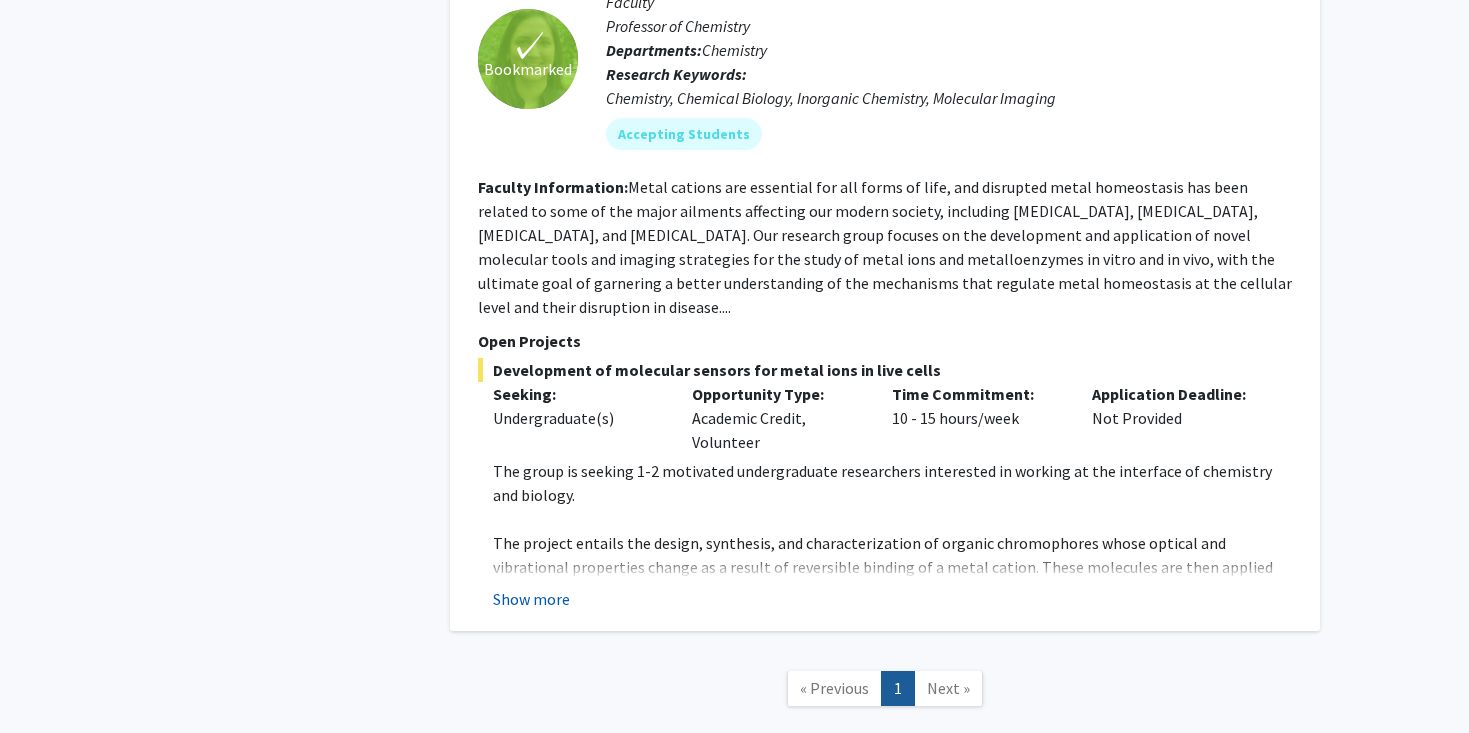 click on "Show more" 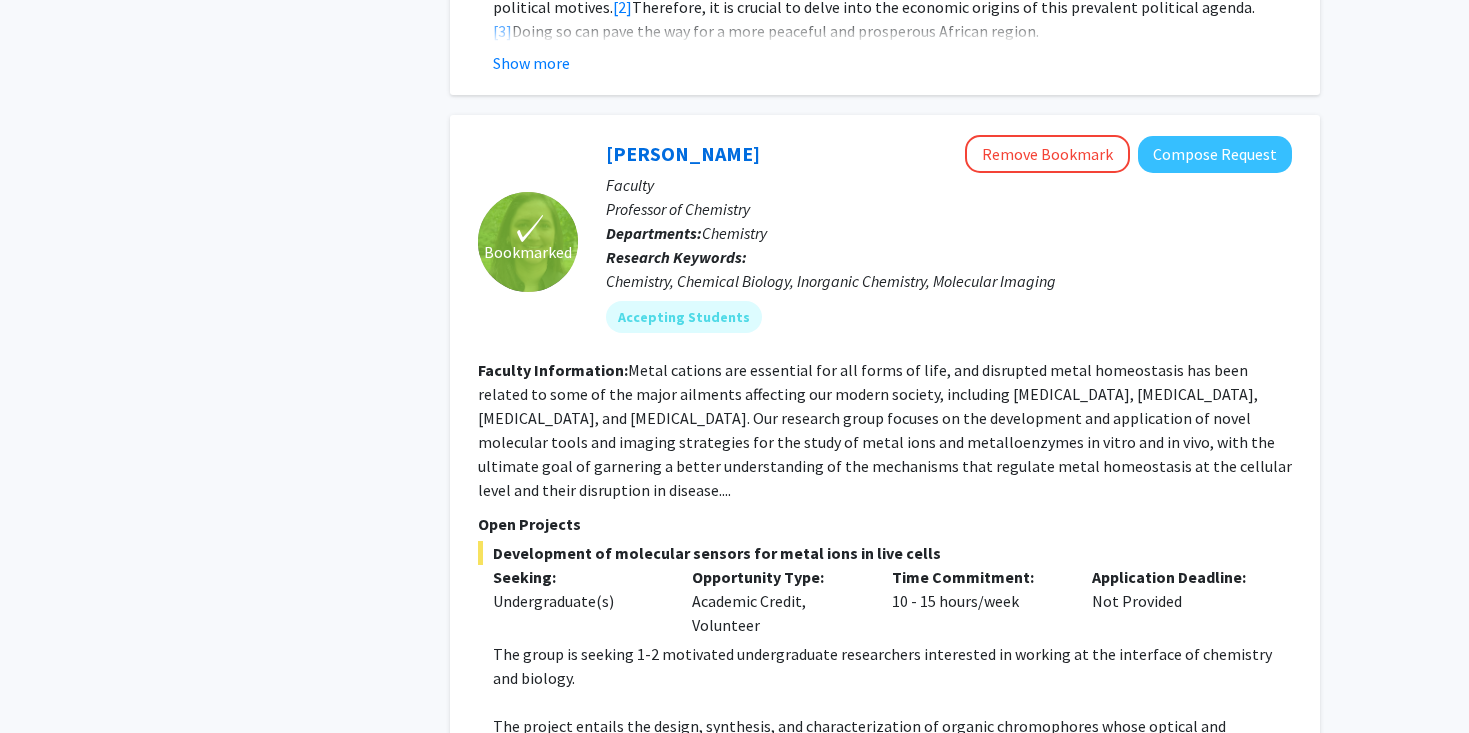 scroll, scrollTop: 3537, scrollLeft: 0, axis: vertical 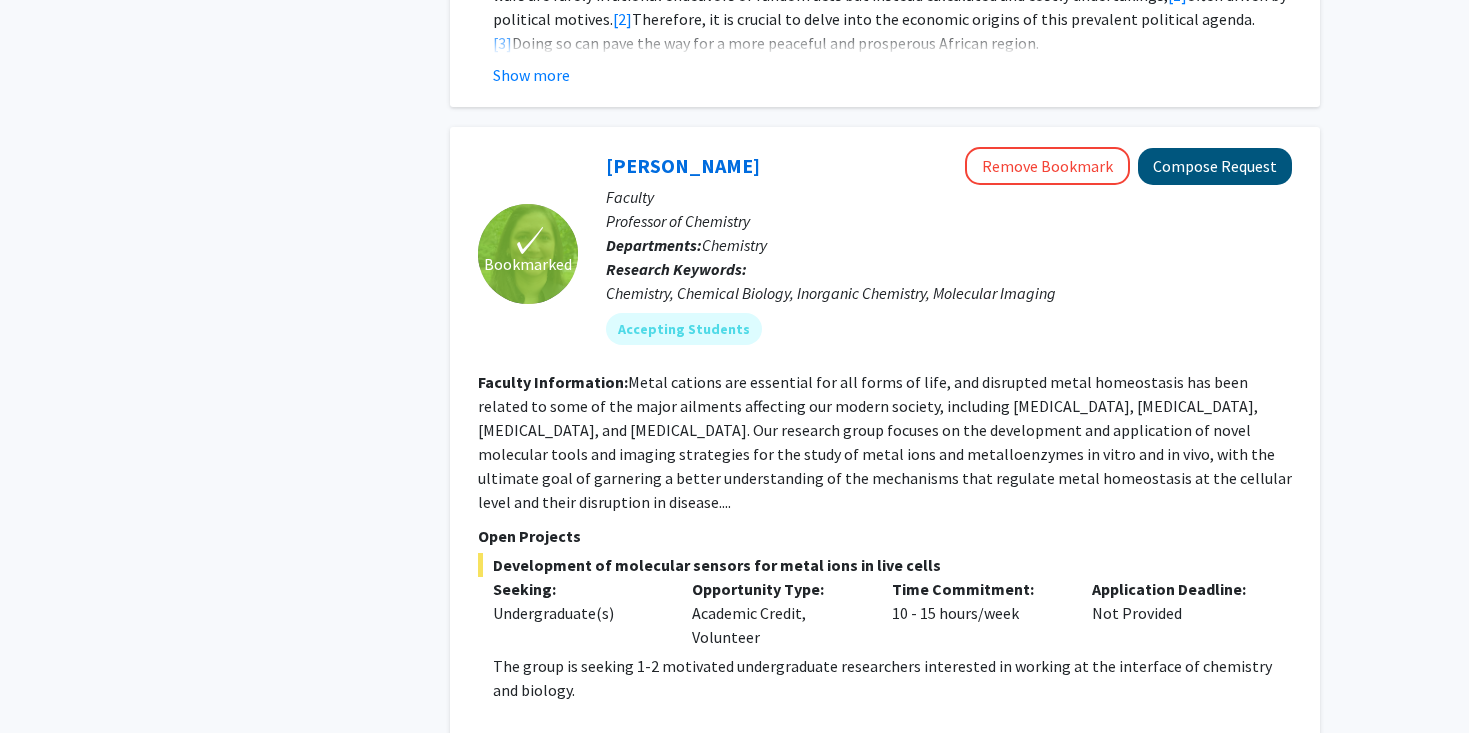 type 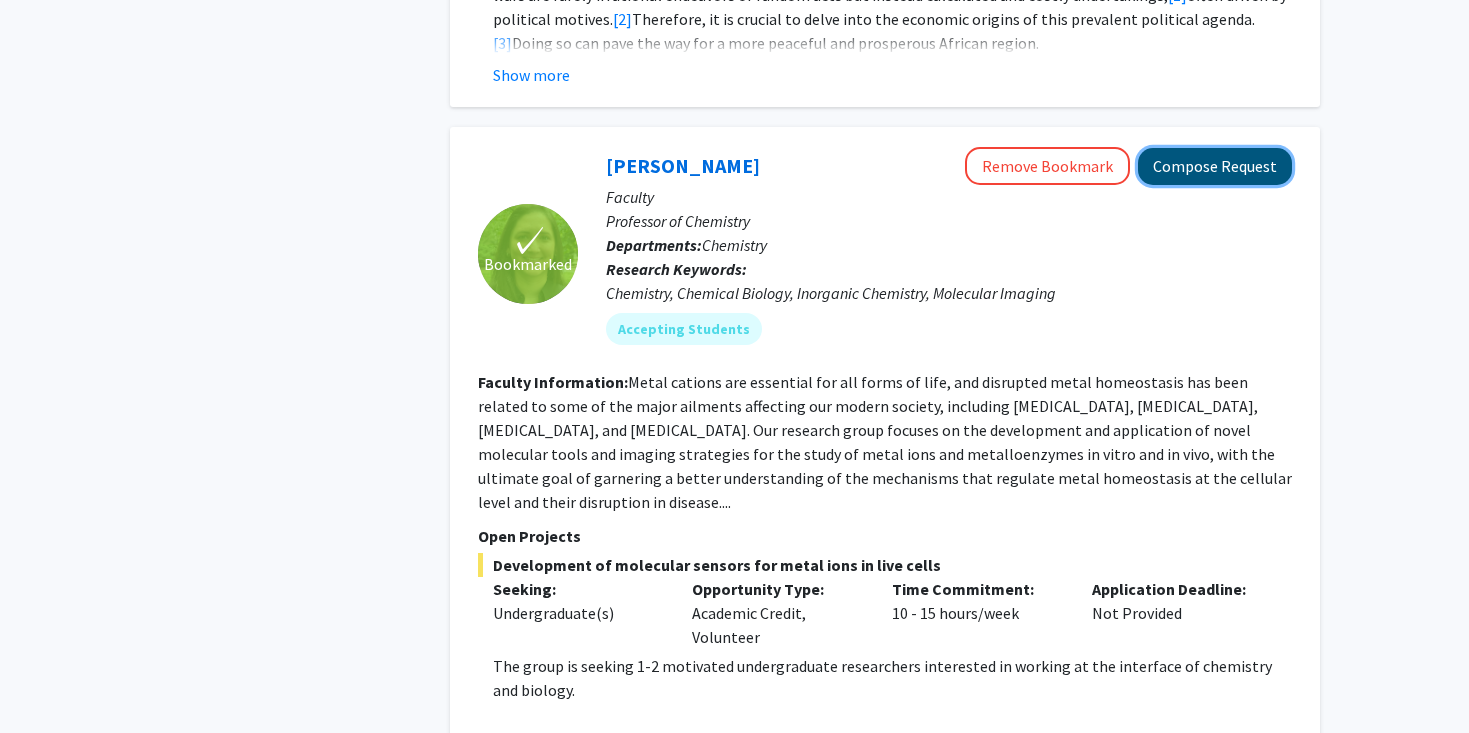 click on "Compose Request" 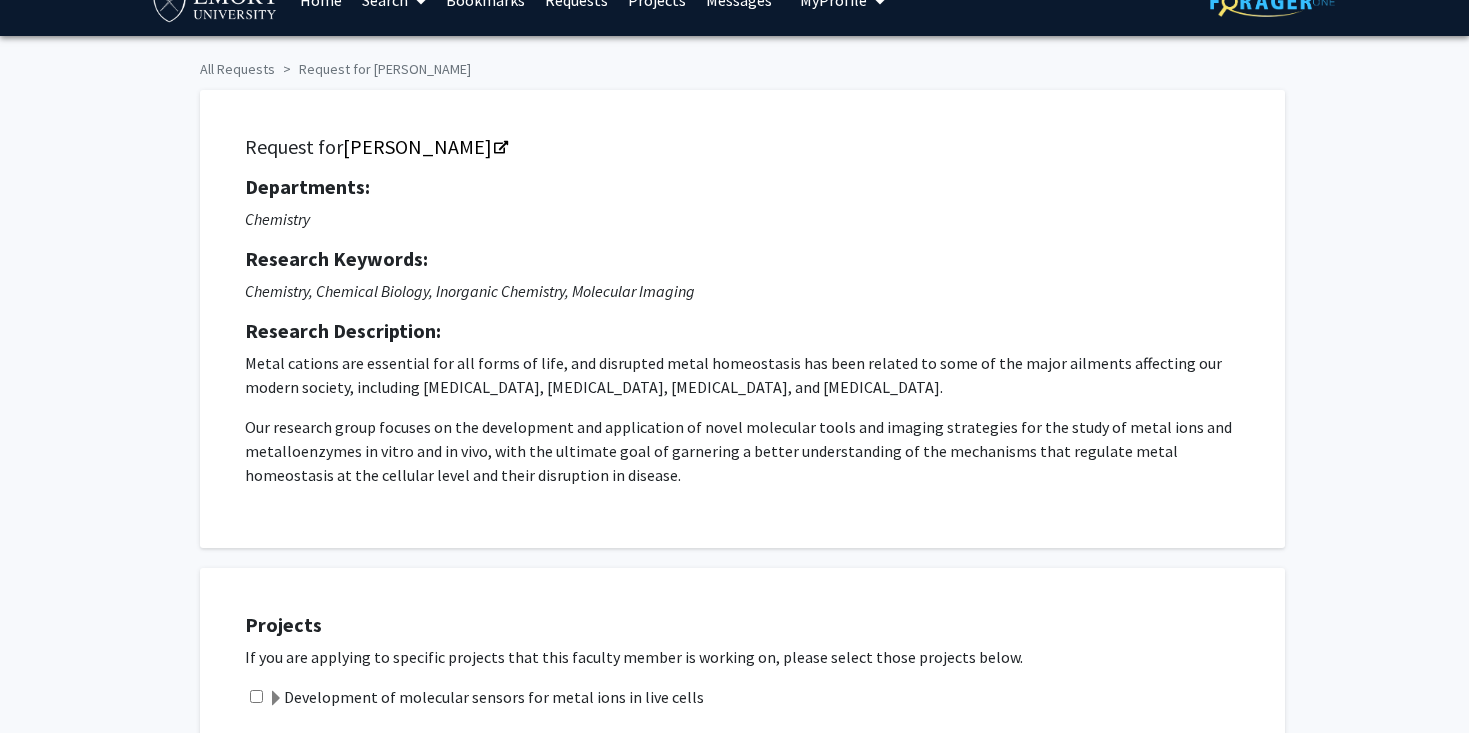 scroll, scrollTop: 0, scrollLeft: 0, axis: both 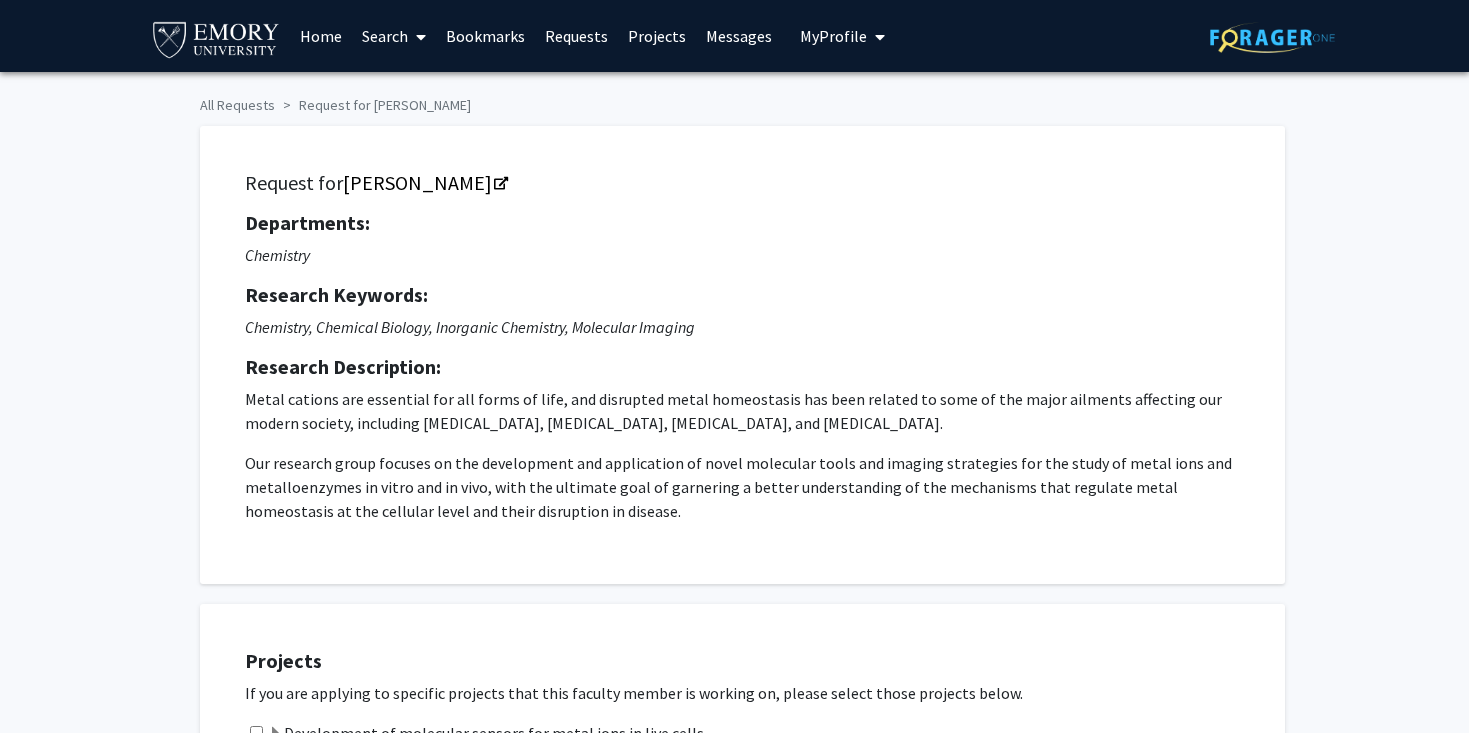 click on "Request for   Daniela Buccella" 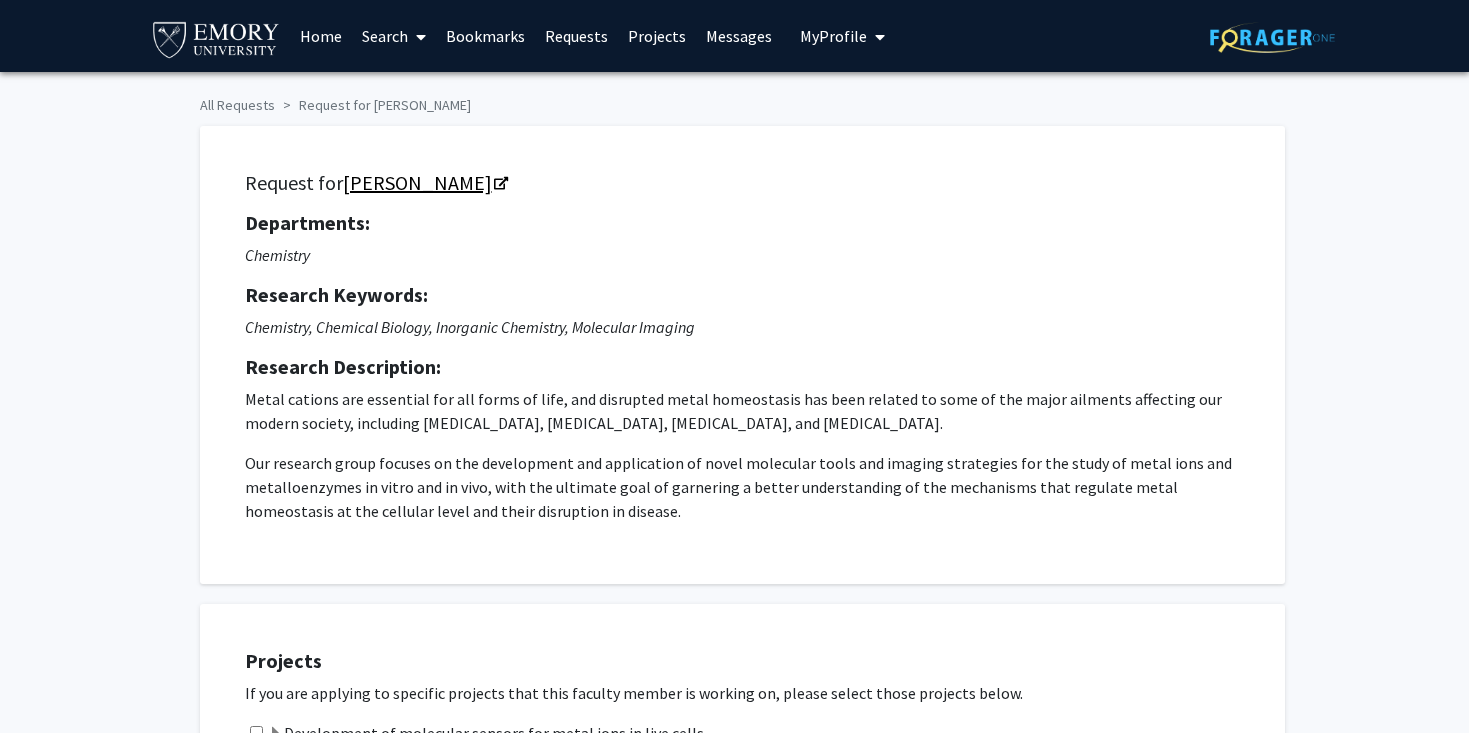 drag, startPoint x: 294, startPoint y: 184, endPoint x: 421, endPoint y: 184, distance: 127 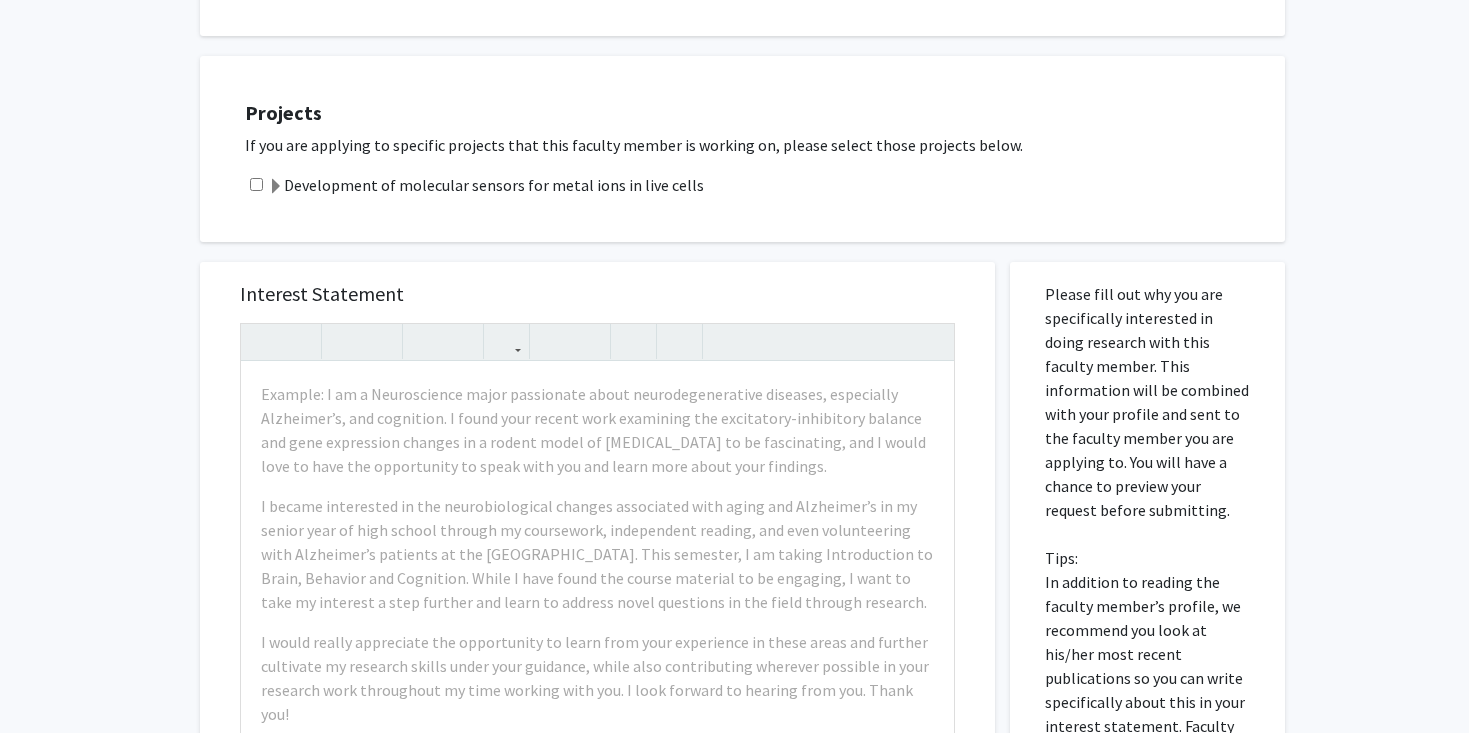 scroll, scrollTop: 0, scrollLeft: 0, axis: both 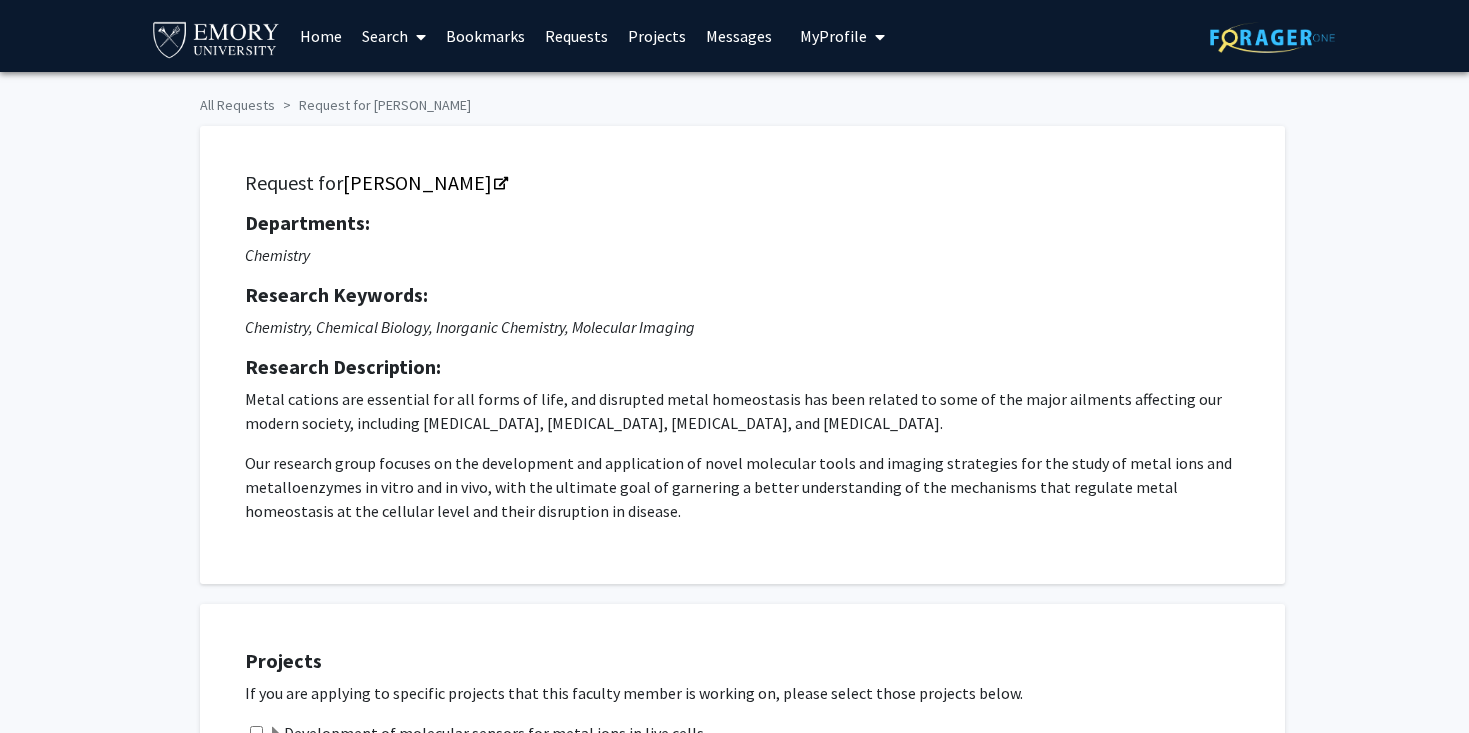 click on "Metal cations are essential for all forms of life, and disrupted metal homeostasis has been related to some of the major ailments affecting our modern society, including neurodegeneration, diabetes, immunodeficiency, and cancer." 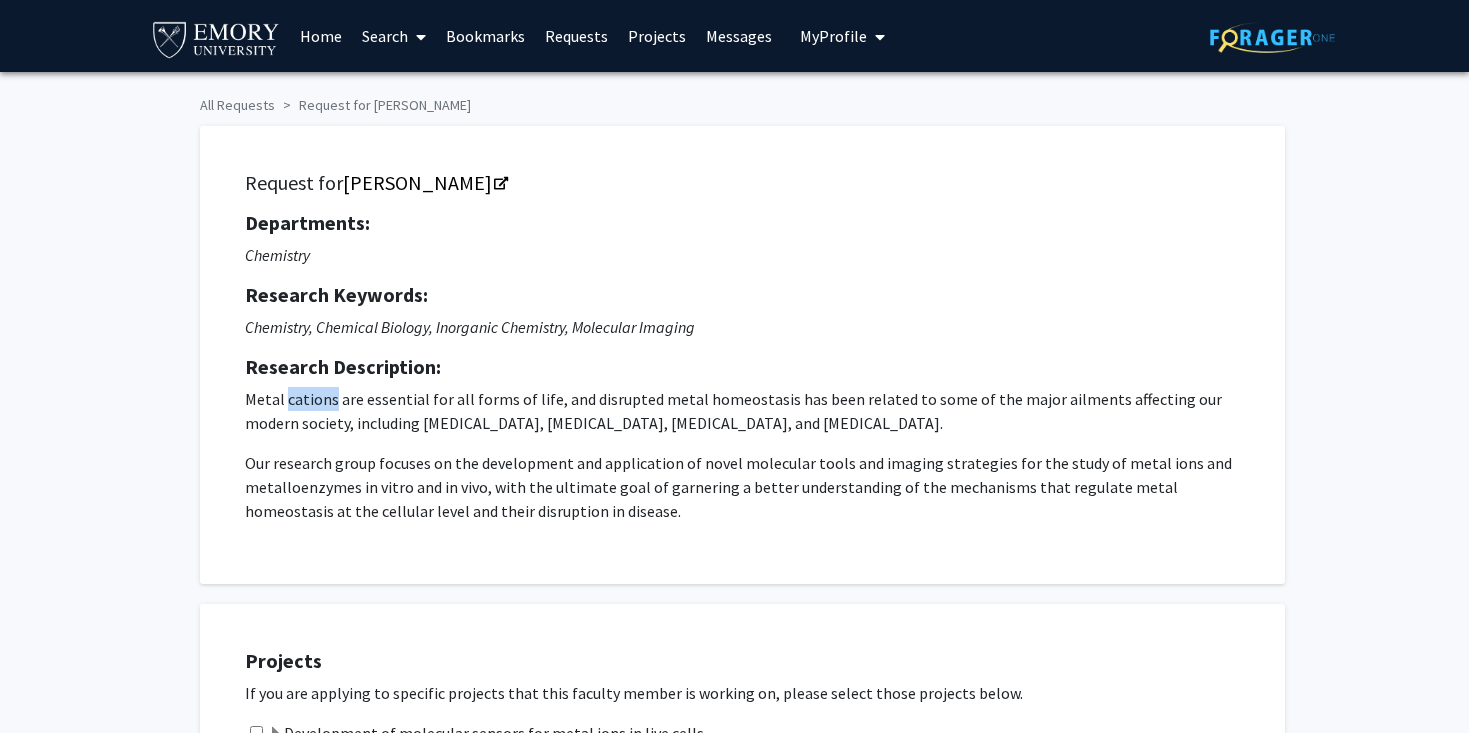 click on "Metal cations are essential for all forms of life, and disrupted metal homeostasis has been related to some of the major ailments affecting our modern society, including neurodegeneration, diabetes, immunodeficiency, and cancer." 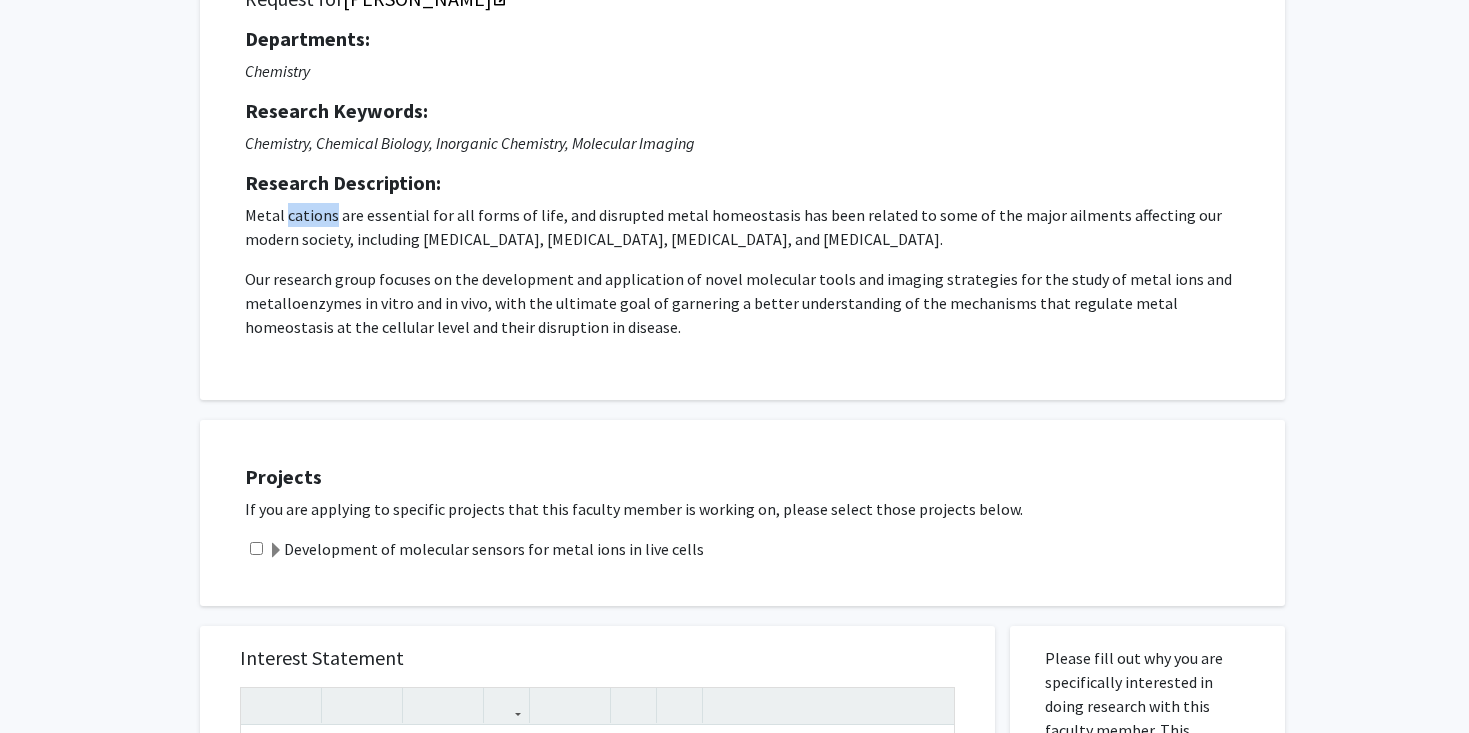 scroll, scrollTop: 161, scrollLeft: 0, axis: vertical 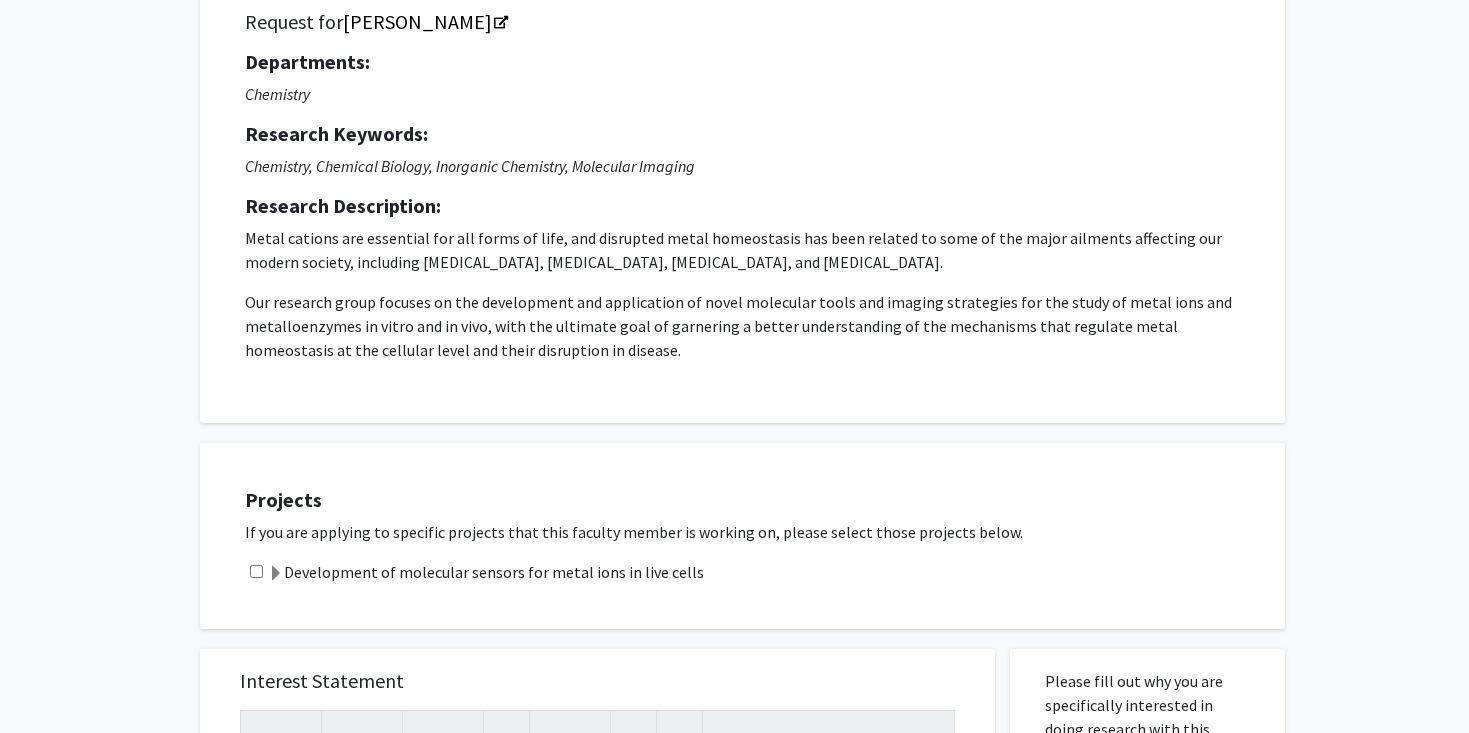 click on "Chemistry, Chemical Biology, Inorganic Chemistry, Molecular Imaging" 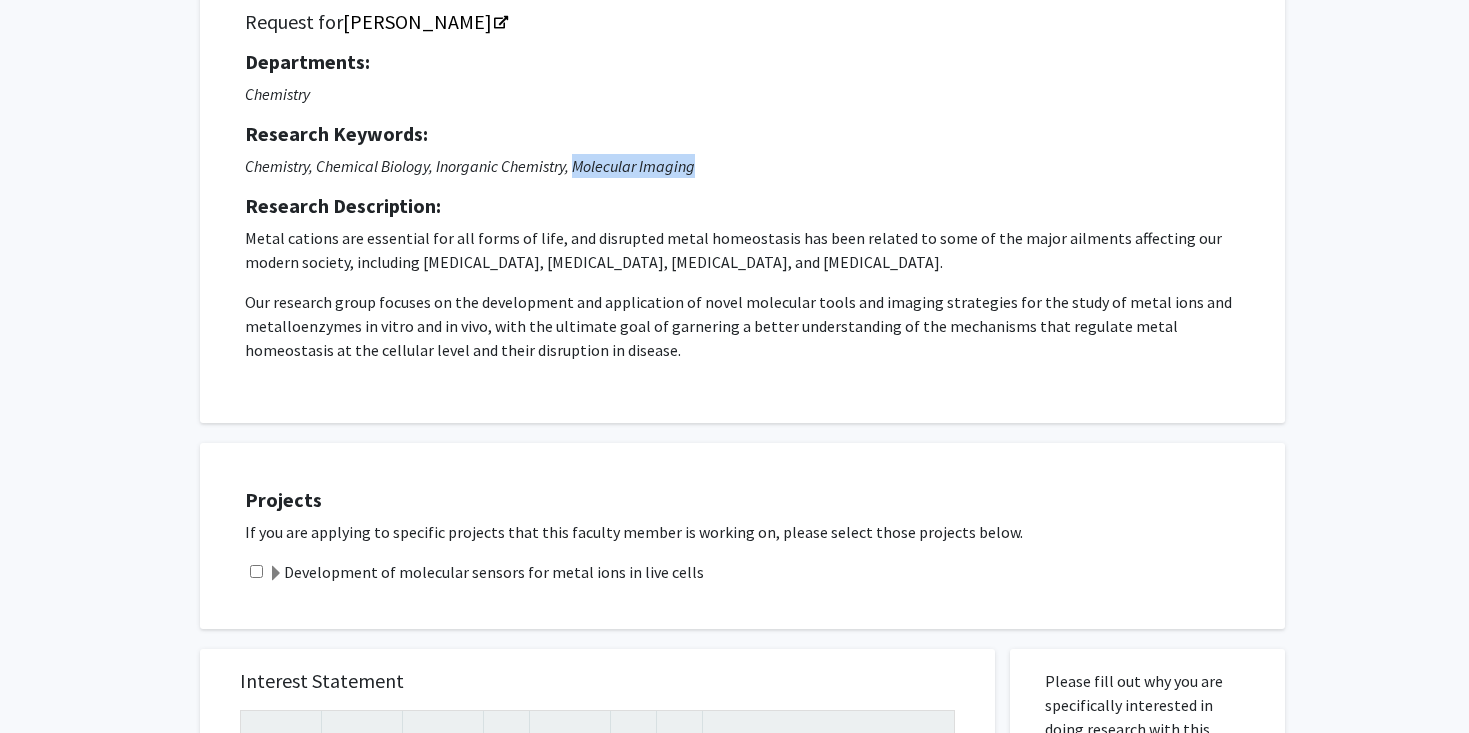 drag, startPoint x: 660, startPoint y: 174, endPoint x: 604, endPoint y: 174, distance: 56 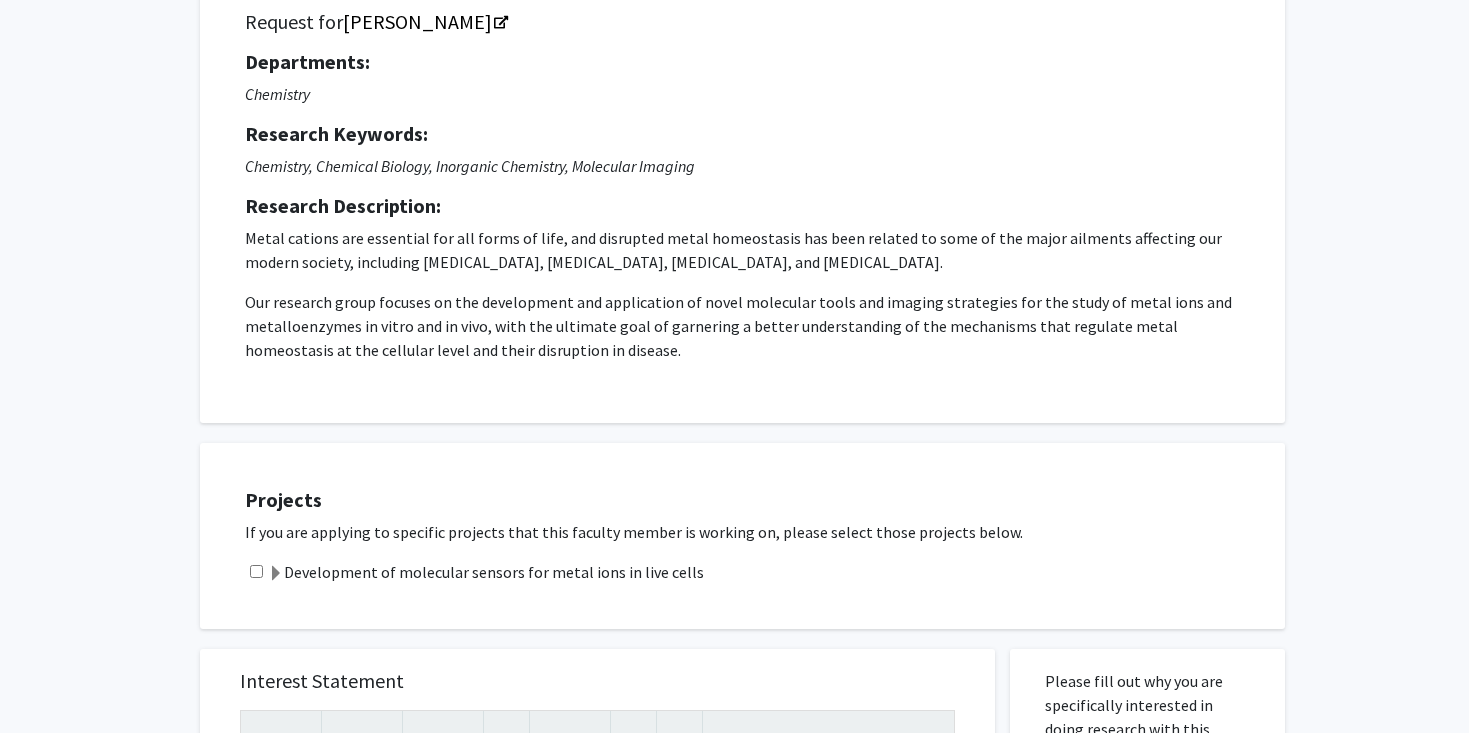 click on "Metal cations are essential for all forms of life, and disrupted metal homeostasis has been related to some of the major ailments affecting our modern society, including neurodegeneration, diabetes, immunodeficiency, and cancer." 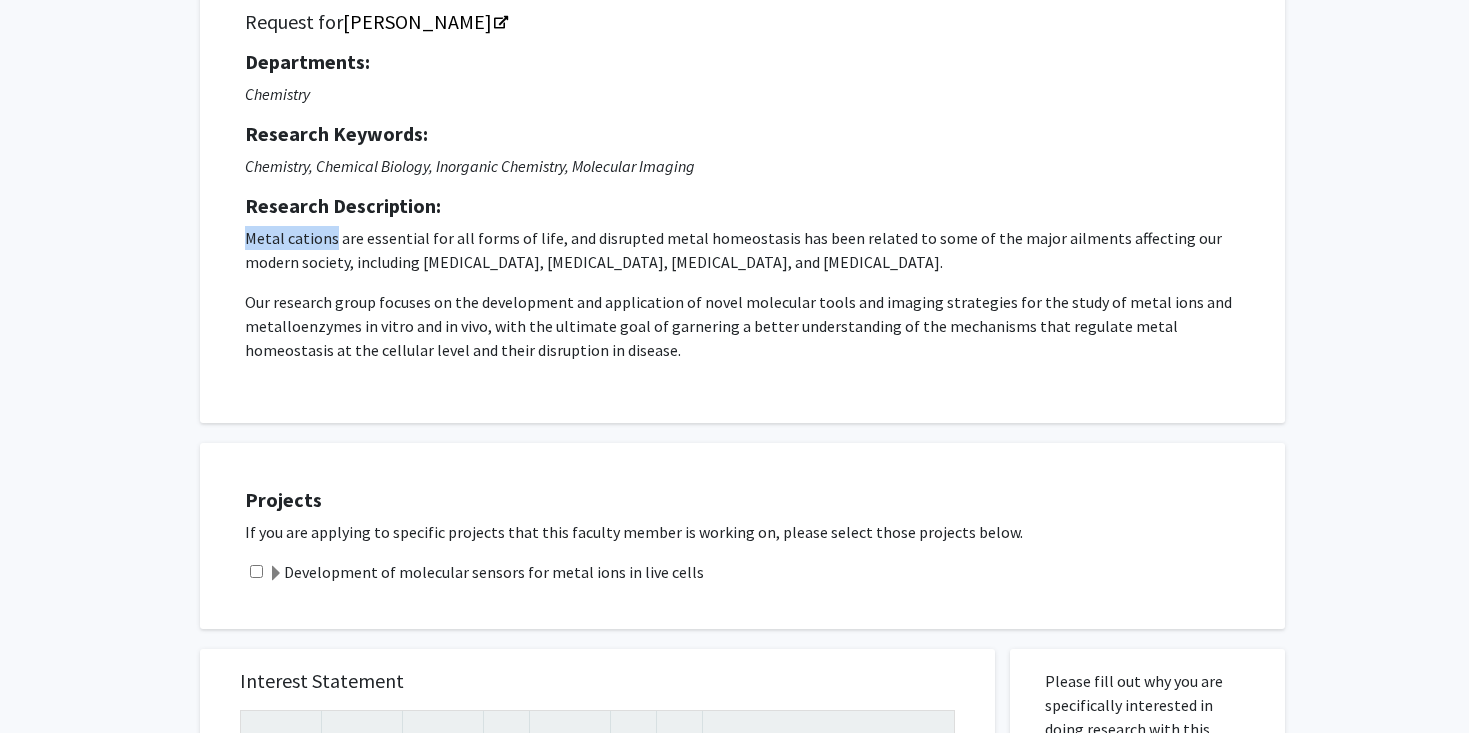 drag, startPoint x: 313, startPoint y: 238, endPoint x: 254, endPoint y: 238, distance: 59 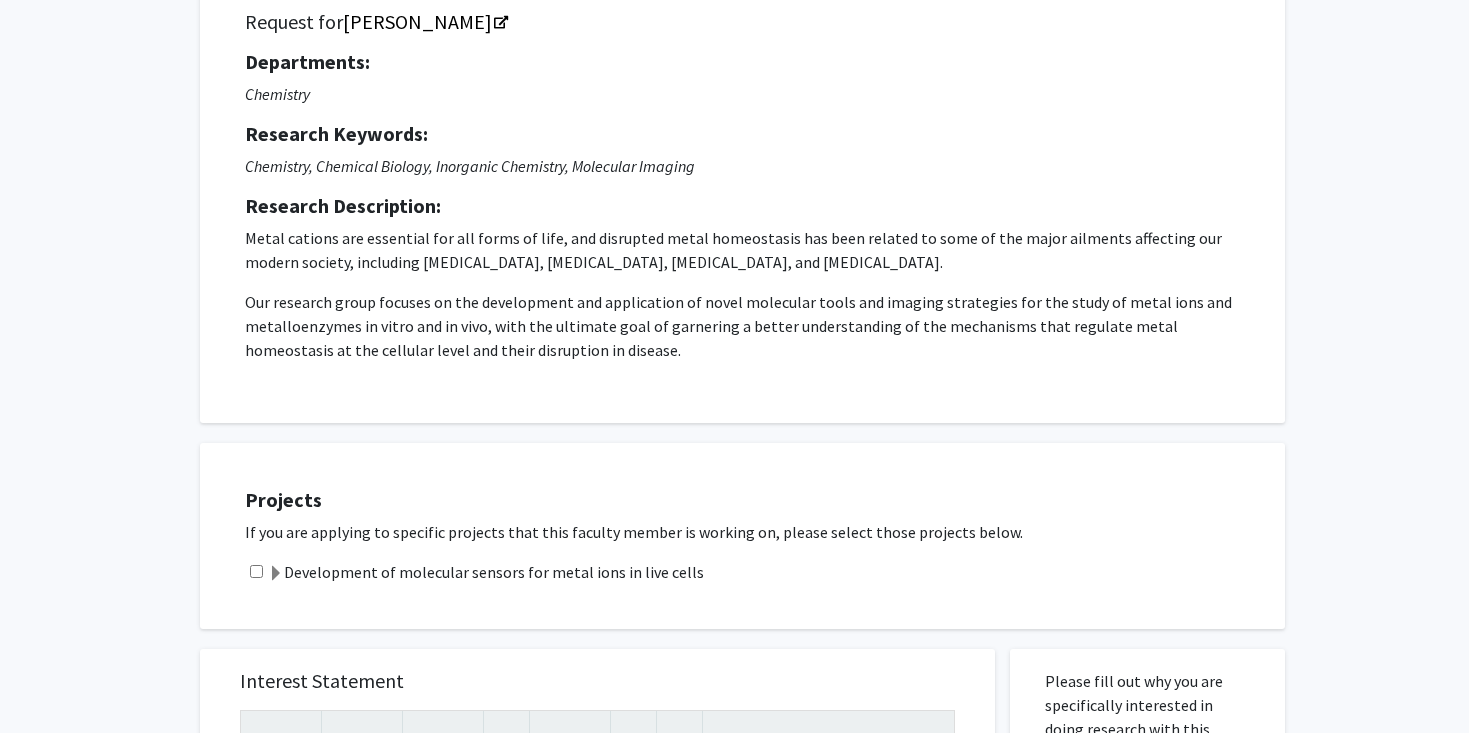 click on "Metal cations are essential for all forms of life, and disrupted metal homeostasis has been related to some of the major ailments affecting our modern society, including neurodegeneration, diabetes, immunodeficiency, and cancer." 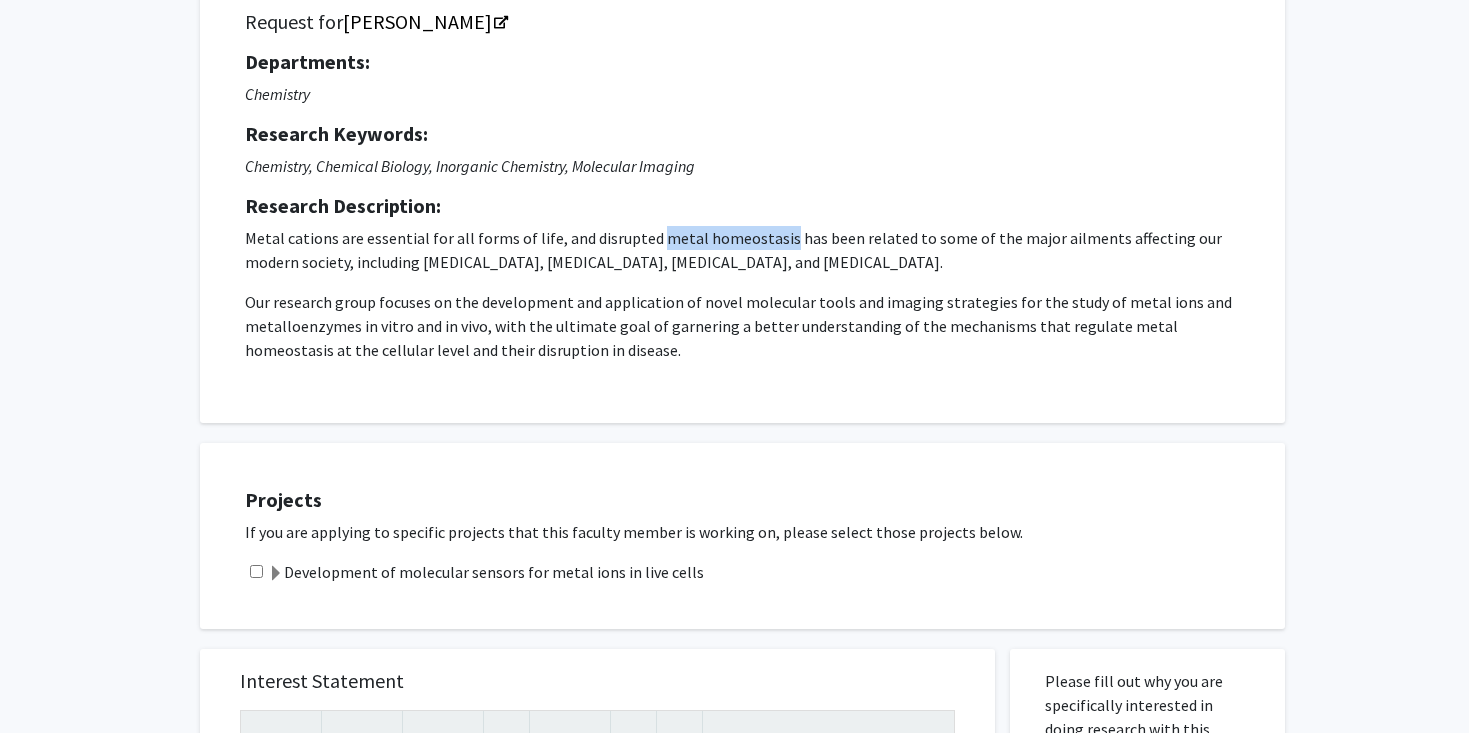 drag, startPoint x: 676, startPoint y: 239, endPoint x: 706, endPoint y: 239, distance: 30 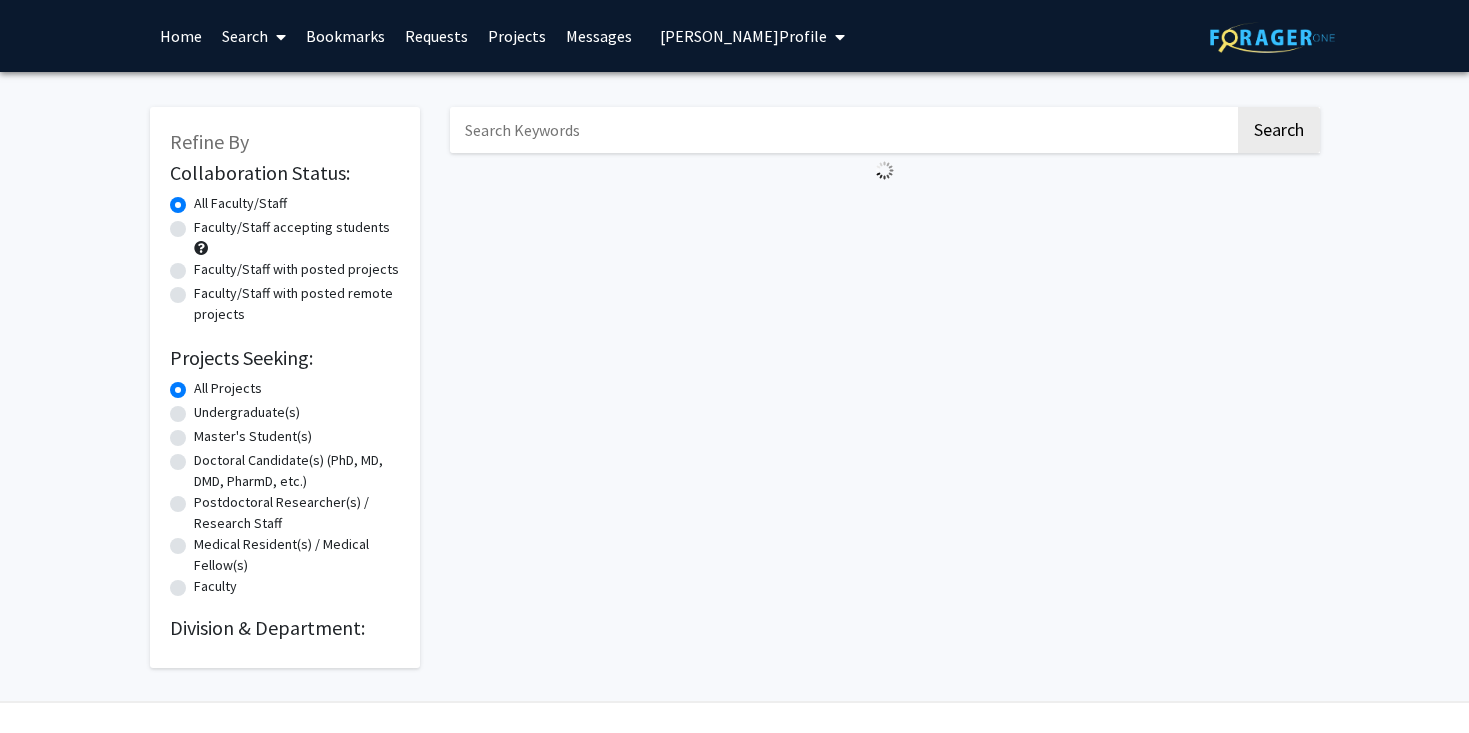 scroll, scrollTop: 0, scrollLeft: 0, axis: both 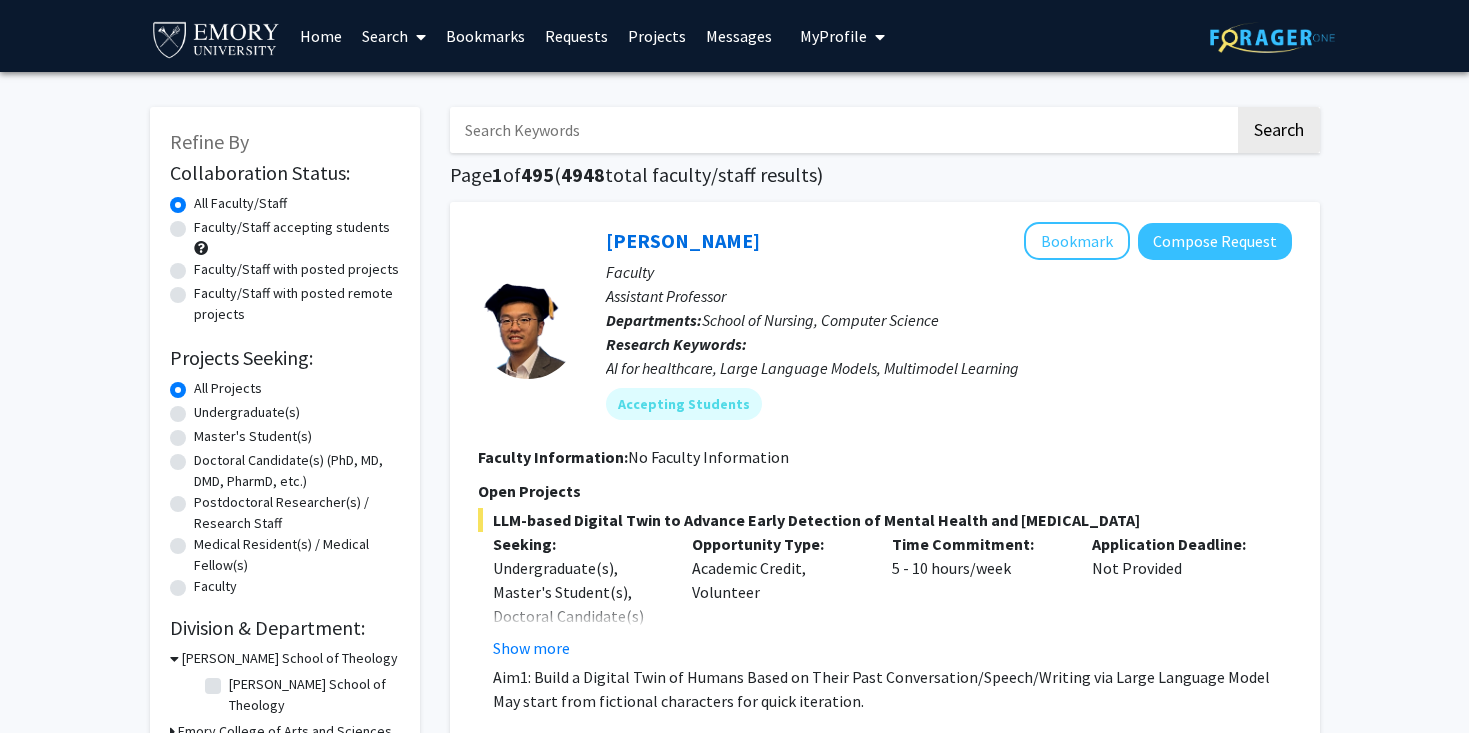 click on "Undergraduate(s)" 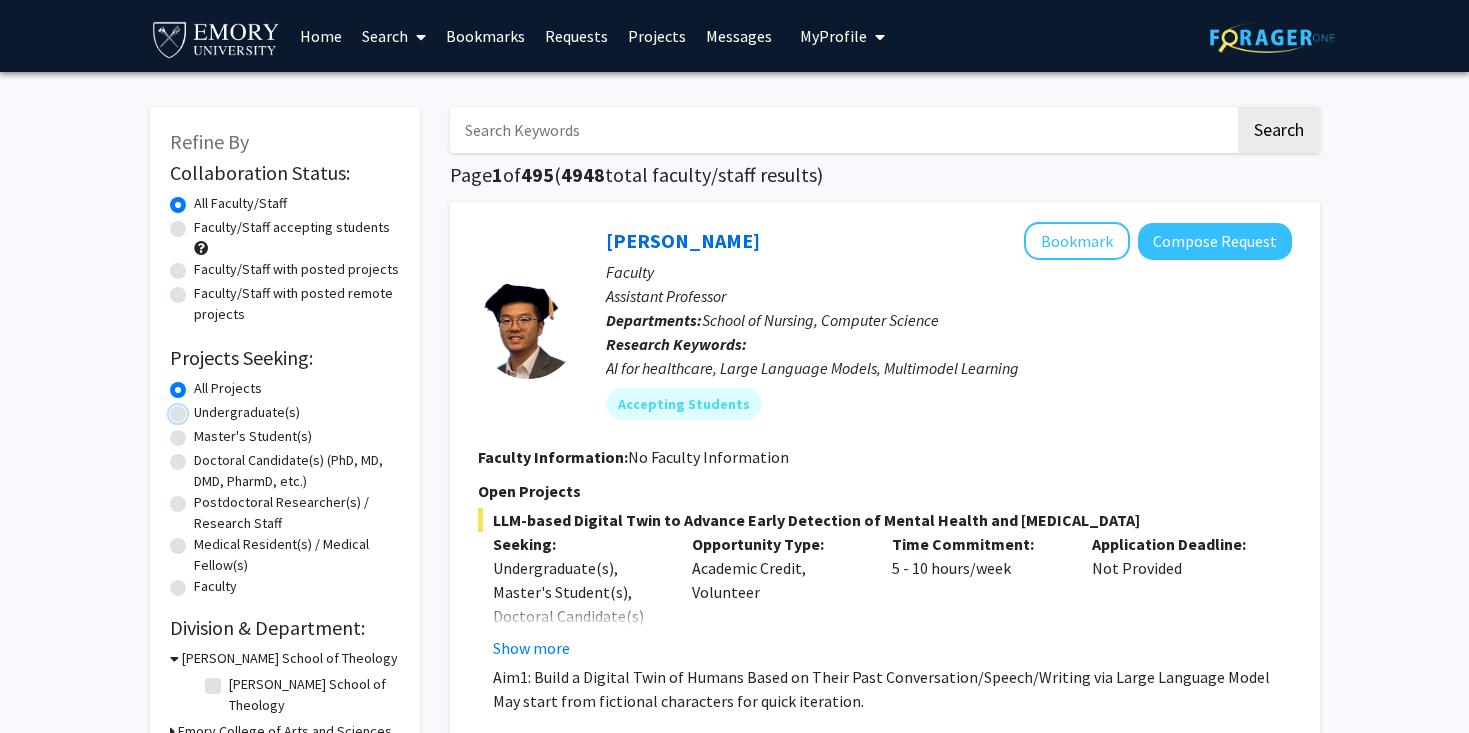 click on "Undergraduate(s)" at bounding box center [200, 408] 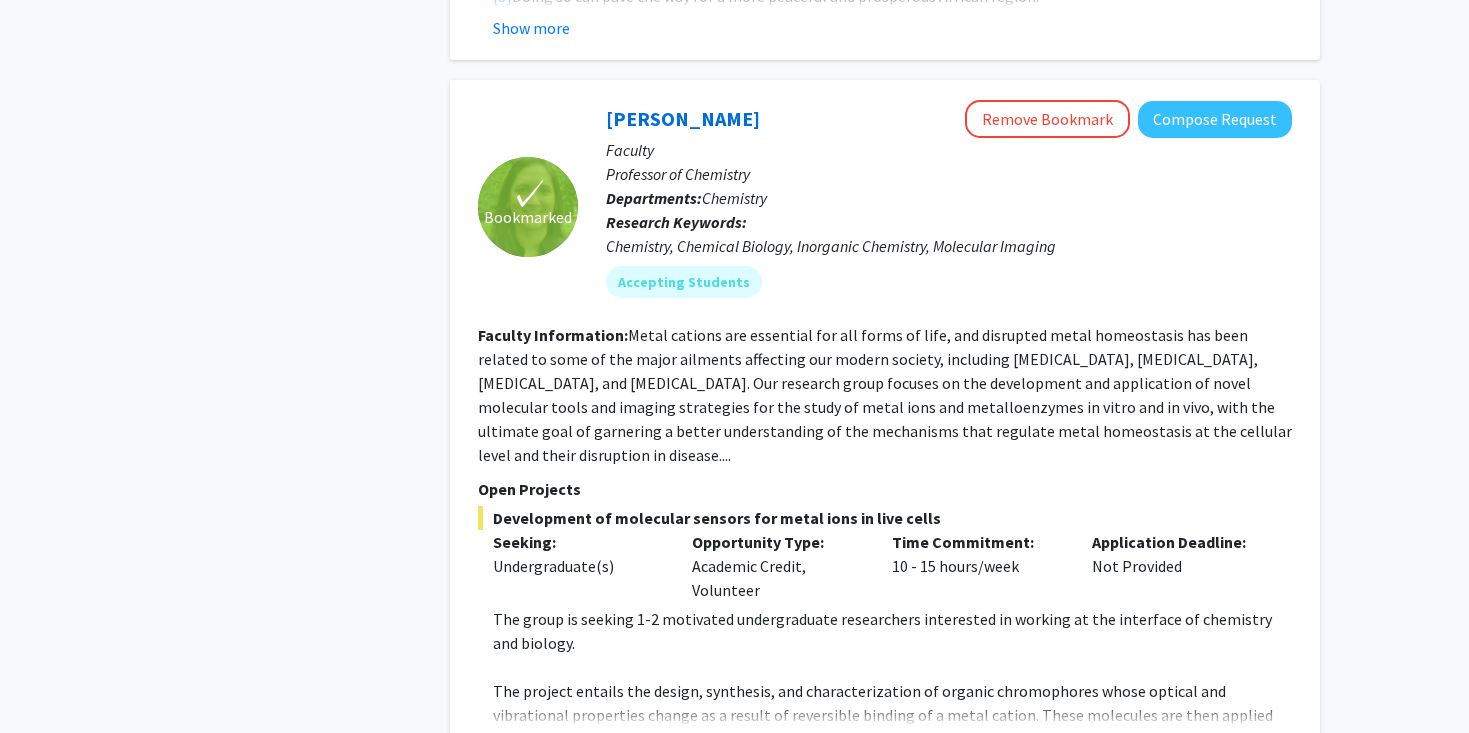 scroll, scrollTop: 3597, scrollLeft: 0, axis: vertical 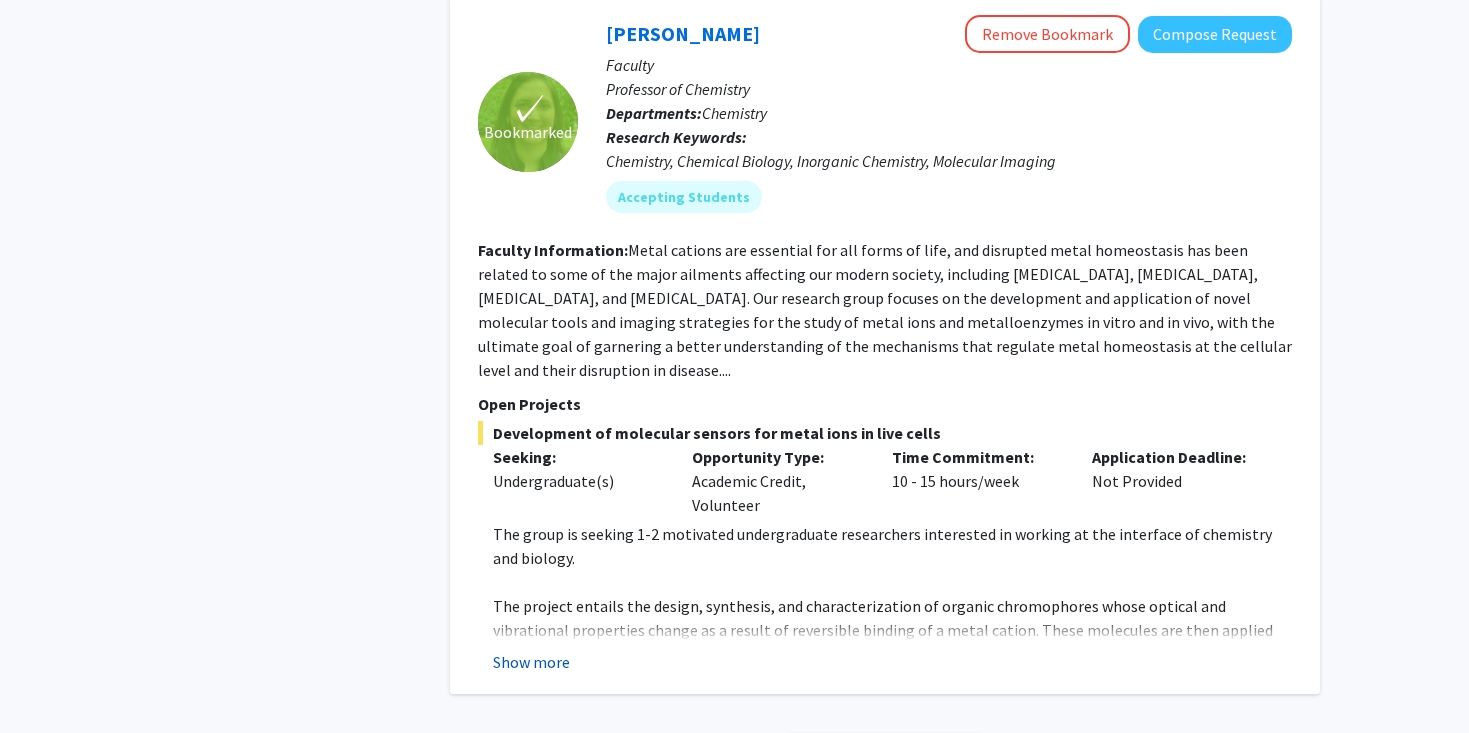 click on "Show more" 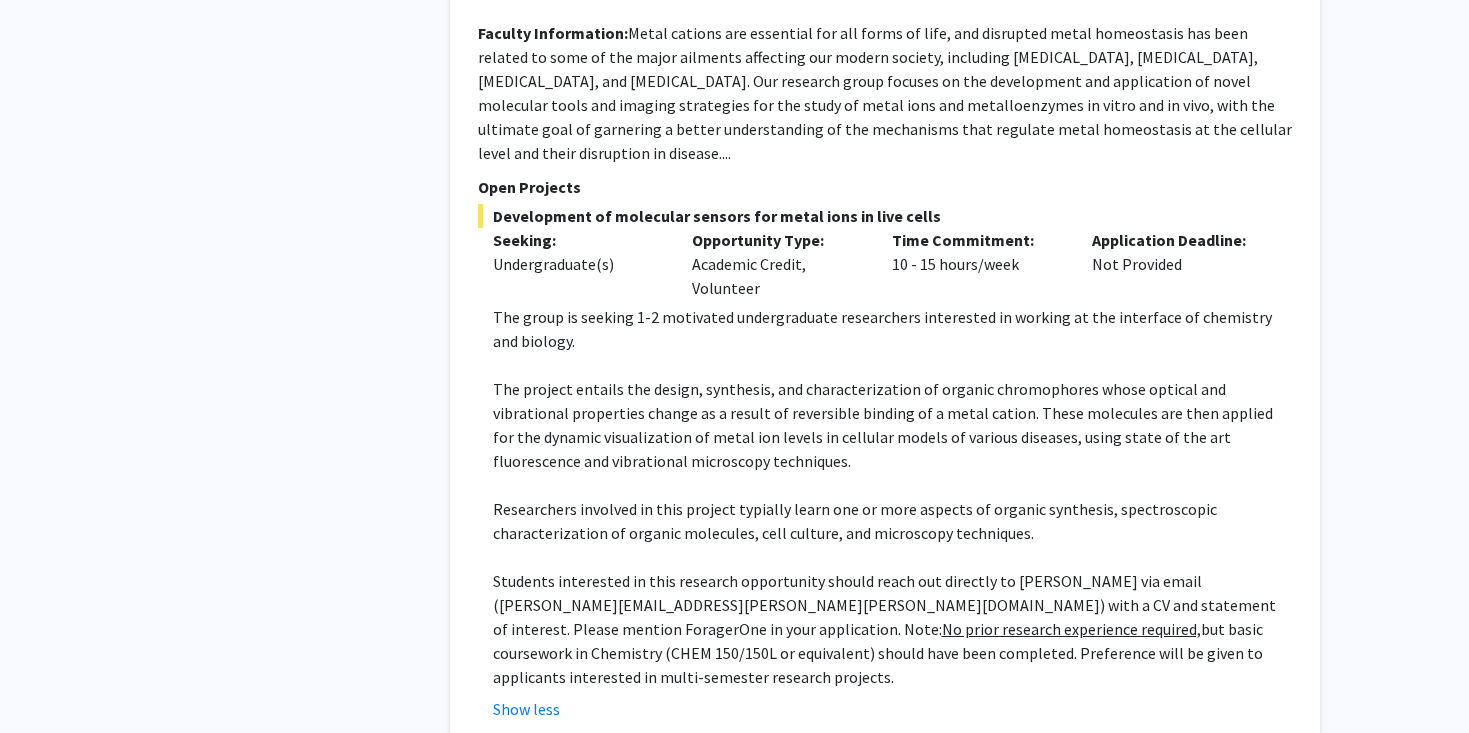 scroll, scrollTop: 3815, scrollLeft: 0, axis: vertical 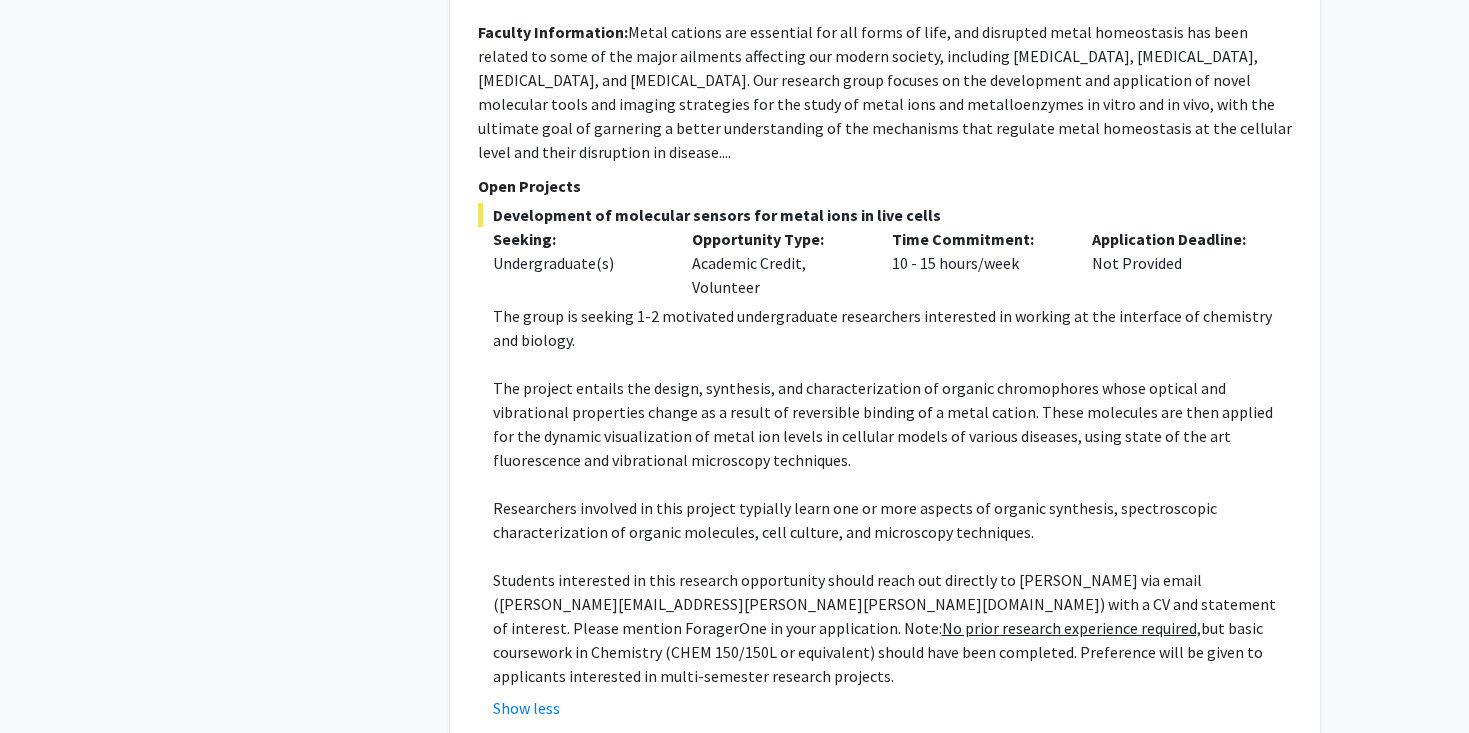 click on "Students interested in this research opportunity should reach out directly to Prof. Buccella via email (daniela.buccella@emory.edu) with a CV and statement of interest. Please mention ForagerOne in your application. Note:  No prior research experience required,  but basic coursework in Chemistry (CHEM 150/150L or equivalent) should have been completed. Preference will be given to applicants interested in multi-semester research projects." 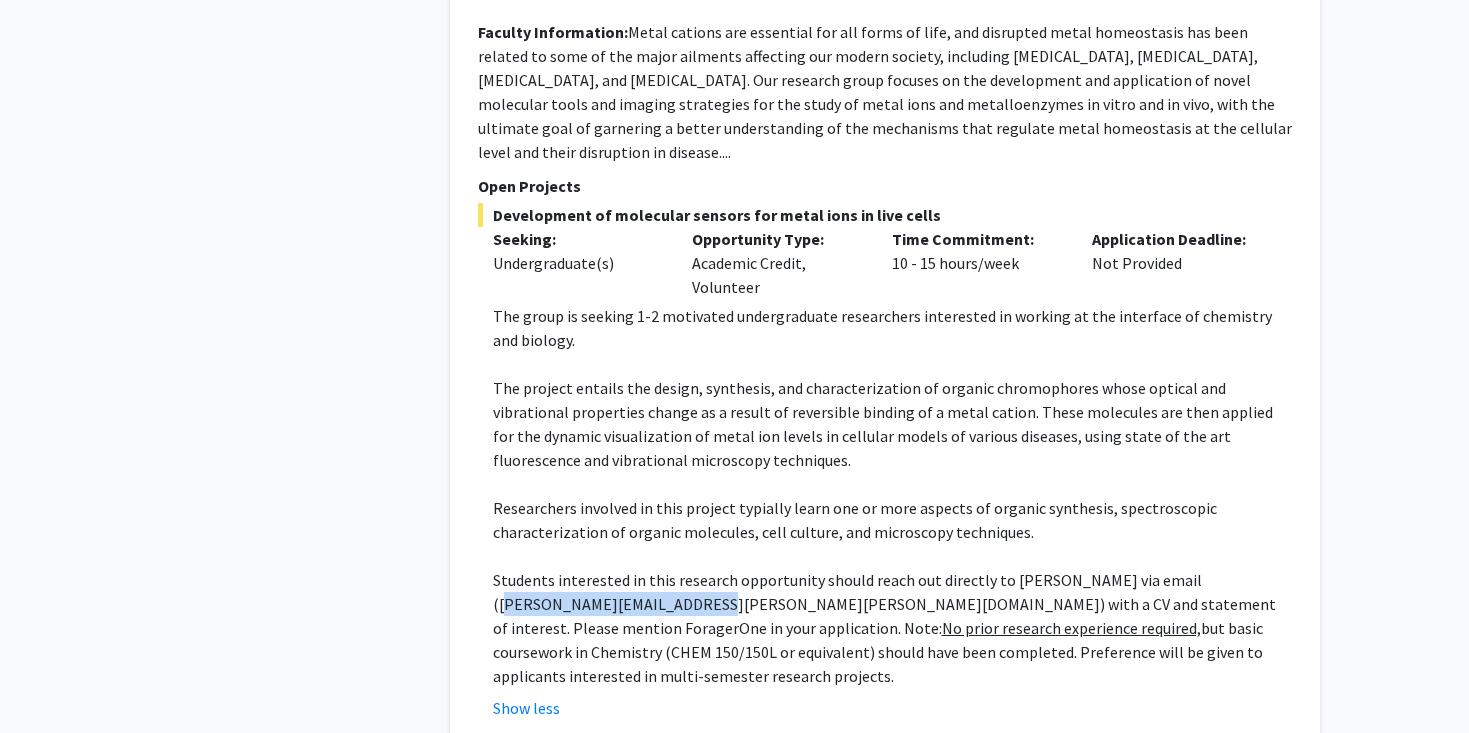 drag, startPoint x: 514, startPoint y: 536, endPoint x: 668, endPoint y: 540, distance: 154.05194 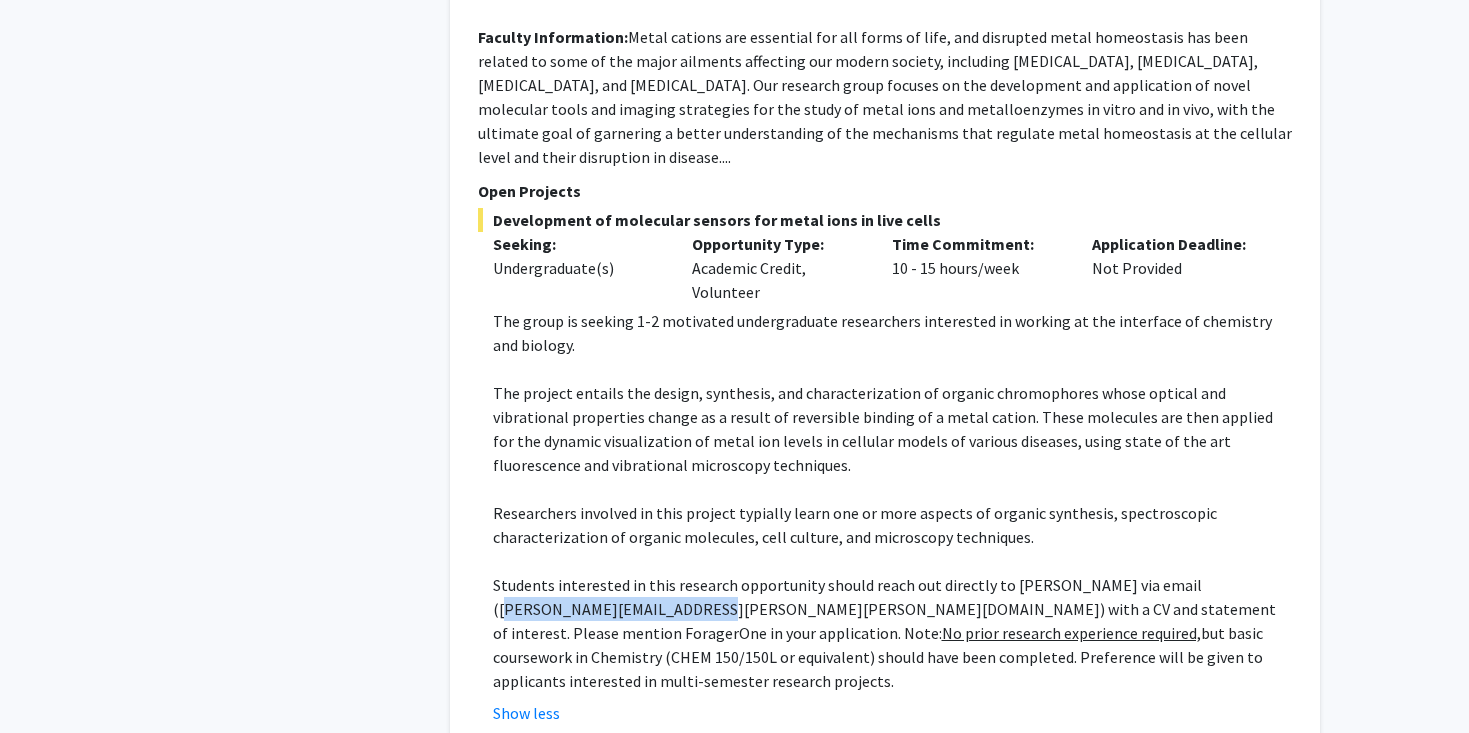 scroll, scrollTop: 3813, scrollLeft: 0, axis: vertical 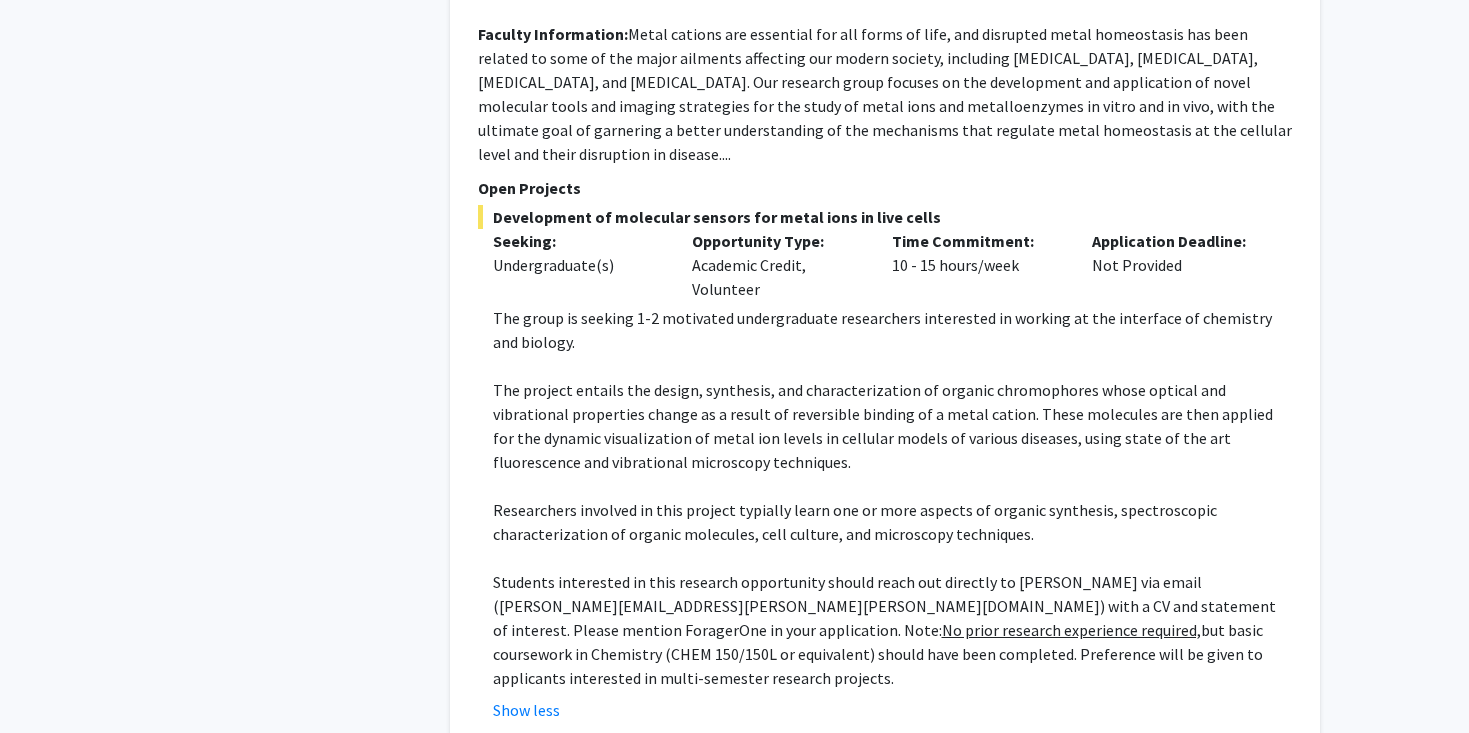 click on "Students interested in this research opportunity should reach out directly to Prof. Buccella via email (daniela.buccella@emory.edu) with a CV and statement of interest. Please mention ForagerOne in your application. Note:  No prior research experience required,  but basic coursework in Chemistry (CHEM 150/150L or equivalent) should have been completed. Preference will be given to applicants interested in multi-semester research projects." 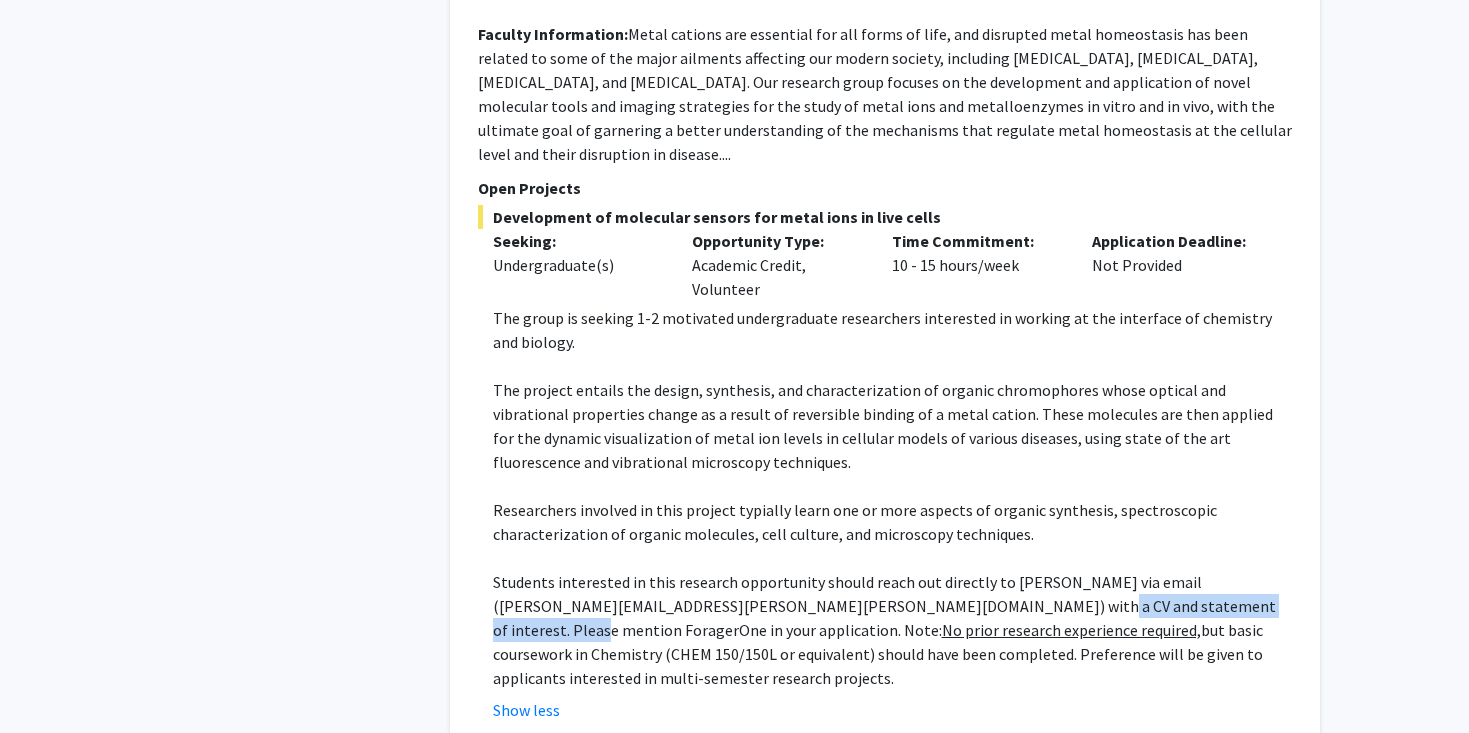 drag, startPoint x: 1021, startPoint y: 534, endPoint x: 1230, endPoint y: 541, distance: 209.11719 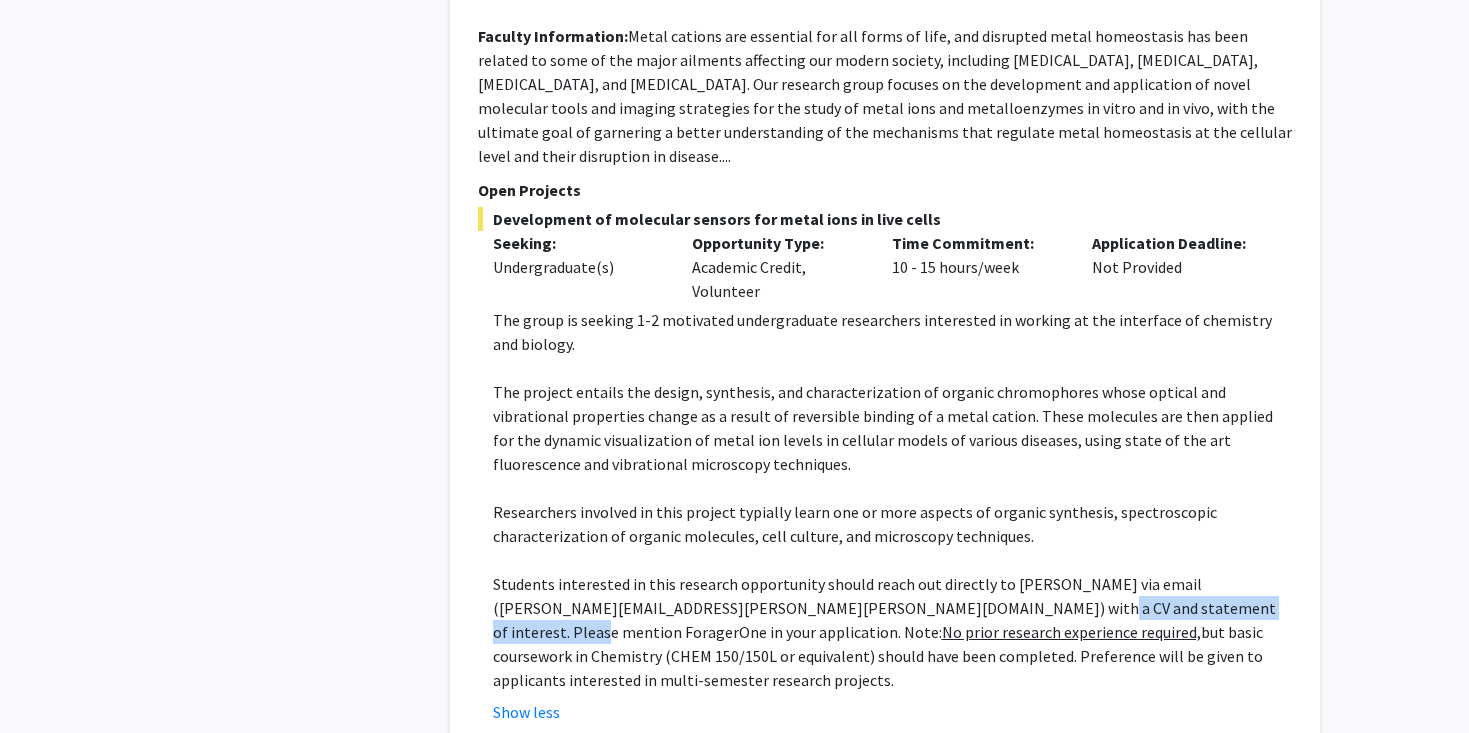 scroll, scrollTop: 3816, scrollLeft: 0, axis: vertical 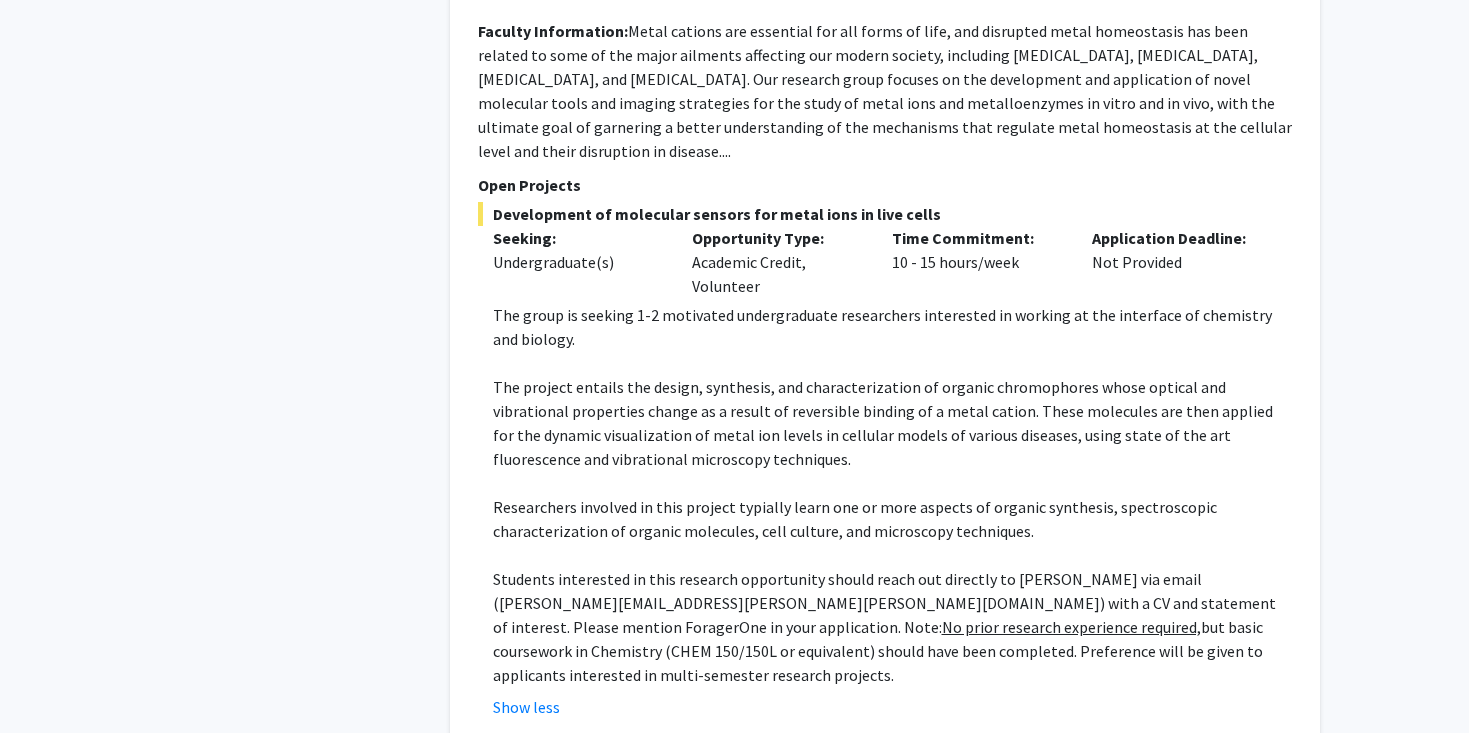 click on "Students interested in this research opportunity should reach out directly to Prof. Buccella via email (daniela.buccella@emory.edu) with a CV and statement of interest. Please mention ForagerOne in your application. Note:  No prior research experience required,  but basic coursework in Chemistry (CHEM 150/150L or equivalent) should have been completed. Preference will be given to applicants interested in multi-semester research projects." 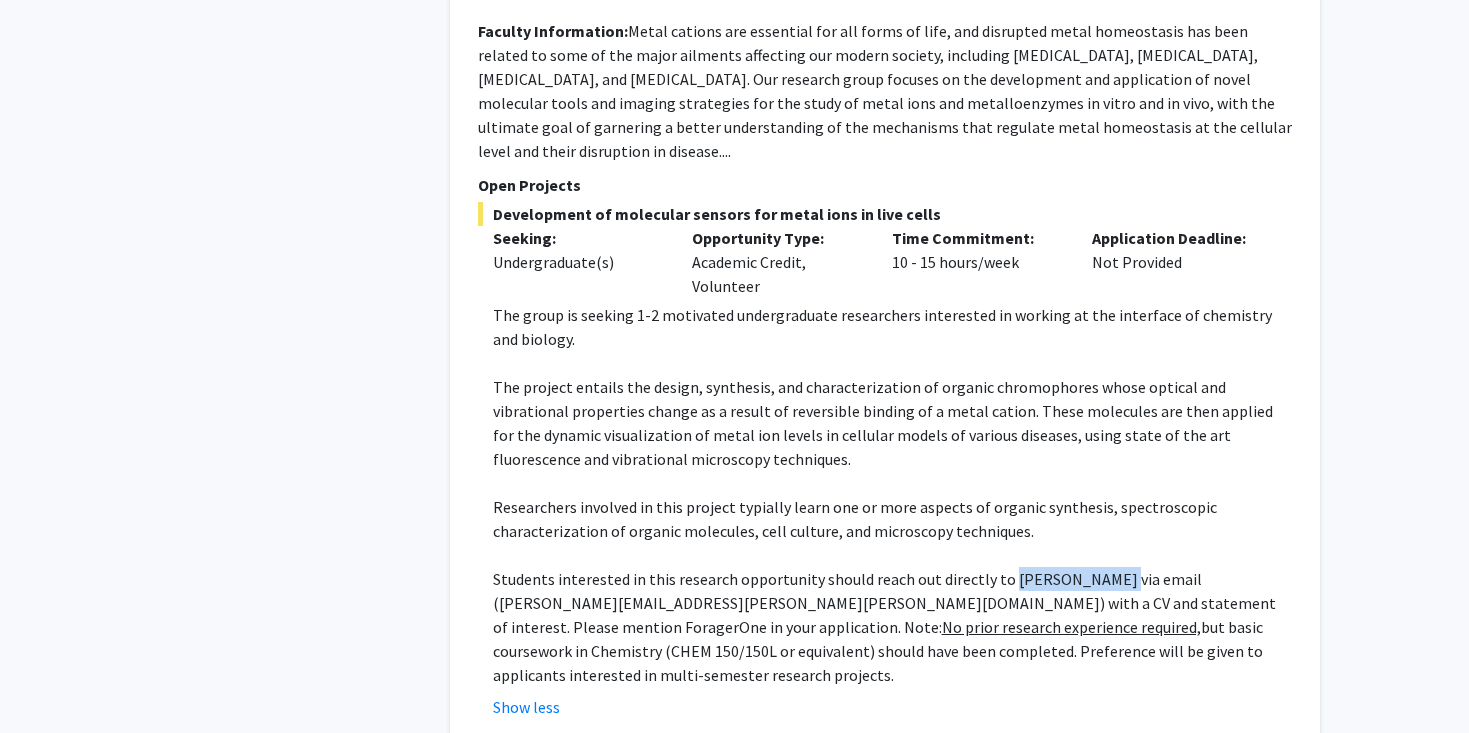 drag, startPoint x: 1019, startPoint y: 506, endPoint x: 1053, endPoint y: 506, distance: 34 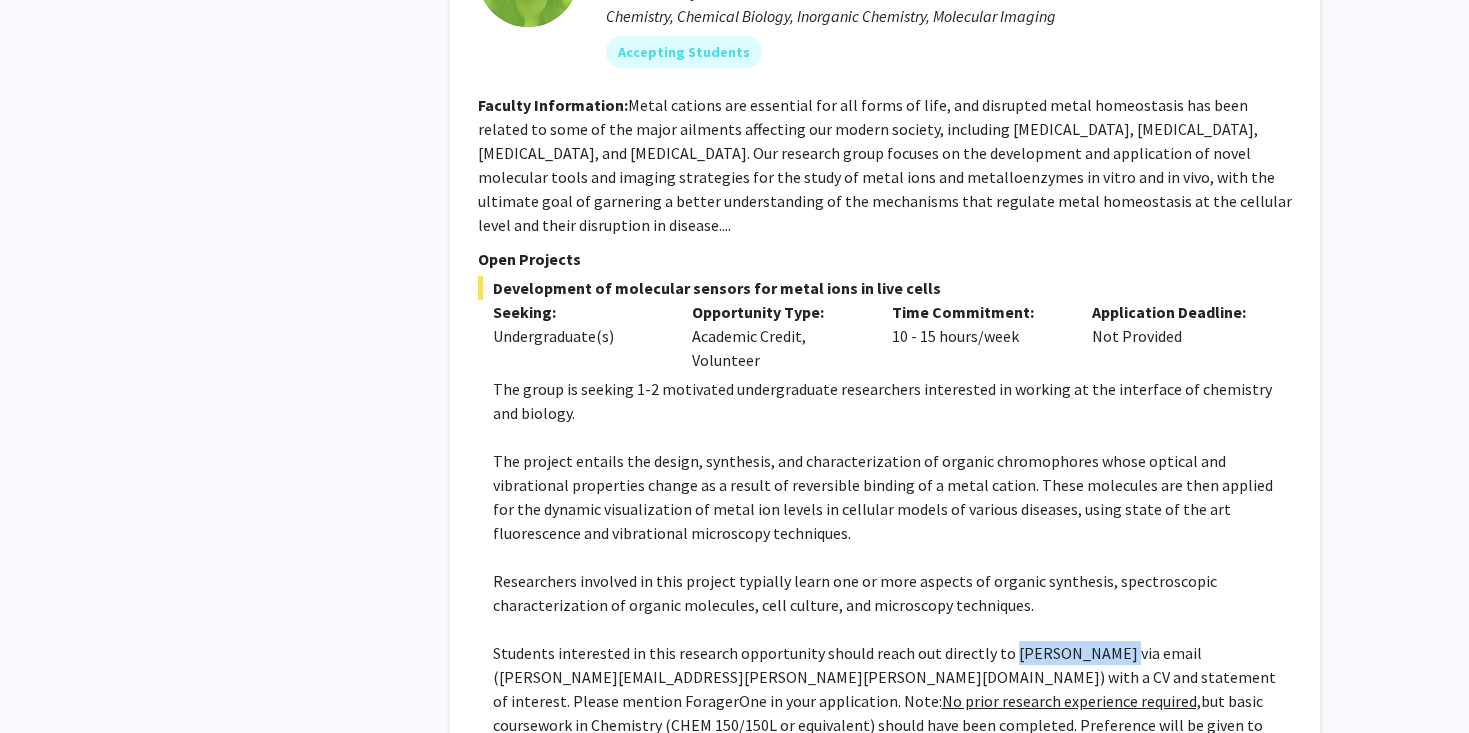 scroll, scrollTop: 3746, scrollLeft: 0, axis: vertical 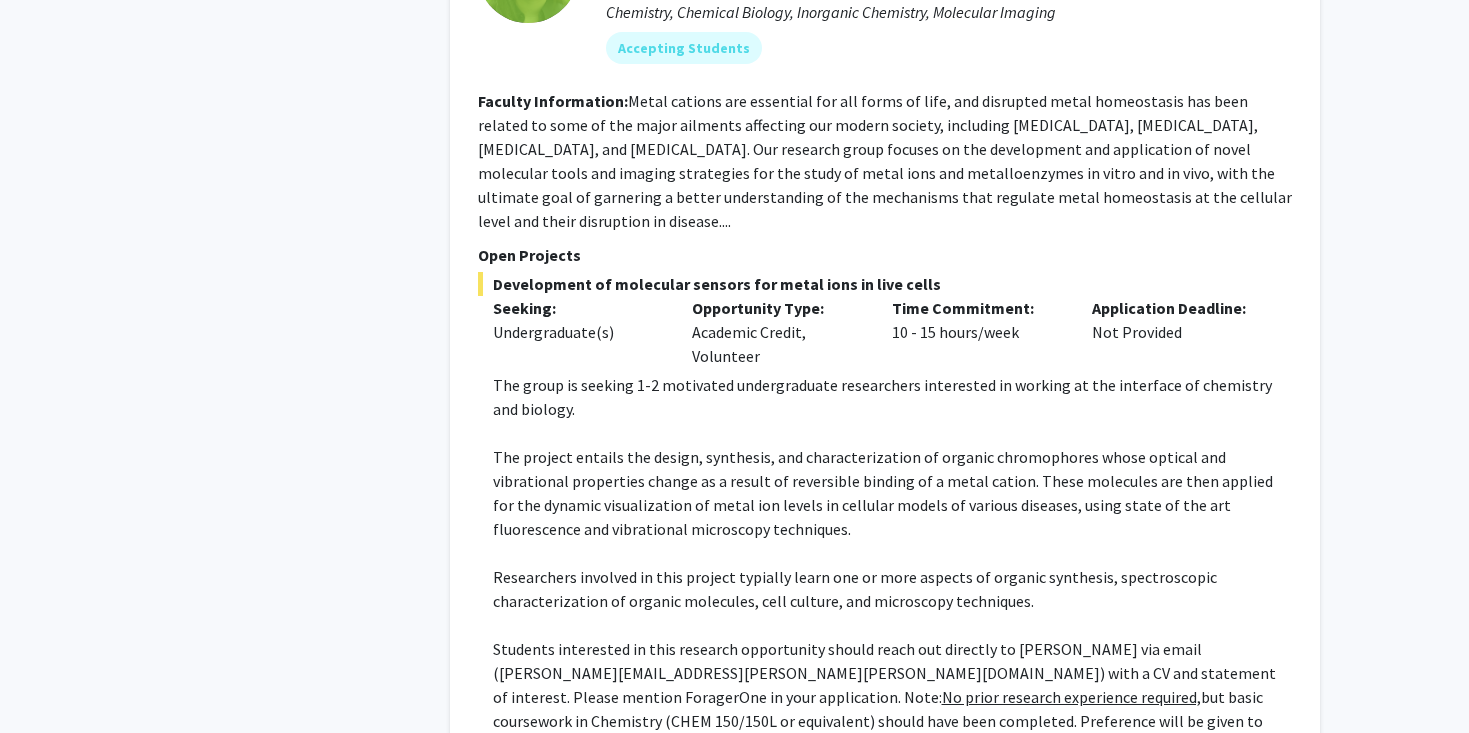 click on "Students interested in this research opportunity should reach out directly to Prof. Buccella via email (daniela.buccella@emory.edu) with a CV and statement of interest. Please mention ForagerOne in your application. Note:  No prior research experience required,  but basic coursework in Chemistry (CHEM 150/150L or equivalent) should have been completed. Preference will be given to applicants interested in multi-semester research projects." 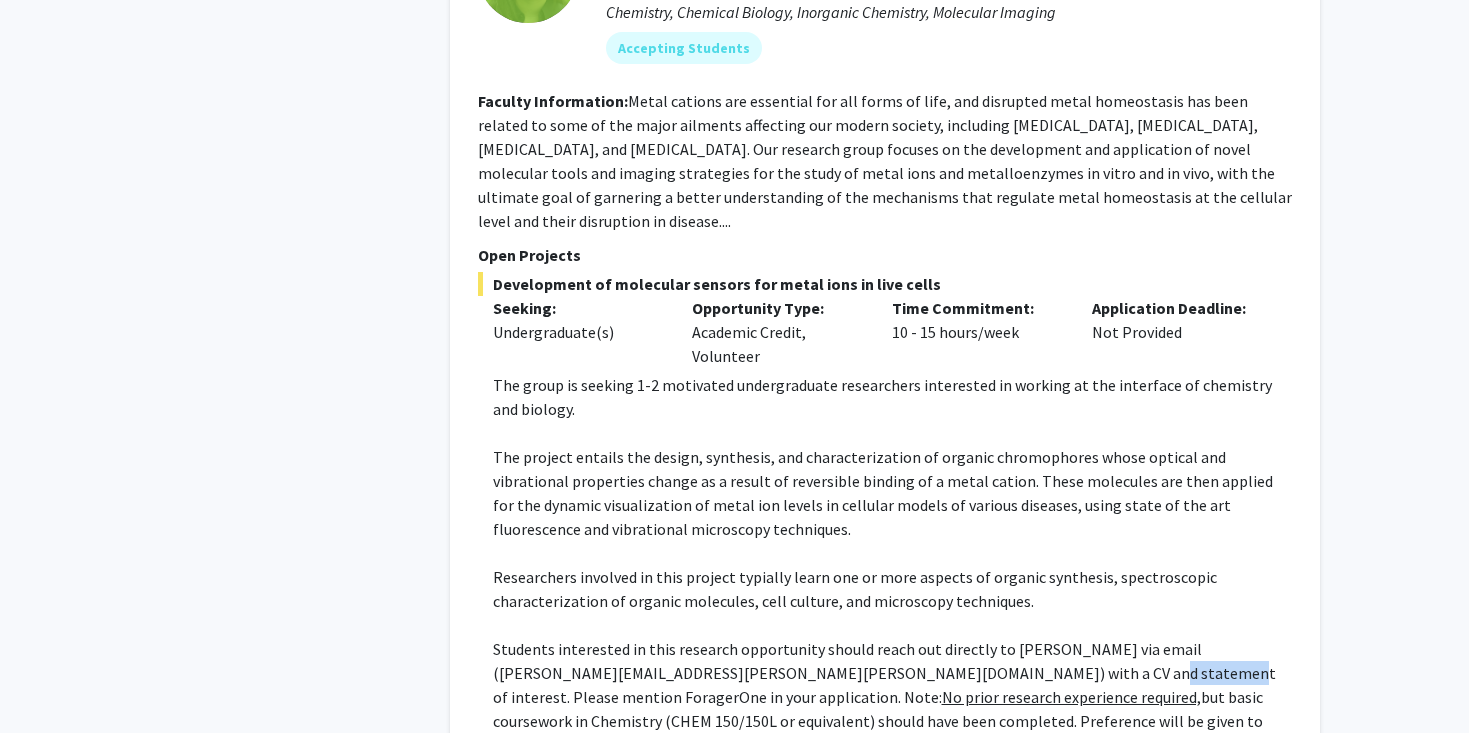 click on "Students interested in this research opportunity should reach out directly to Prof. Buccella via email (daniela.buccella@emory.edu) with a CV and statement of interest. Please mention ForagerOne in your application. Note:  No prior research experience required,  but basic coursework in Chemistry (CHEM 150/150L or equivalent) should have been completed. Preference will be given to applicants interested in multi-semester research projects." 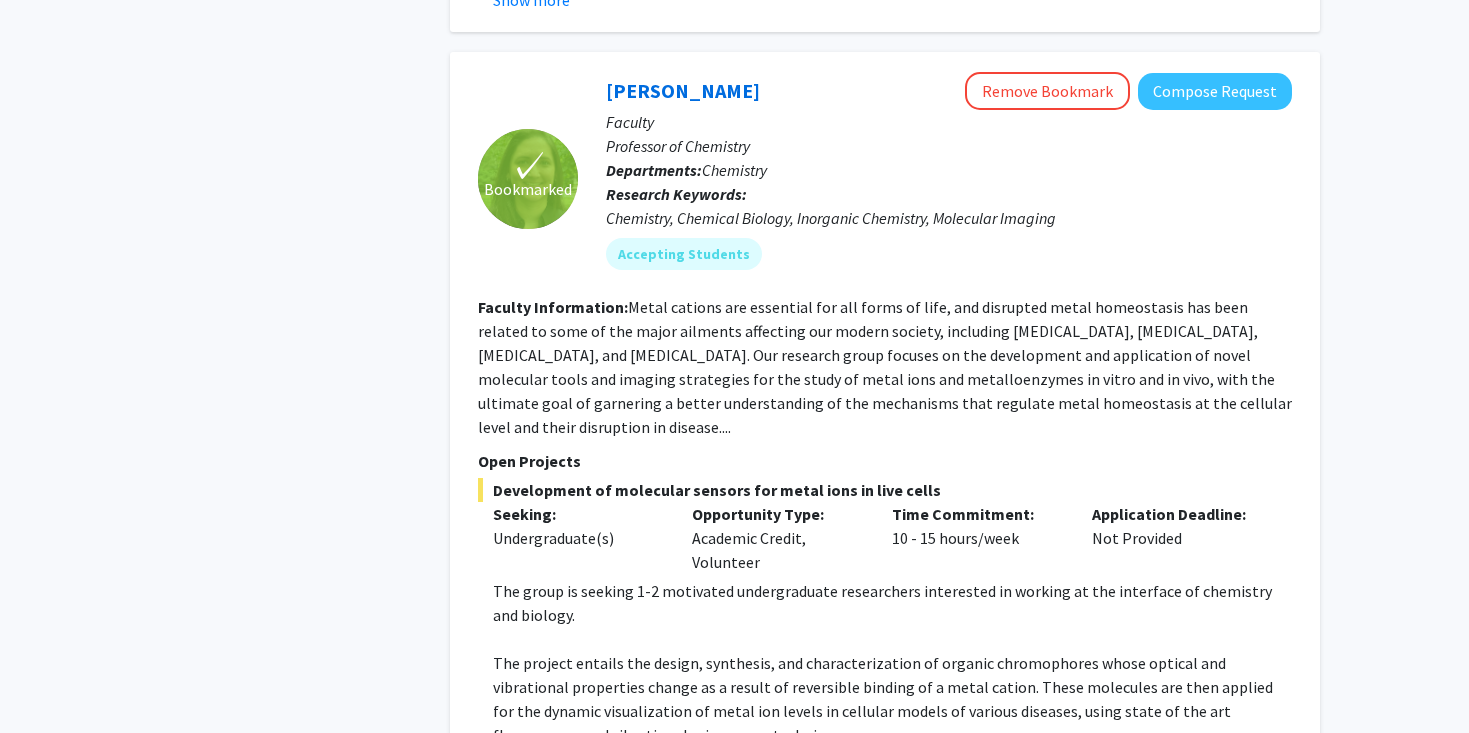 scroll, scrollTop: 3533, scrollLeft: 0, axis: vertical 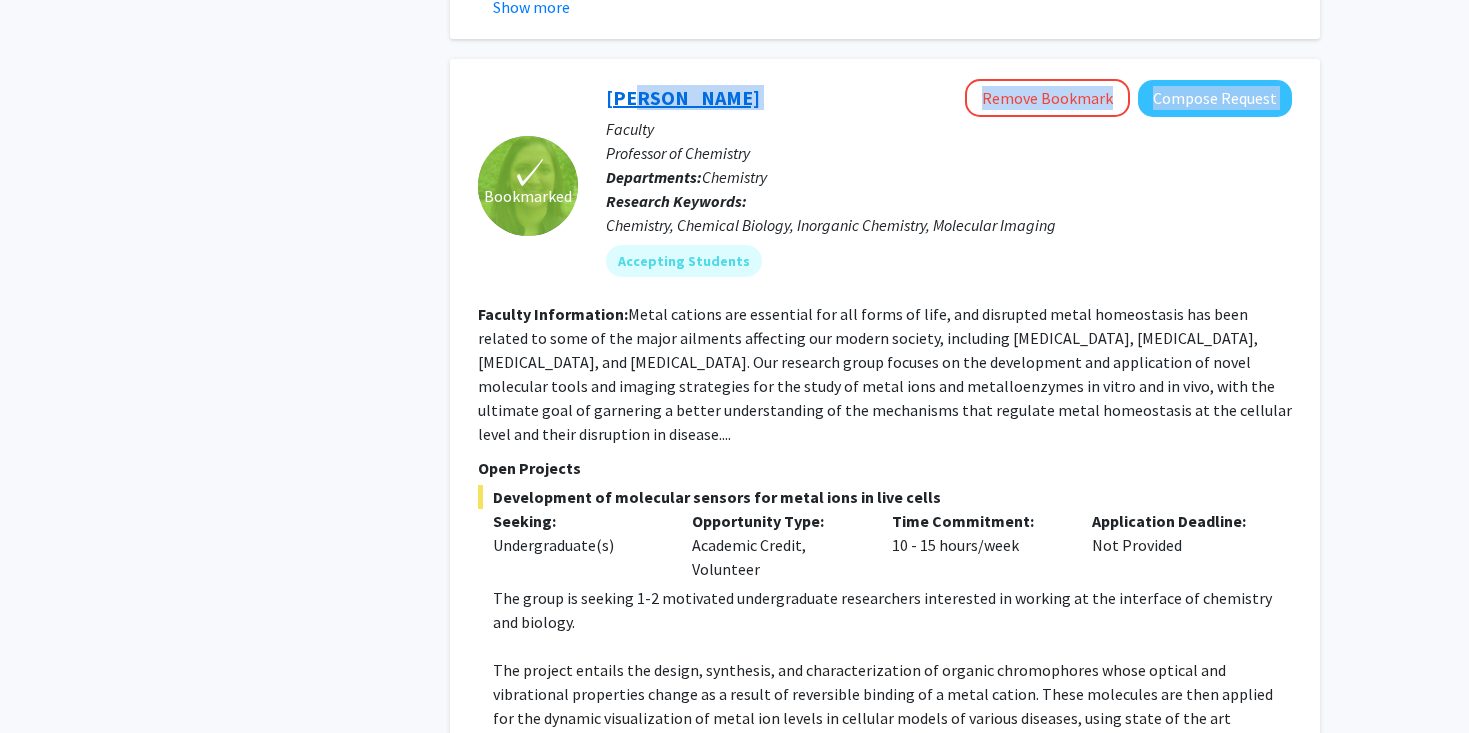 drag, startPoint x: 772, startPoint y: 56, endPoint x: 630, endPoint y: 55, distance: 142.00352 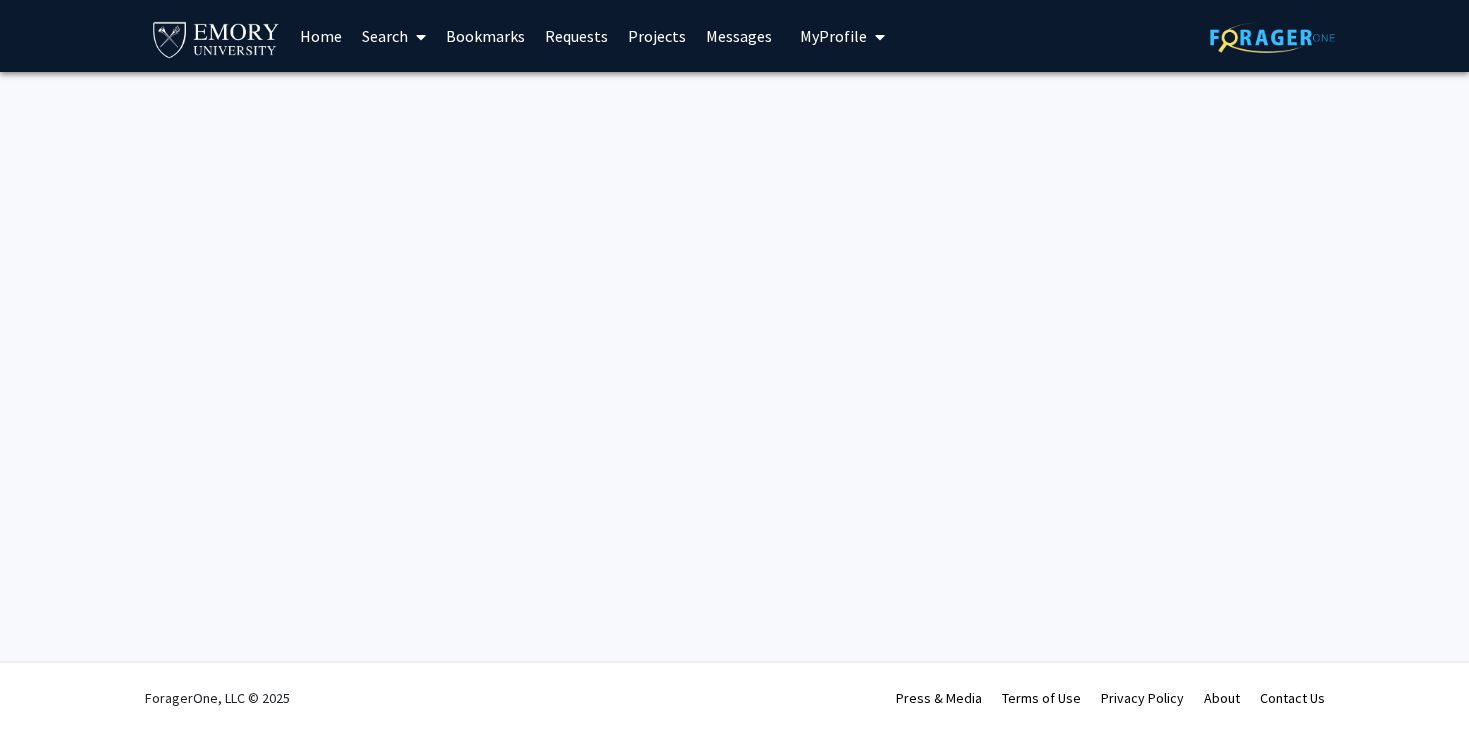 scroll, scrollTop: 0, scrollLeft: 0, axis: both 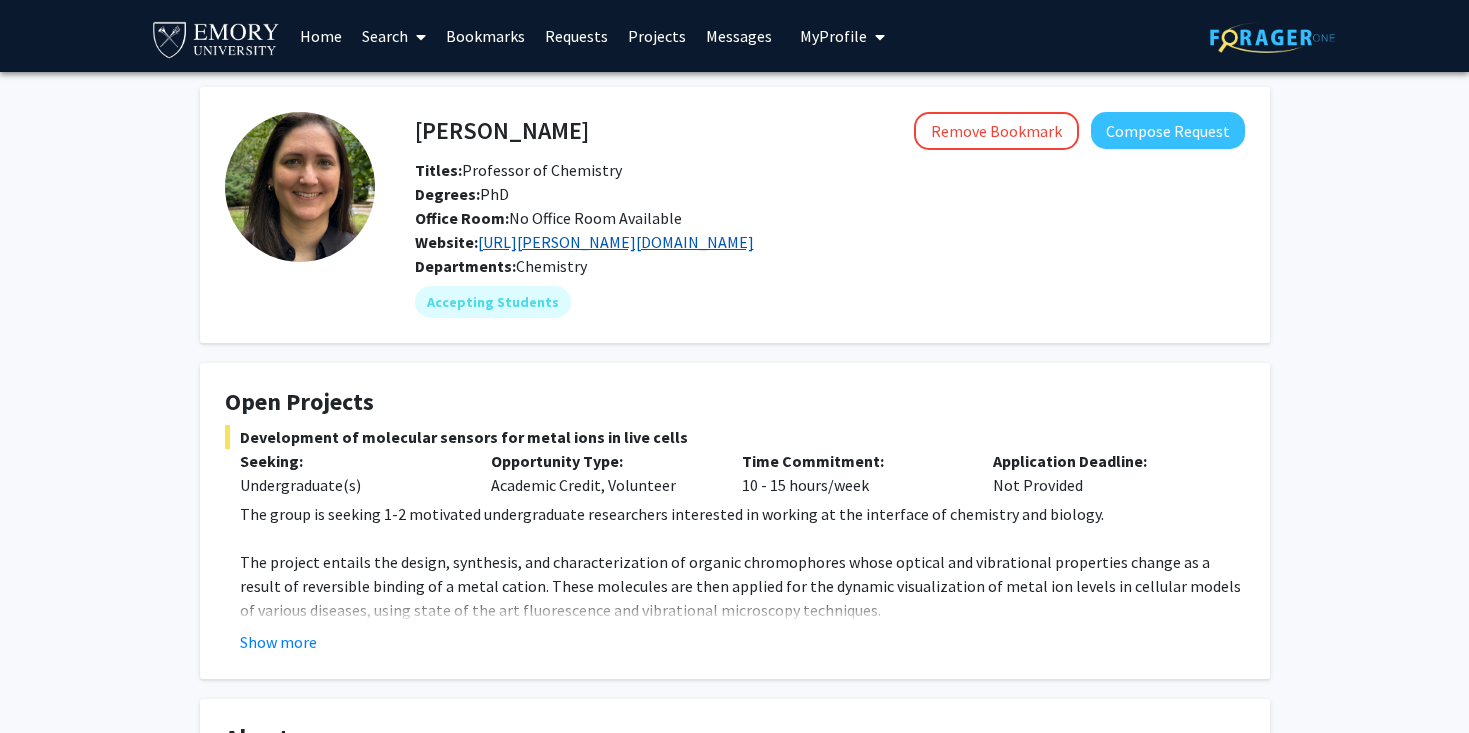 click on "https://buccella.emorychem.science" 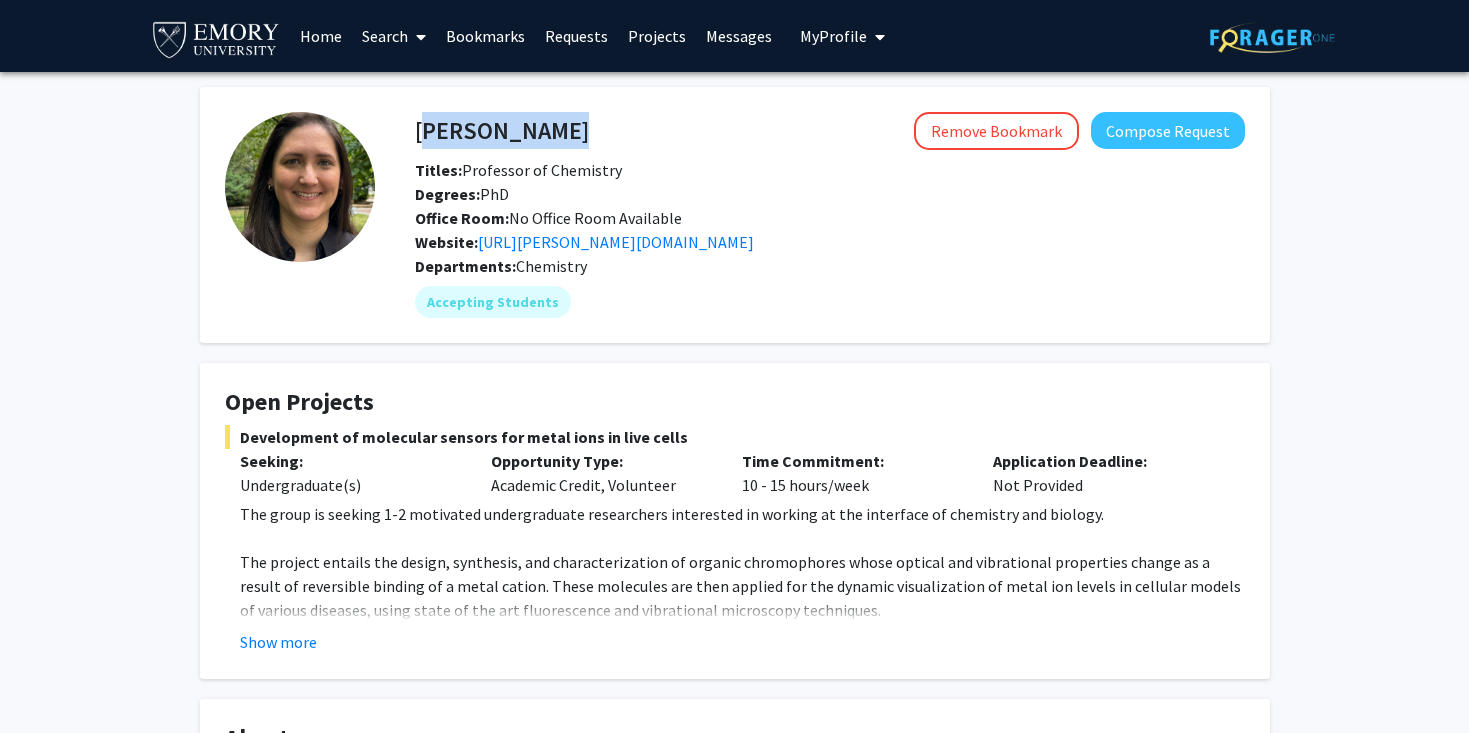 drag, startPoint x: 626, startPoint y: 140, endPoint x: 419, endPoint y: 123, distance: 207.6969 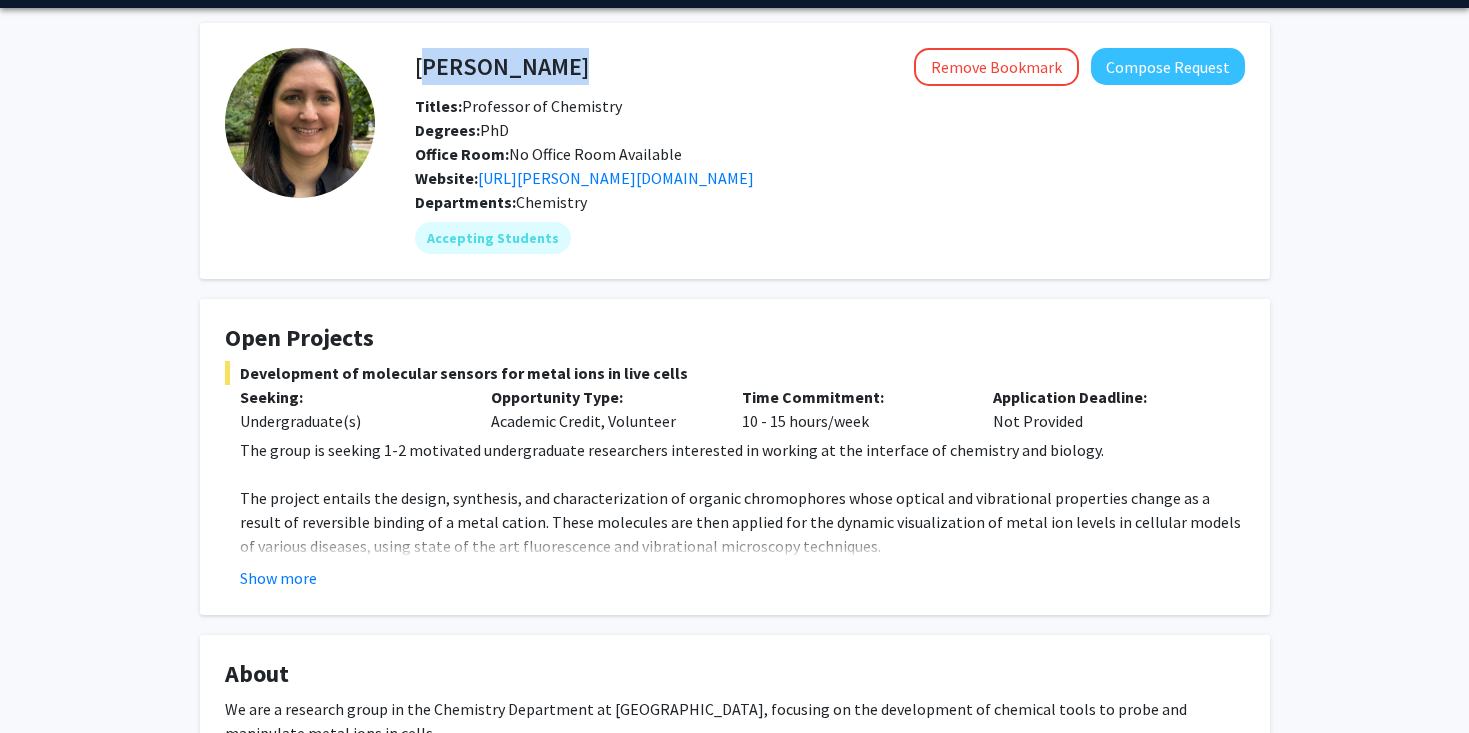 scroll, scrollTop: 67, scrollLeft: 0, axis: vertical 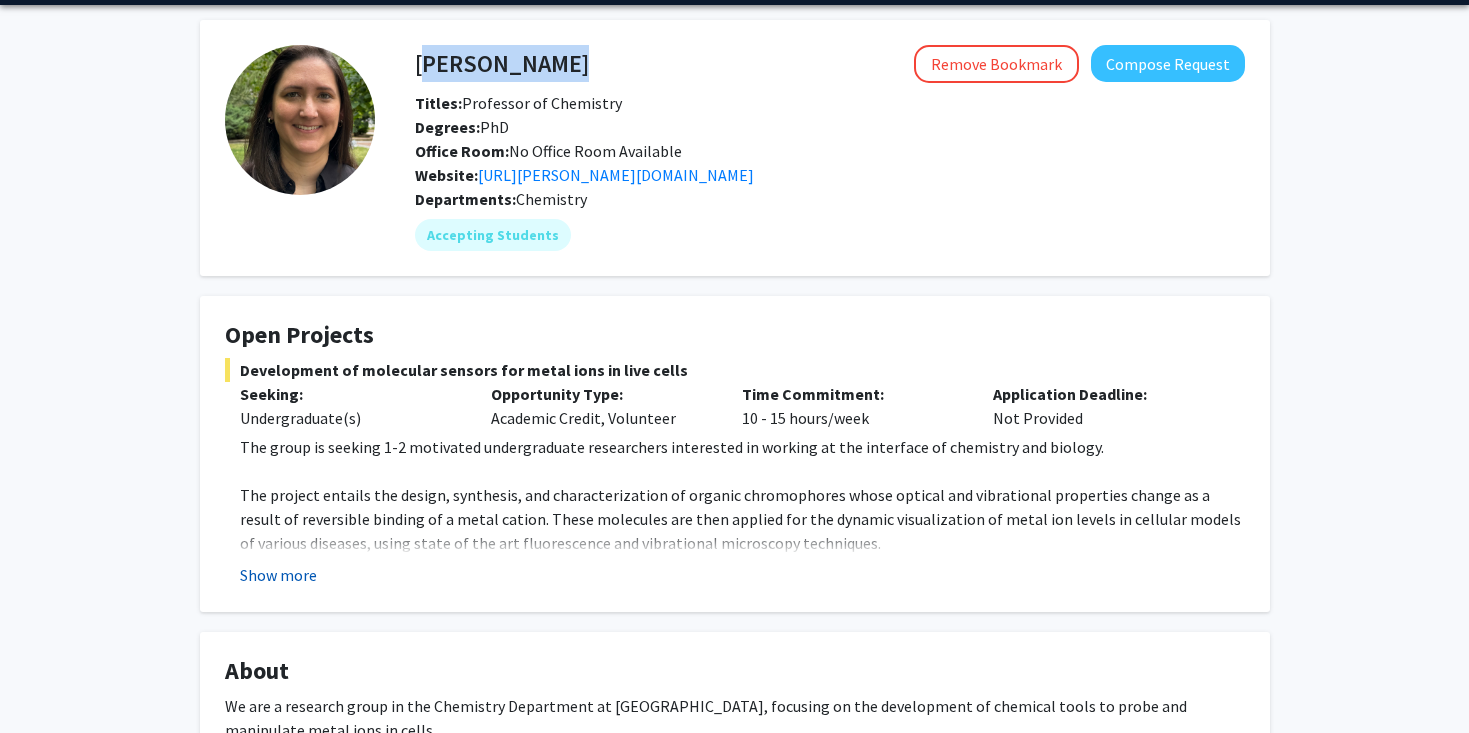 click on "Show more" 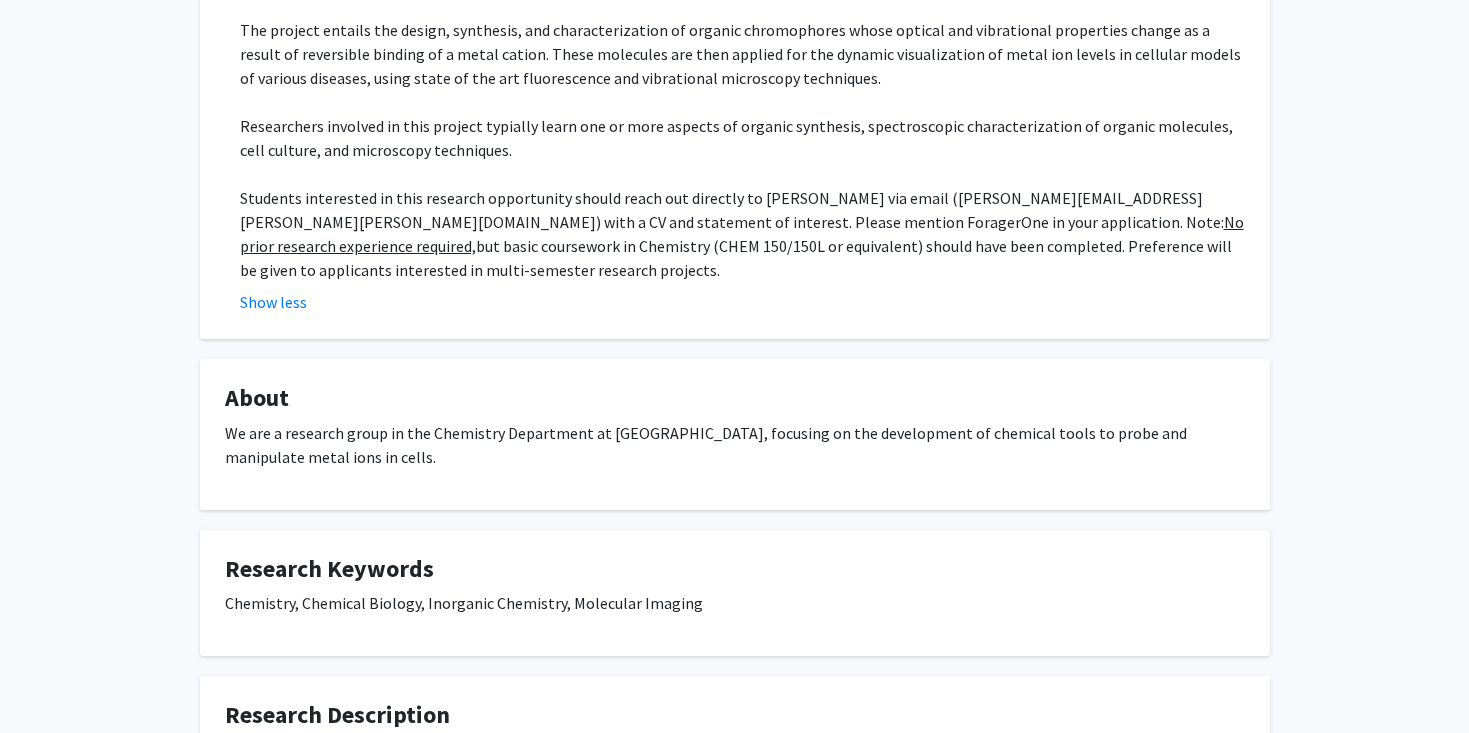 scroll, scrollTop: 766, scrollLeft: 0, axis: vertical 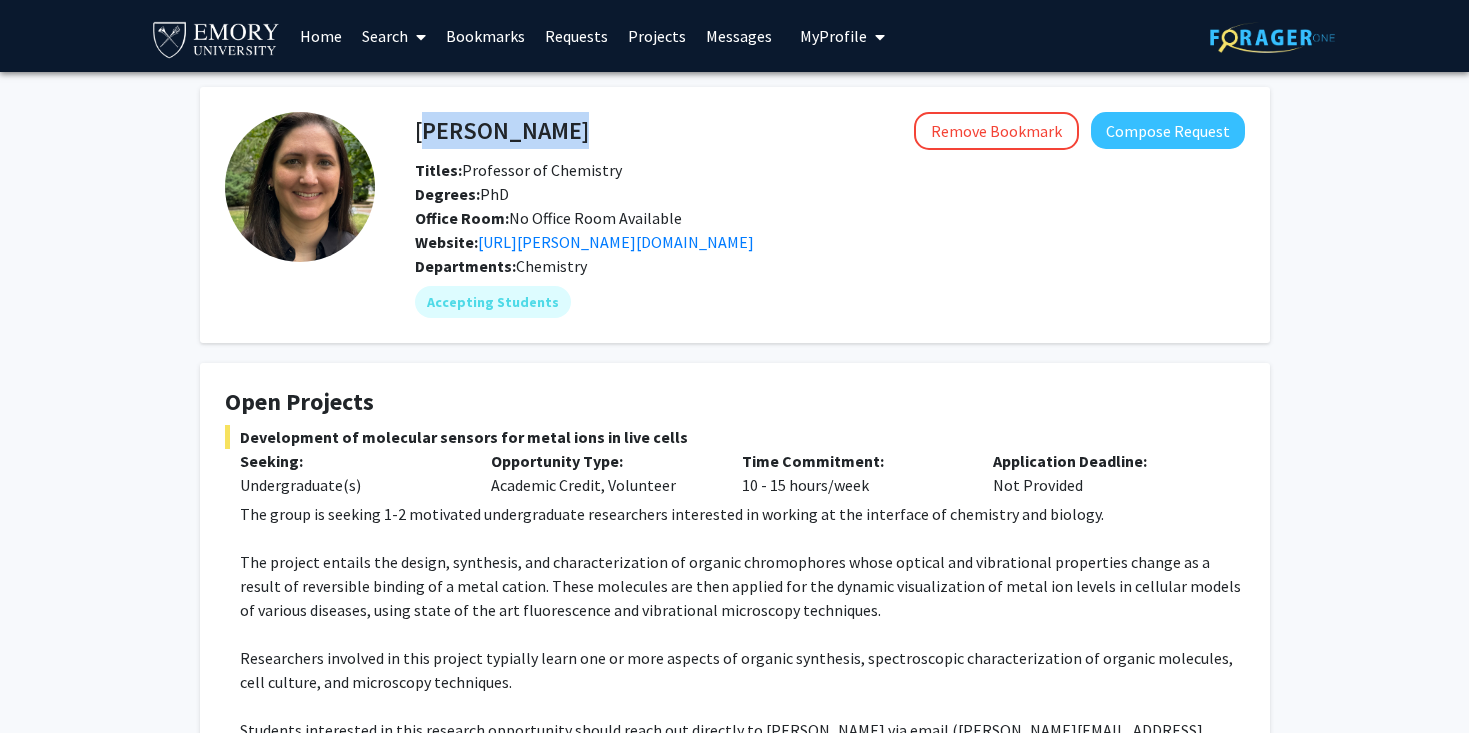 click on "Projects" at bounding box center [657, 36] 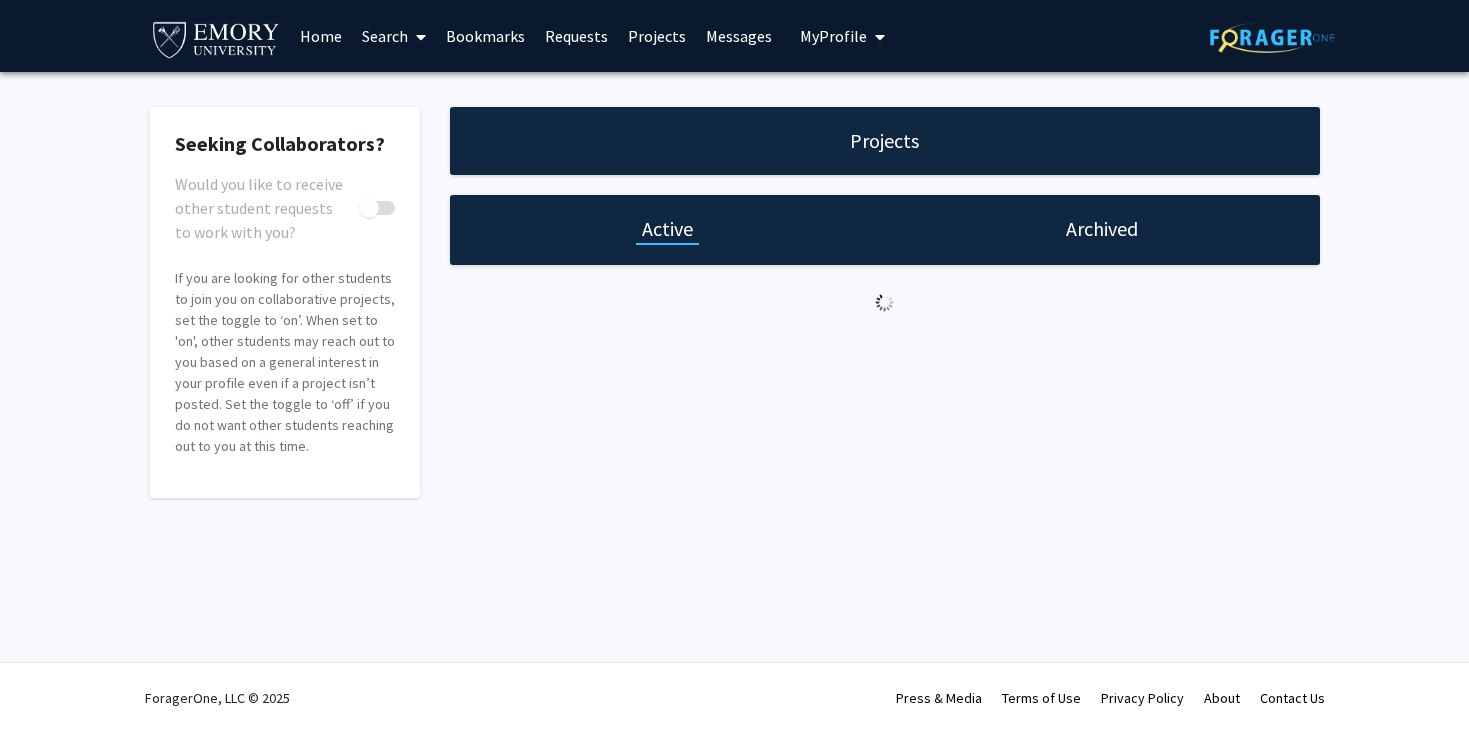 checkbox on "true" 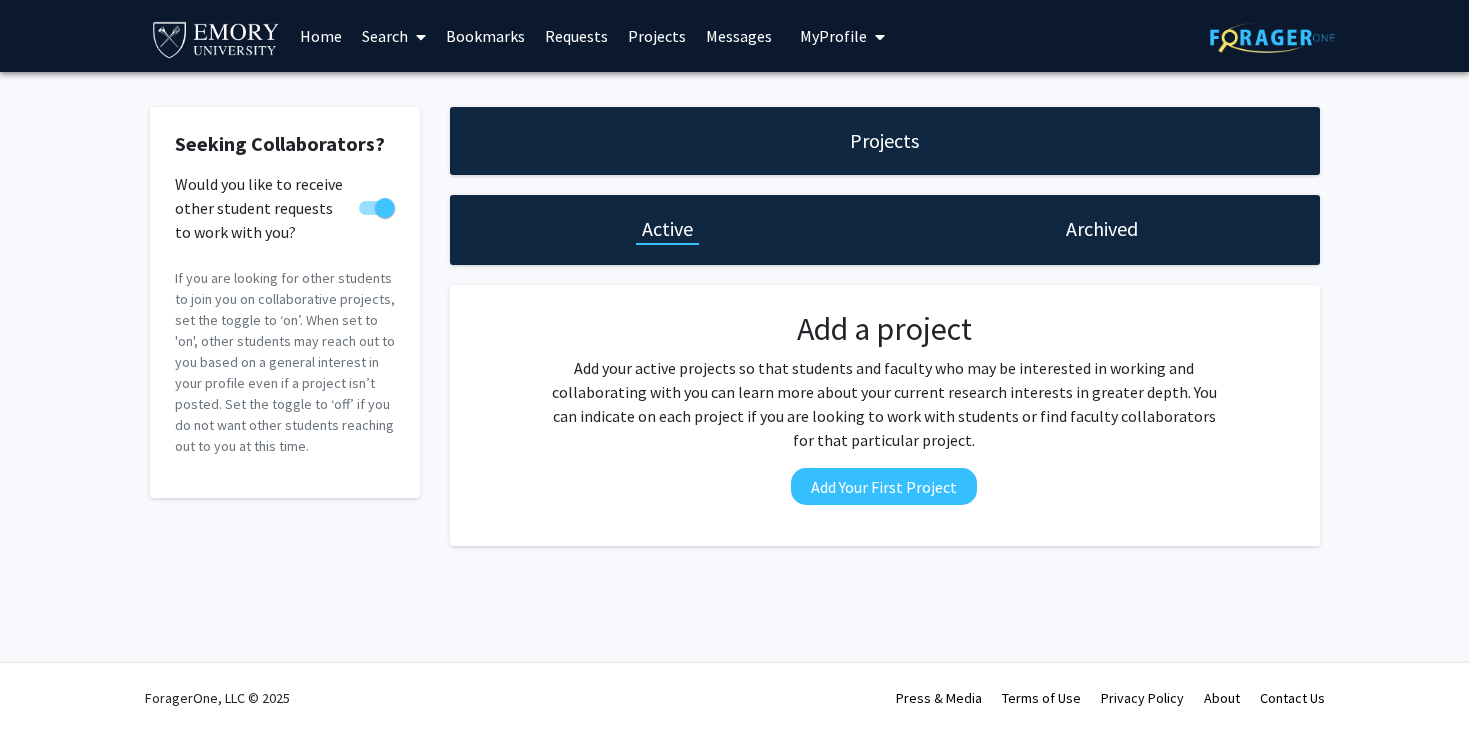 click on "Search" at bounding box center (394, 36) 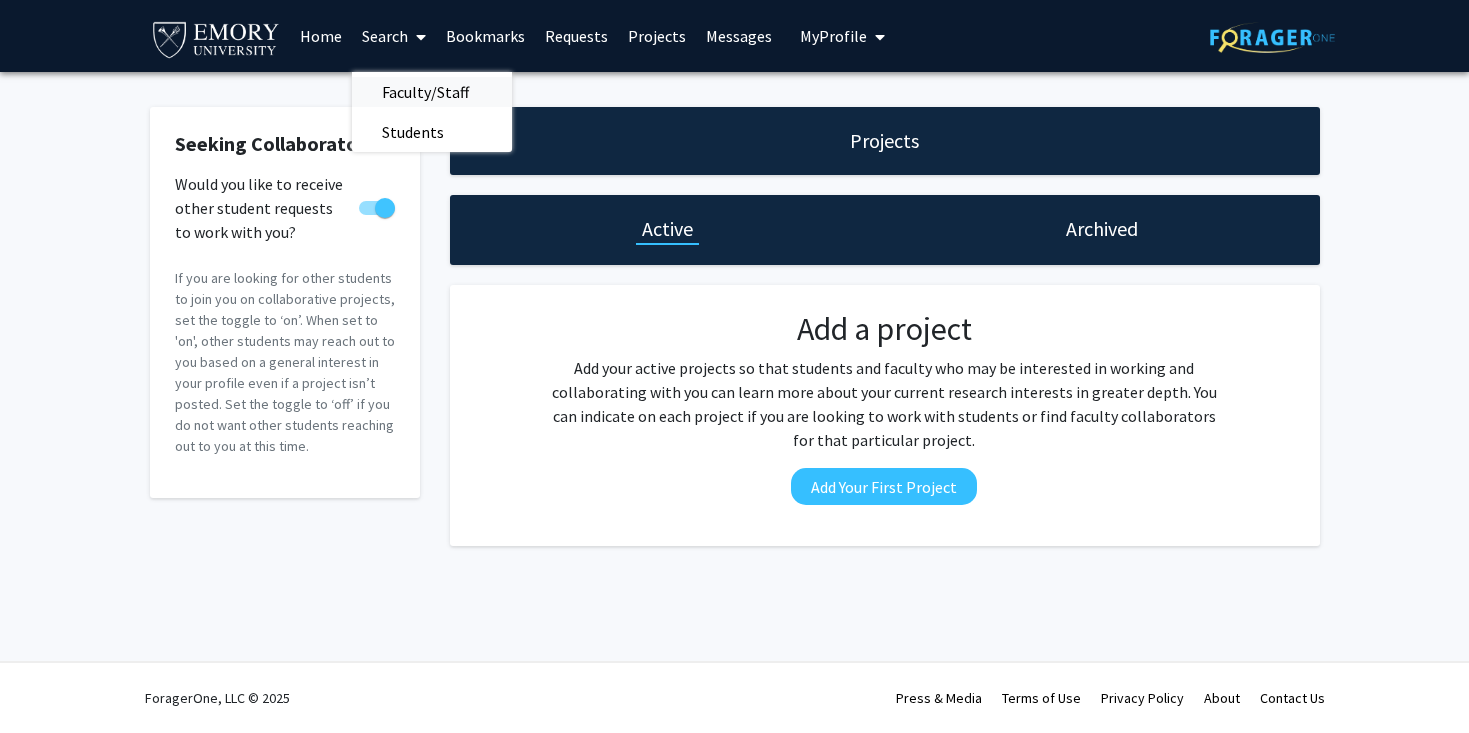 click on "Faculty/Staff" at bounding box center [425, 92] 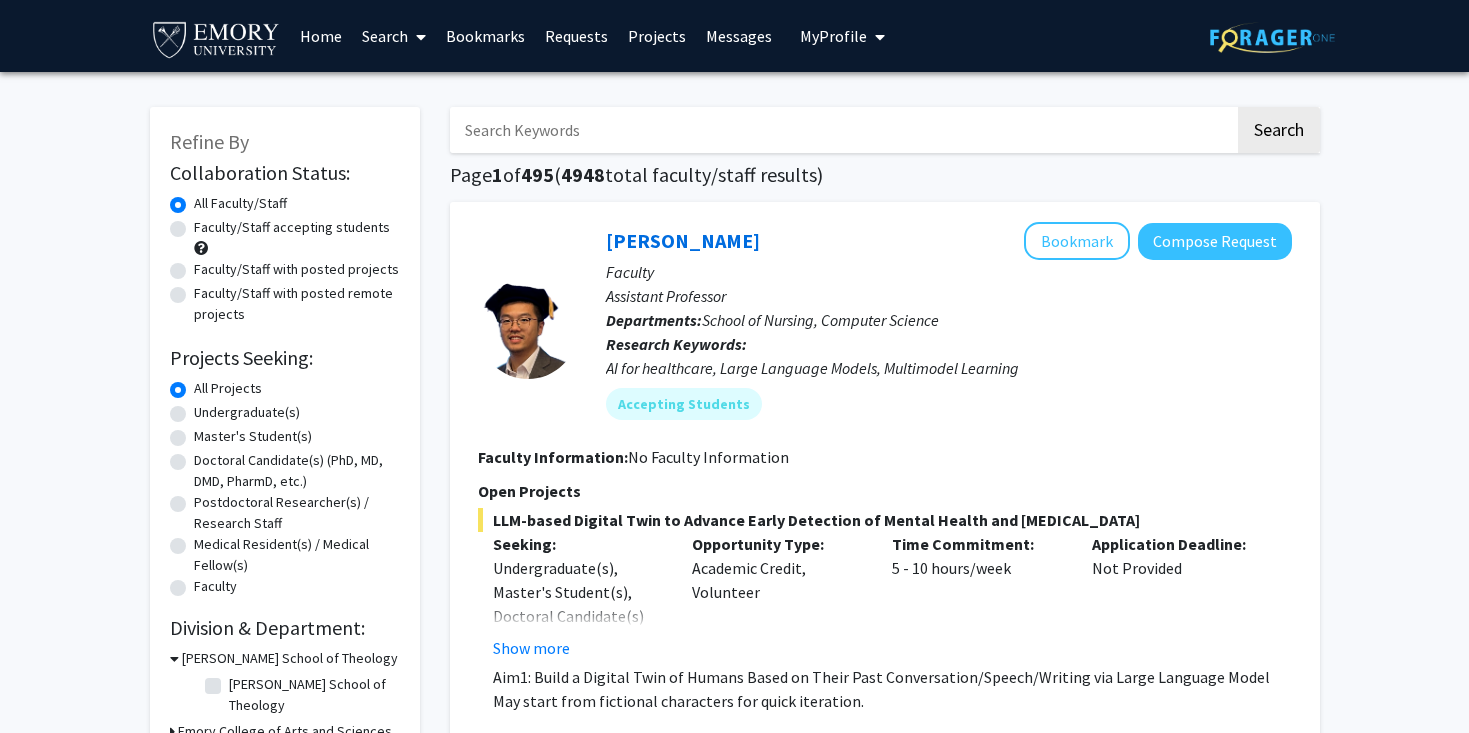 click on "All Projects" 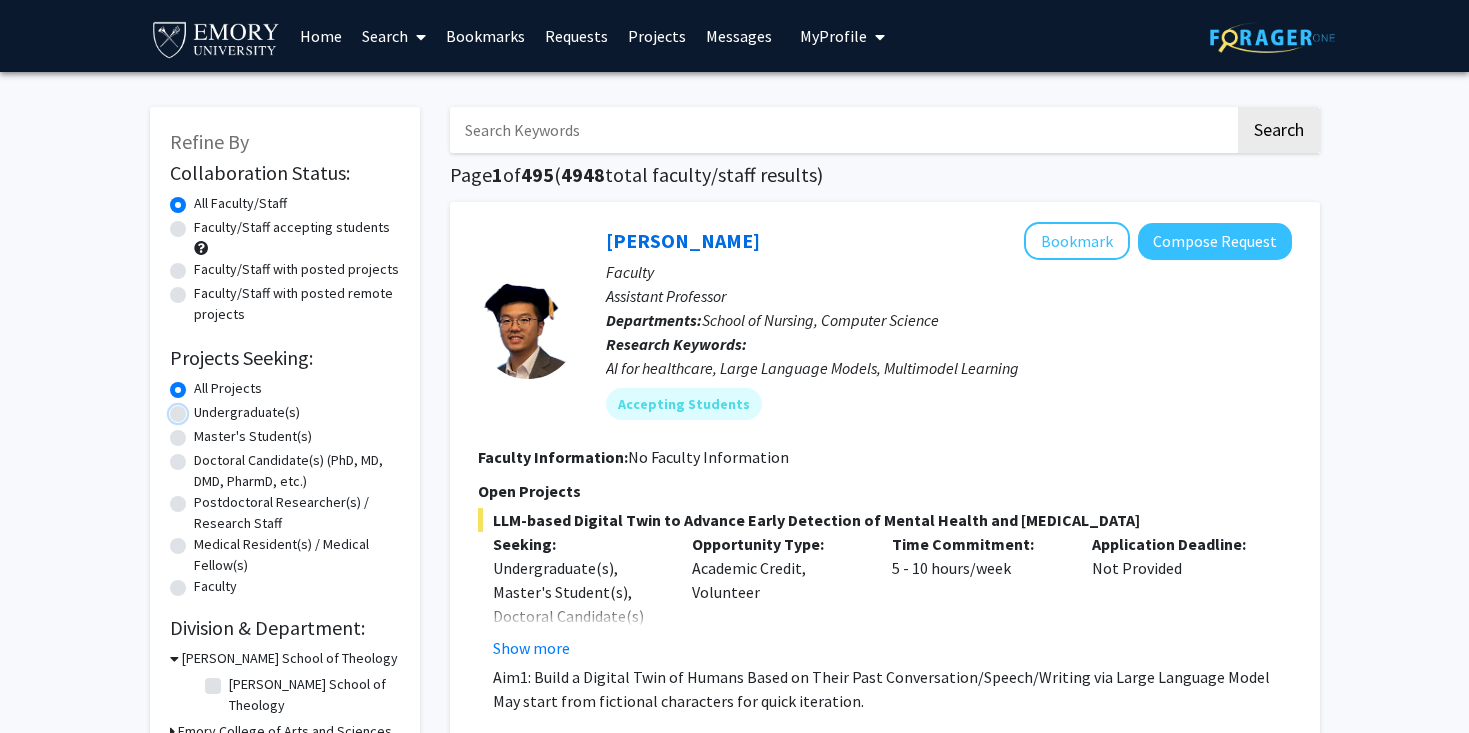 click on "Undergraduate(s)" at bounding box center [200, 408] 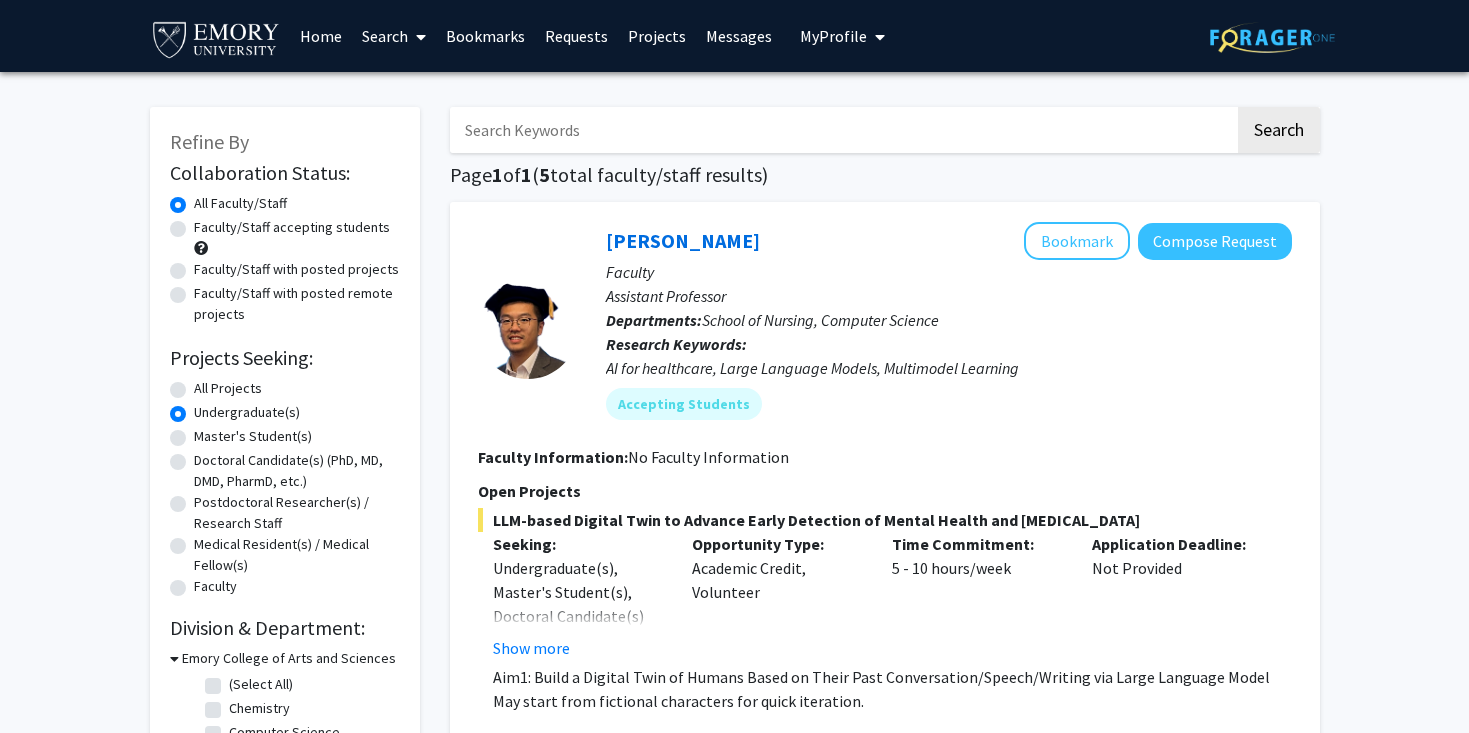 click on "Faculty/Staff accepting students" 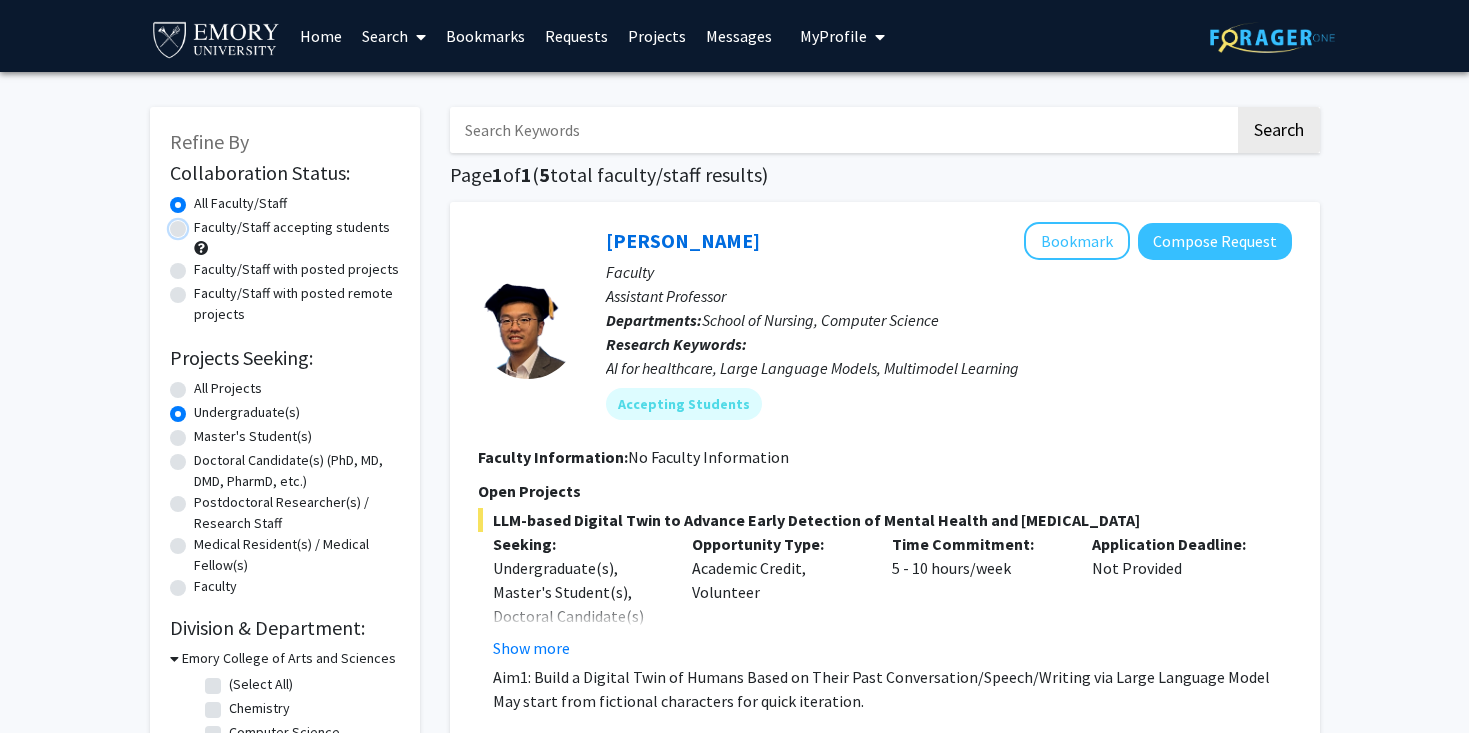 click on "Faculty/Staff accepting students" at bounding box center [200, 223] 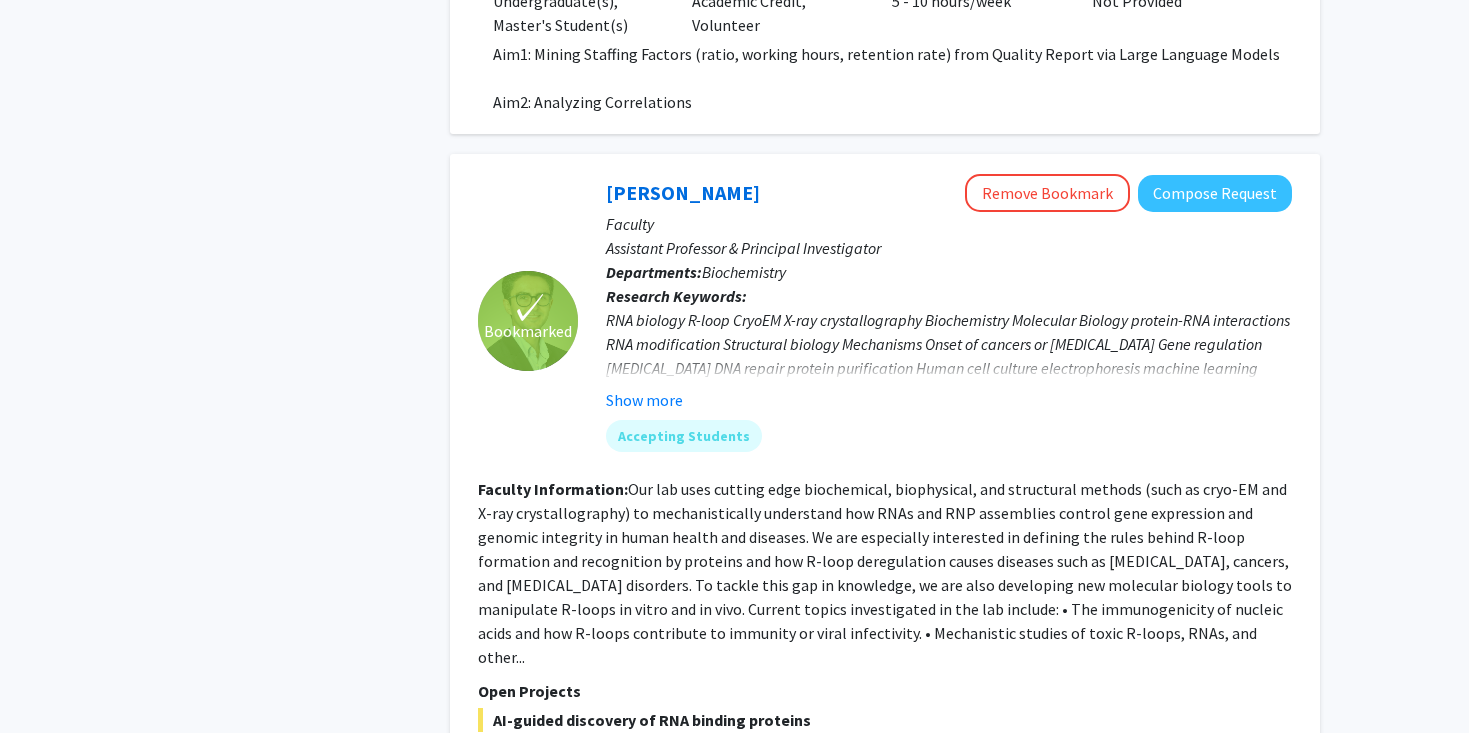 scroll, scrollTop: 885, scrollLeft: 0, axis: vertical 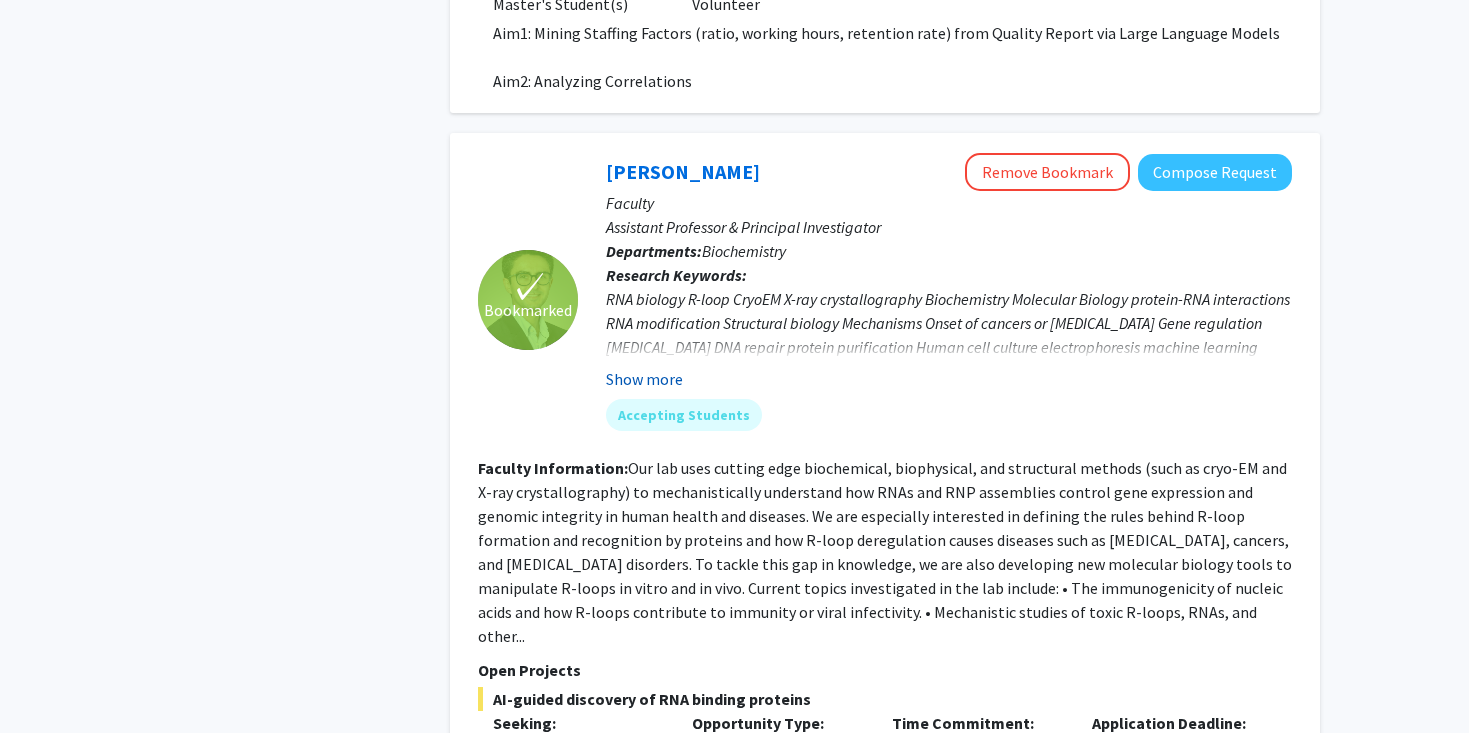 click on "Show more" 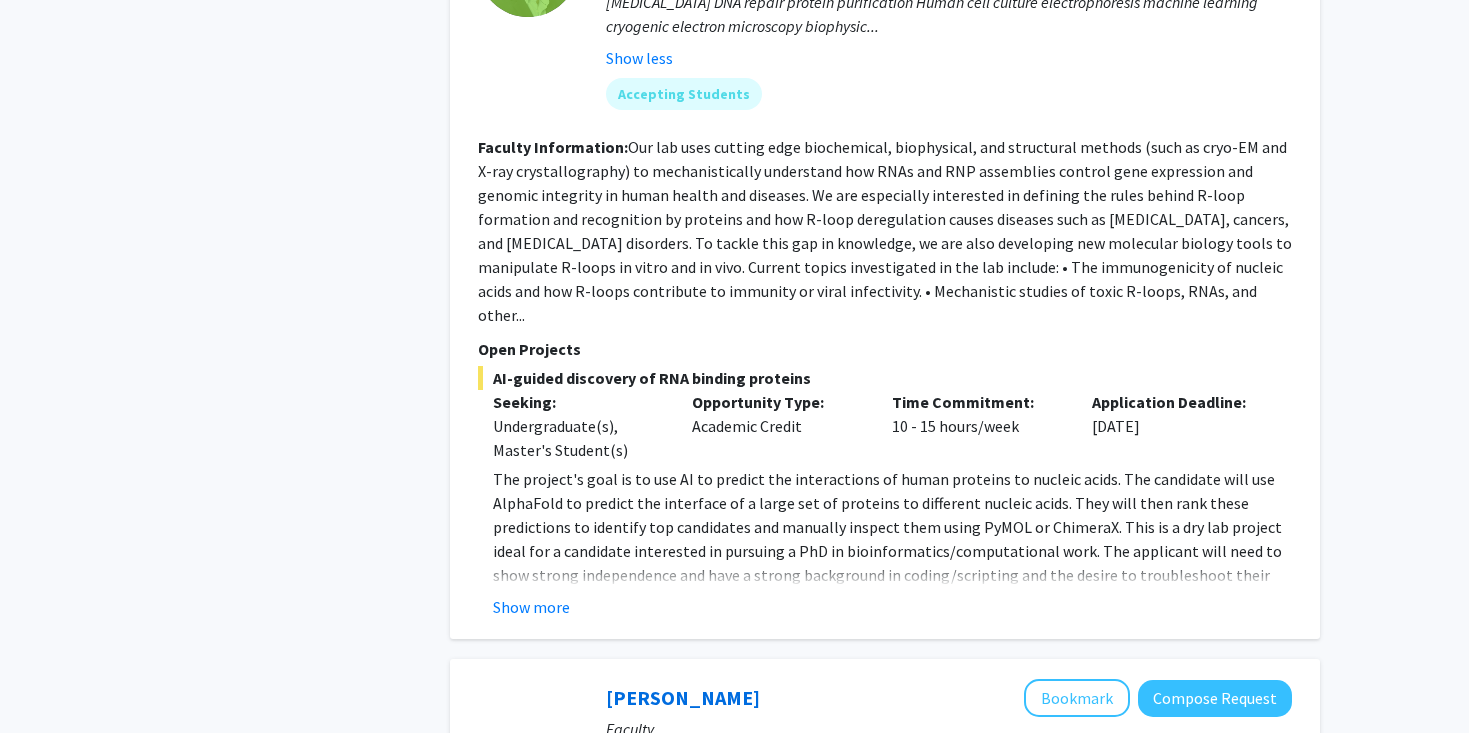 scroll, scrollTop: 1234, scrollLeft: 0, axis: vertical 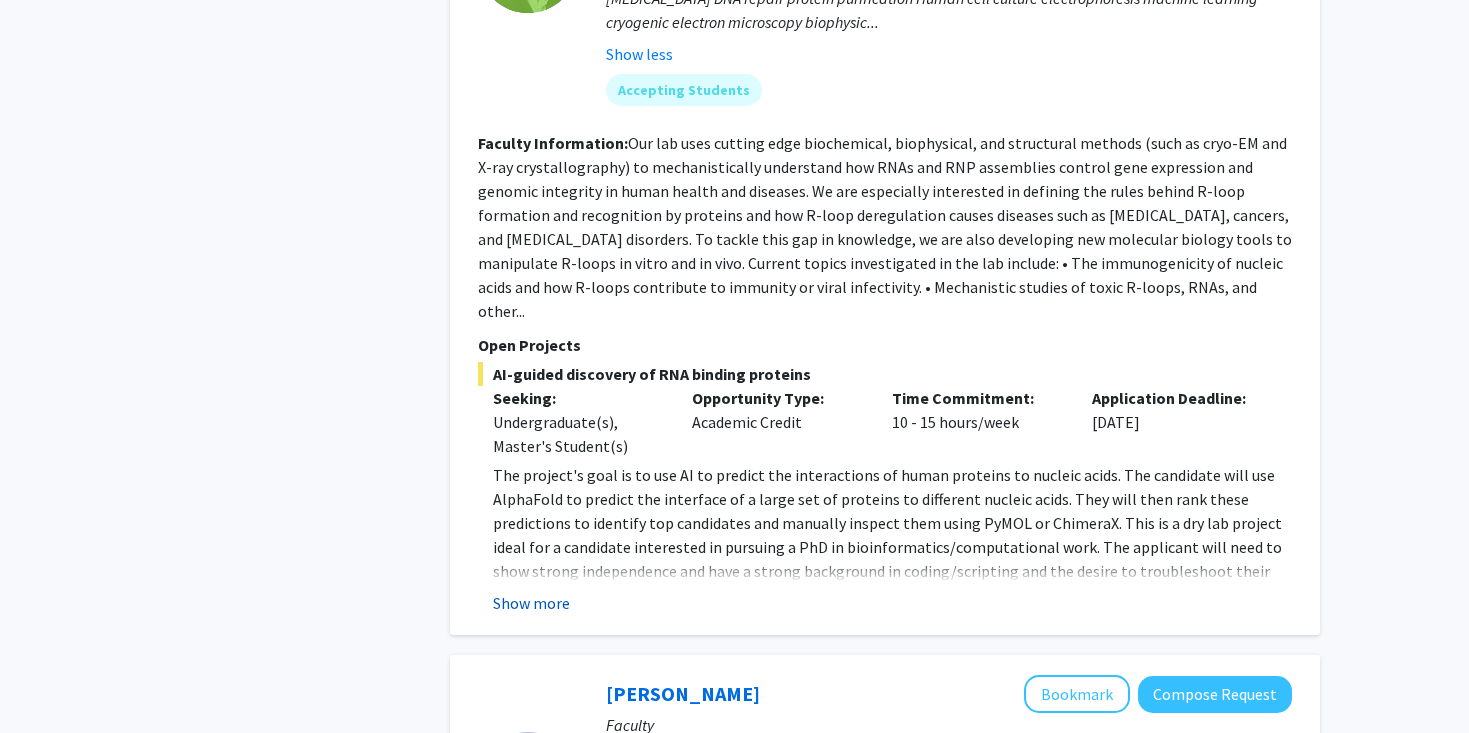 click on "Show more" 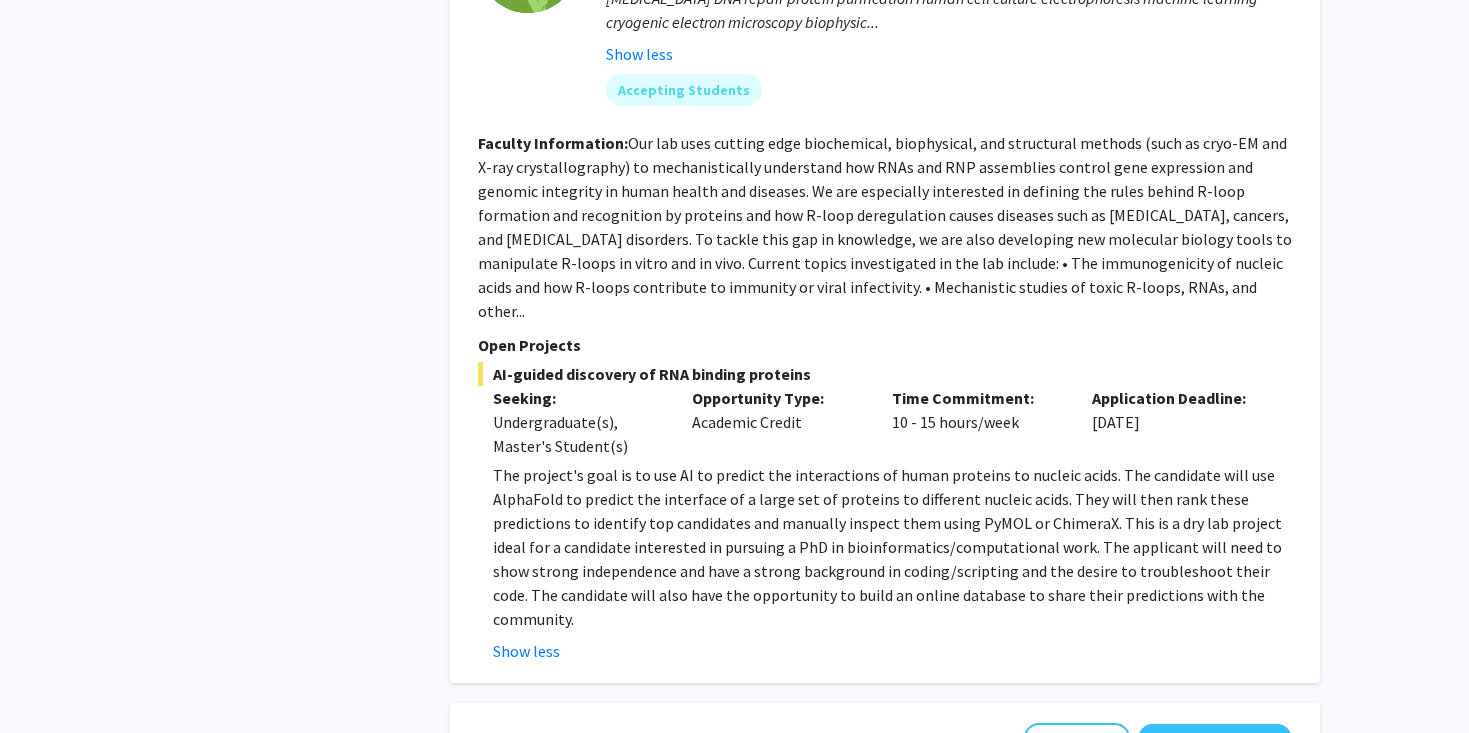 scroll, scrollTop: 789, scrollLeft: 0, axis: vertical 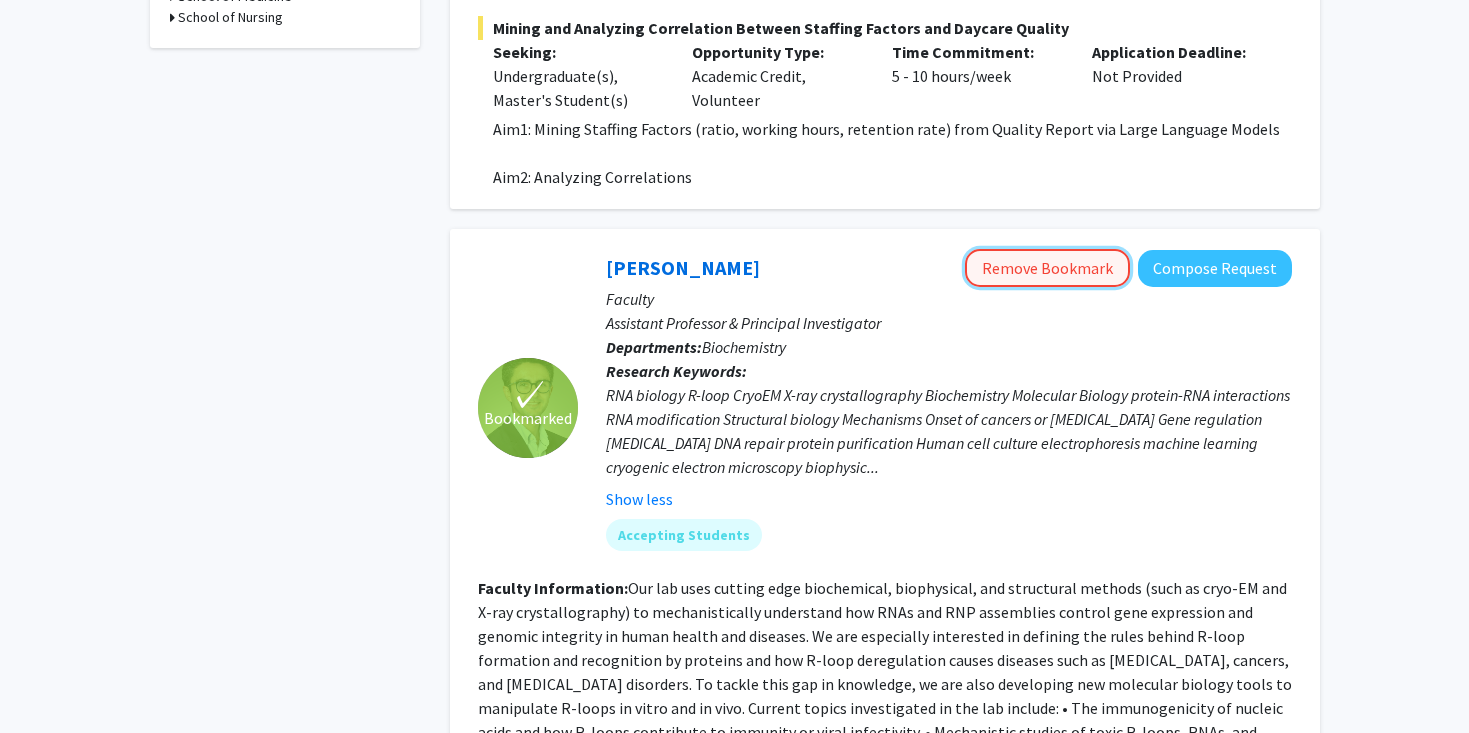 click on "Remove Bookmark" 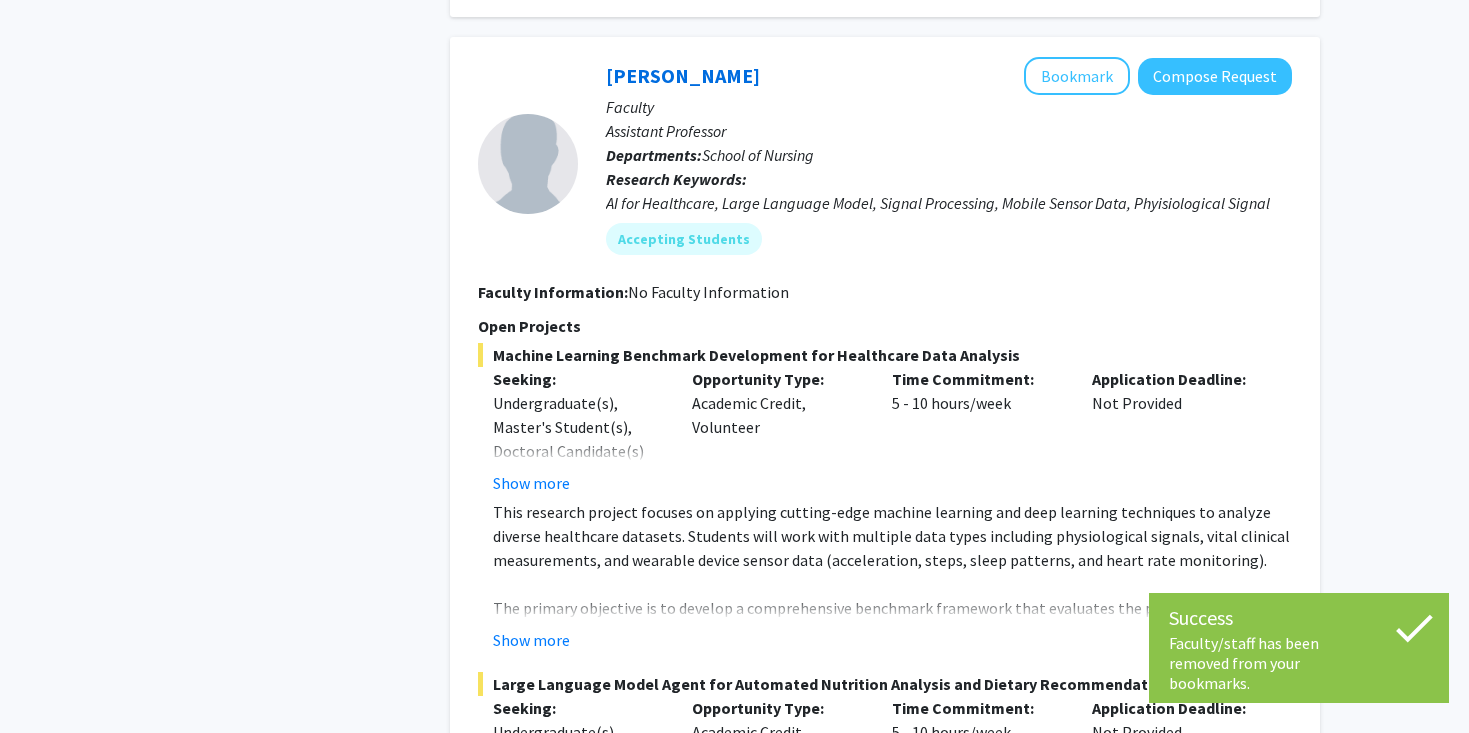 scroll, scrollTop: 1927, scrollLeft: 0, axis: vertical 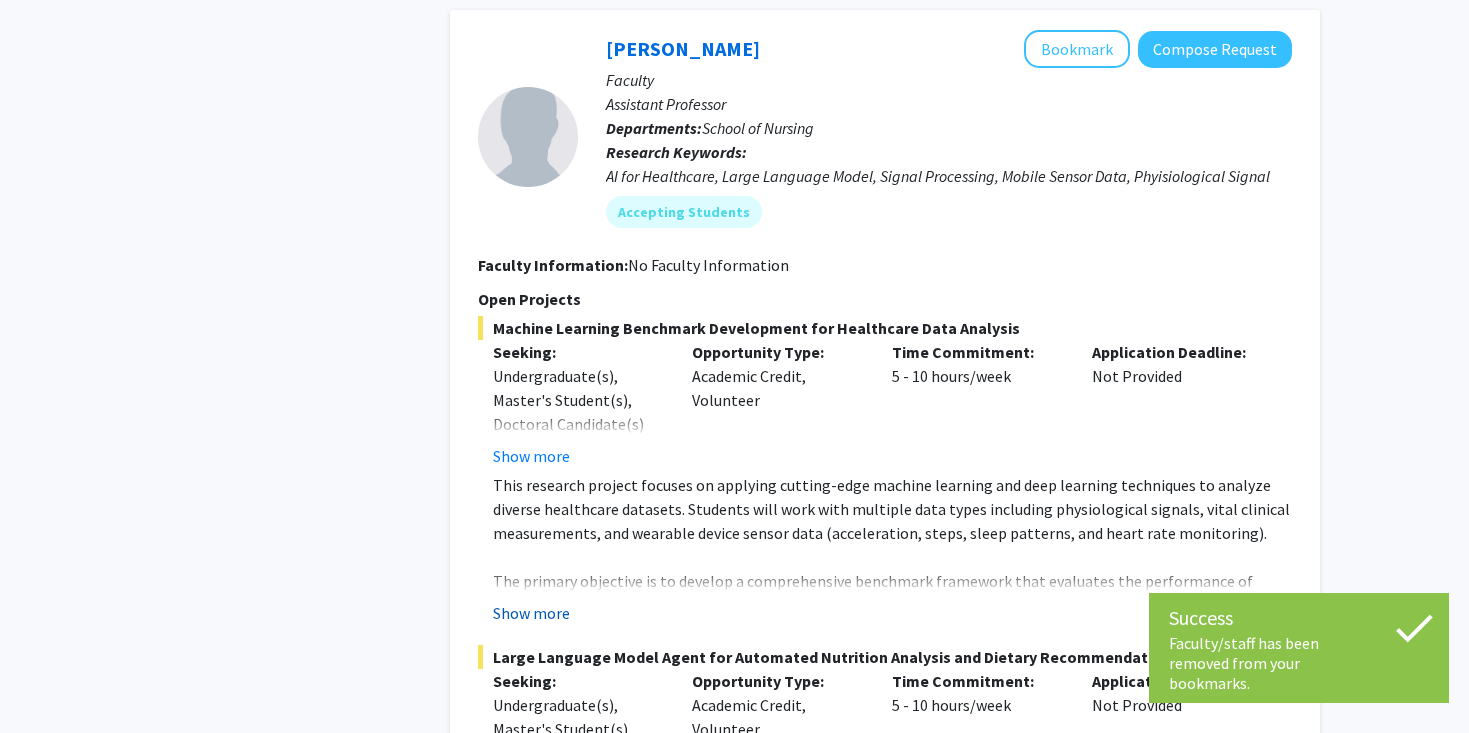 click on "Show more" 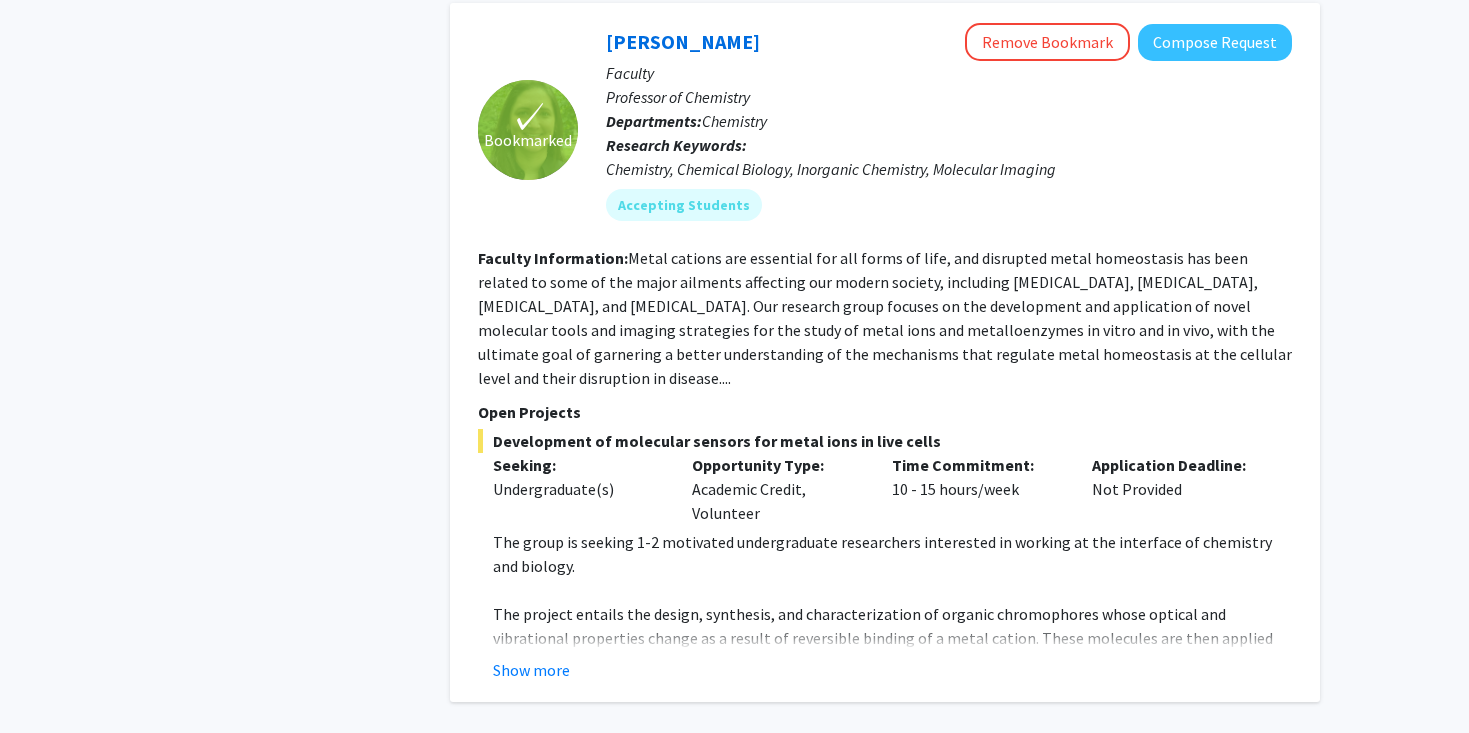 scroll, scrollTop: 4139, scrollLeft: 0, axis: vertical 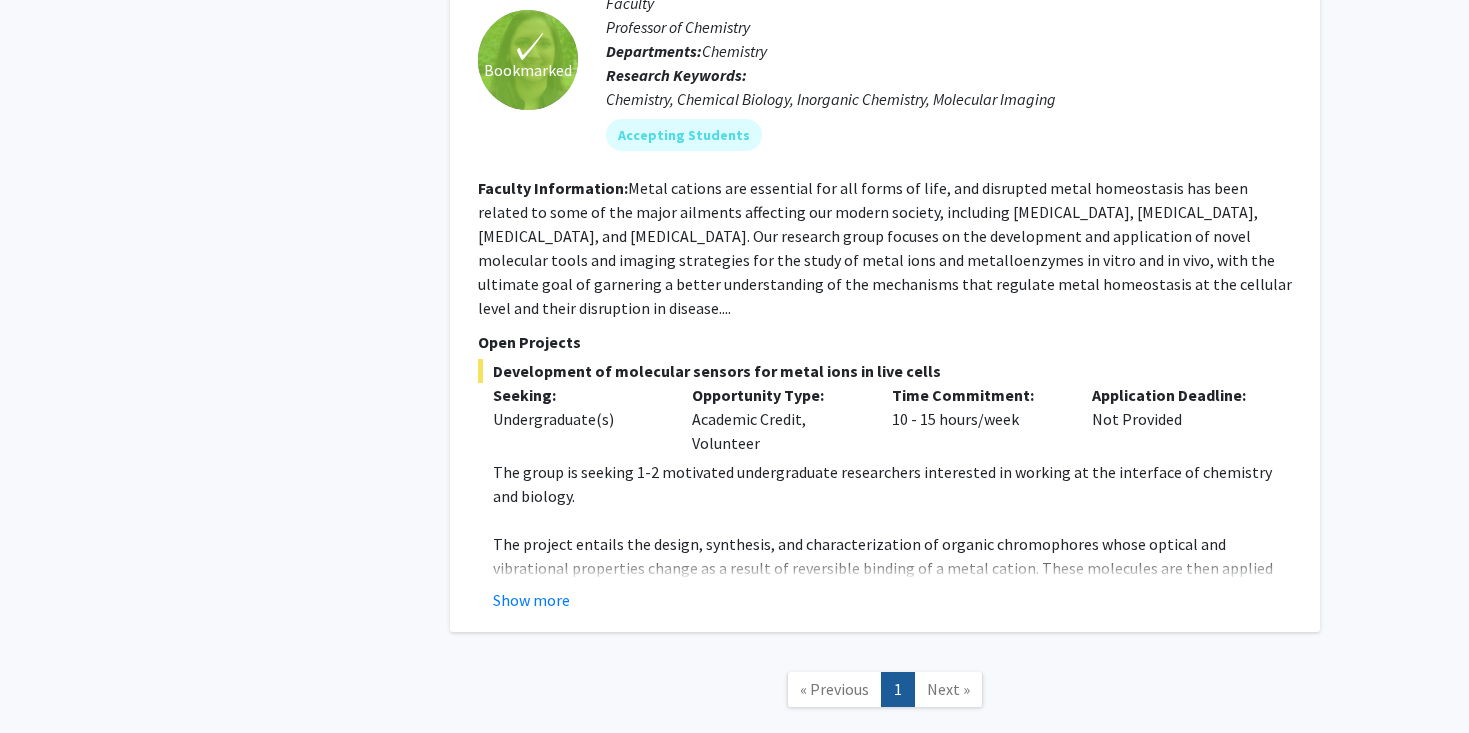 click on "Next »" 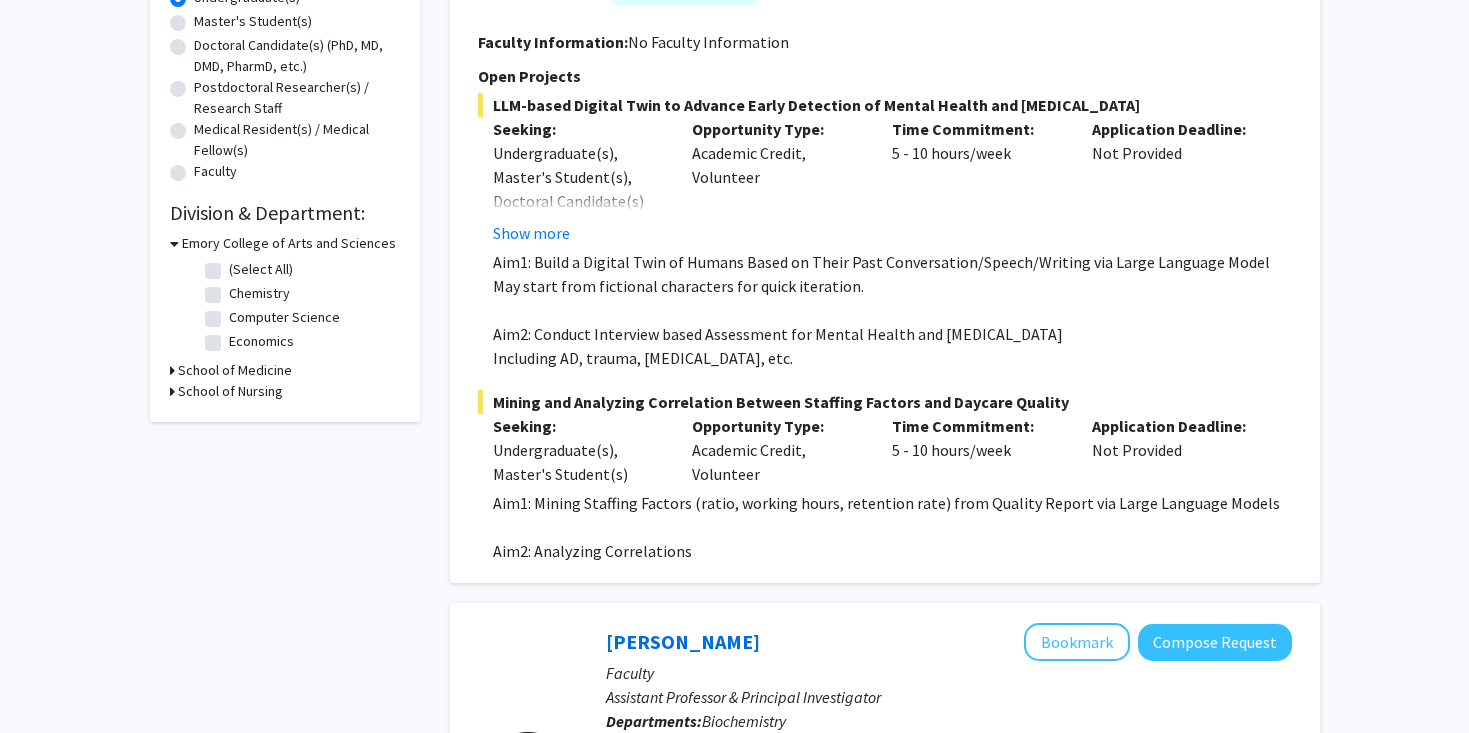 scroll, scrollTop: 0, scrollLeft: 0, axis: both 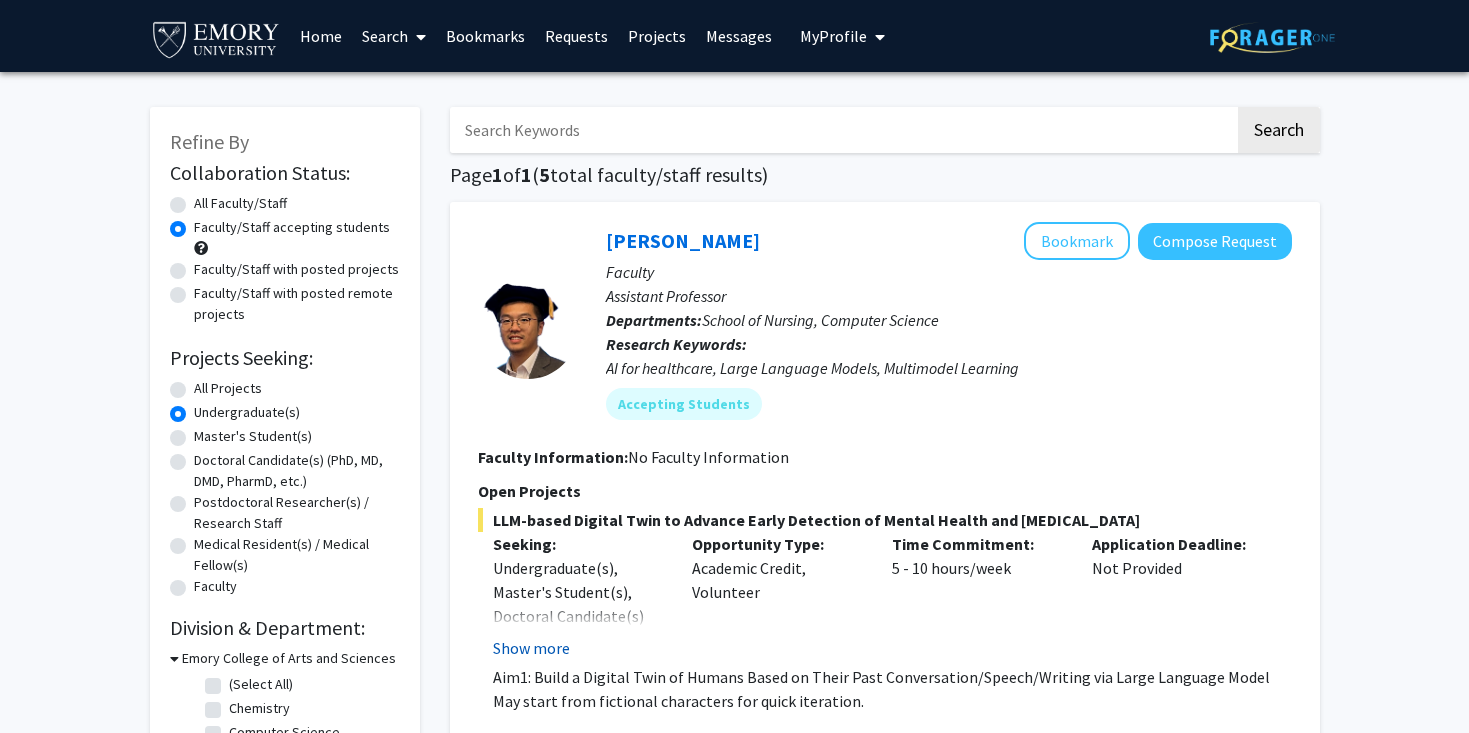 click on "Show more" 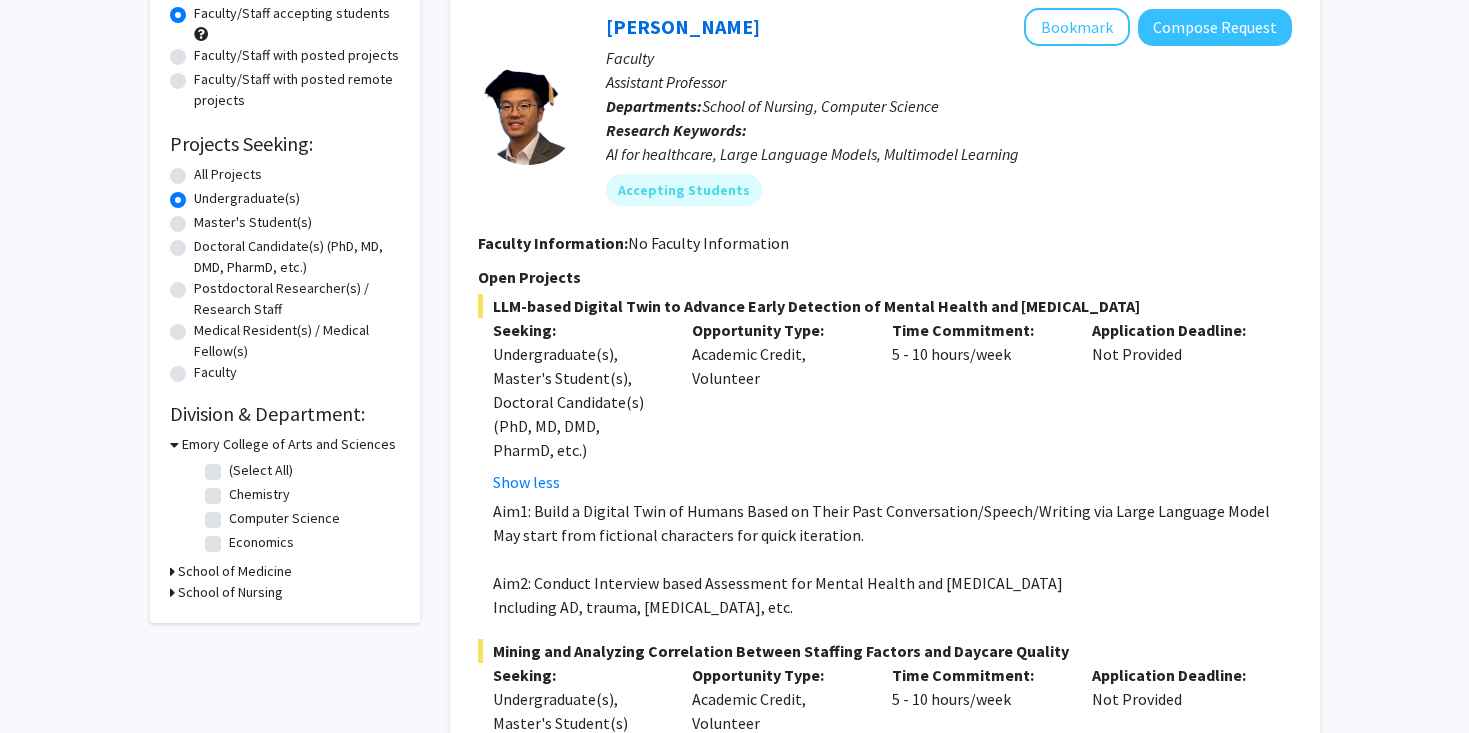 scroll, scrollTop: 93, scrollLeft: 0, axis: vertical 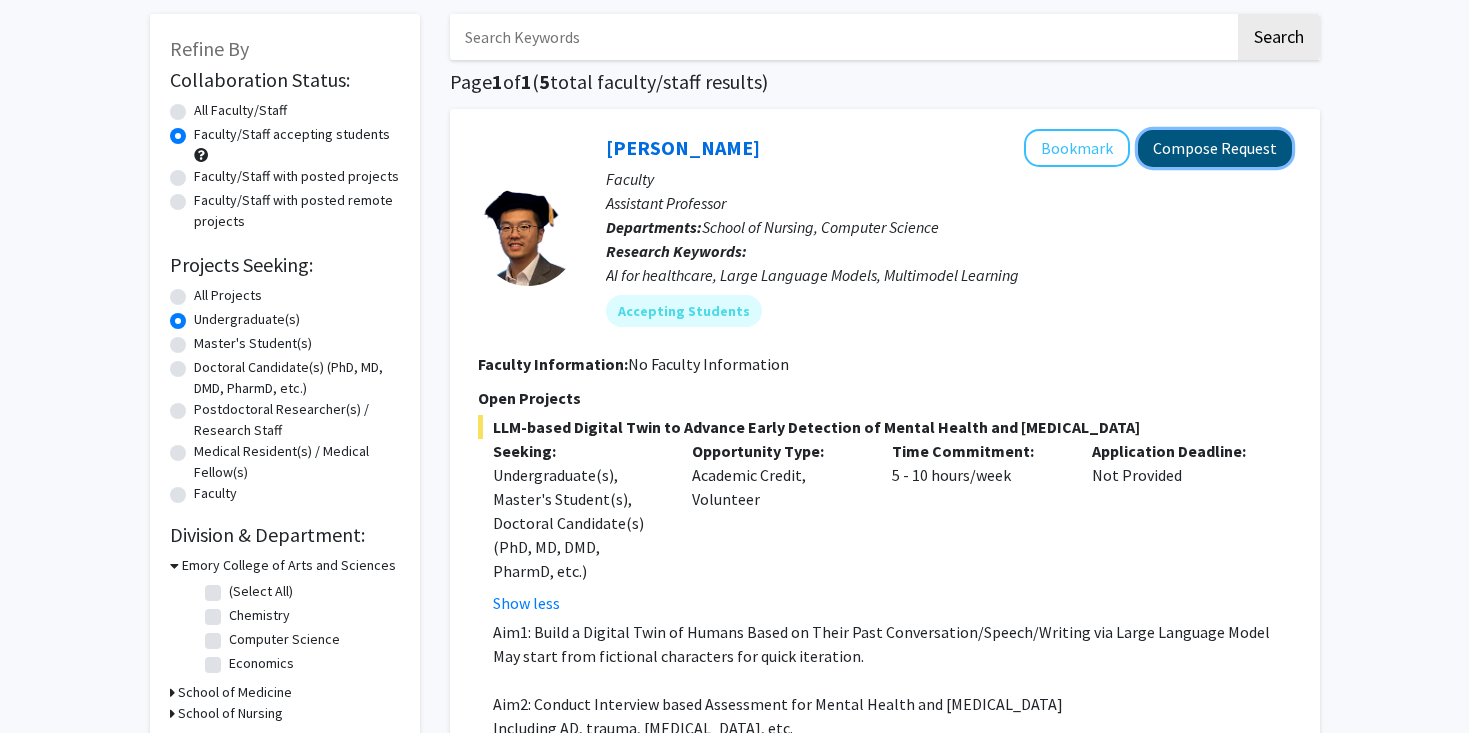 click on "Compose Request" 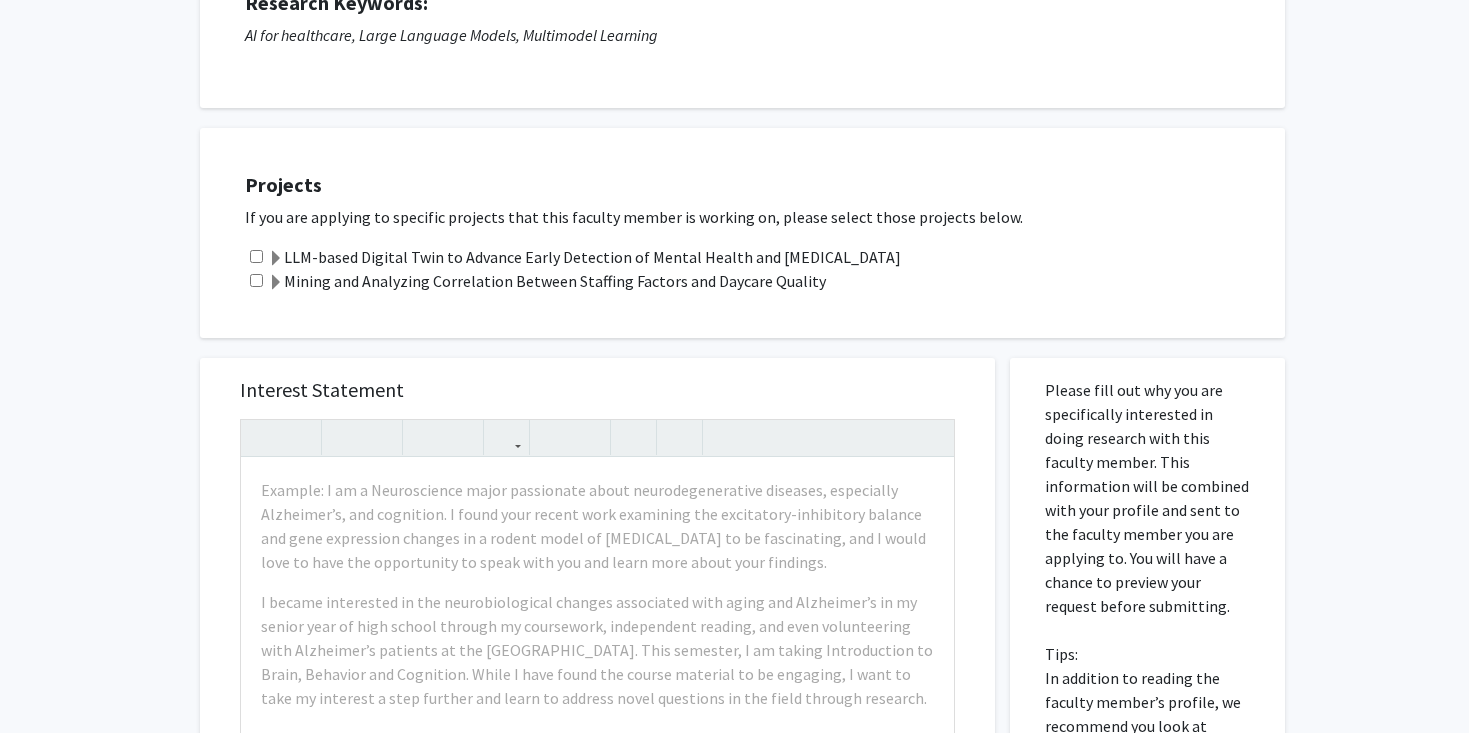 scroll, scrollTop: 299, scrollLeft: 0, axis: vertical 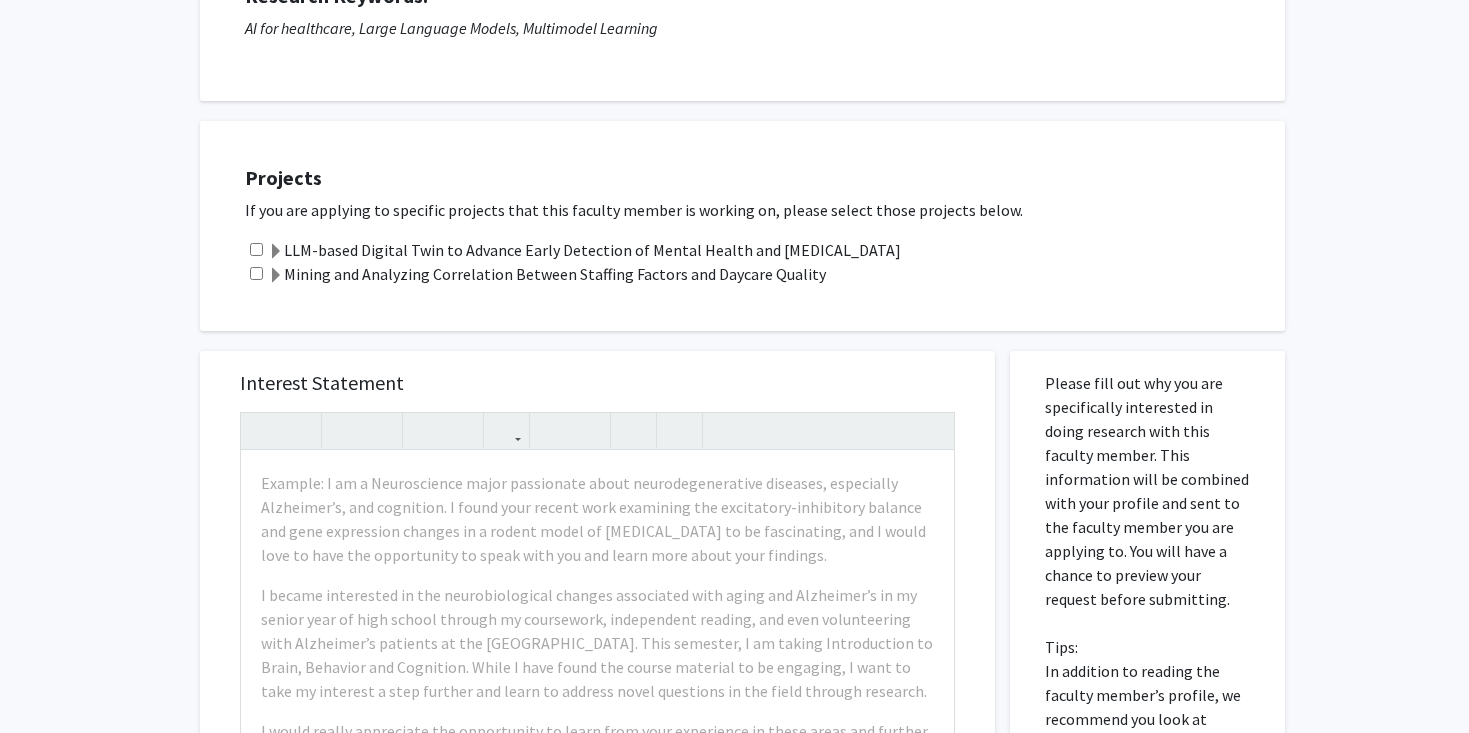 click 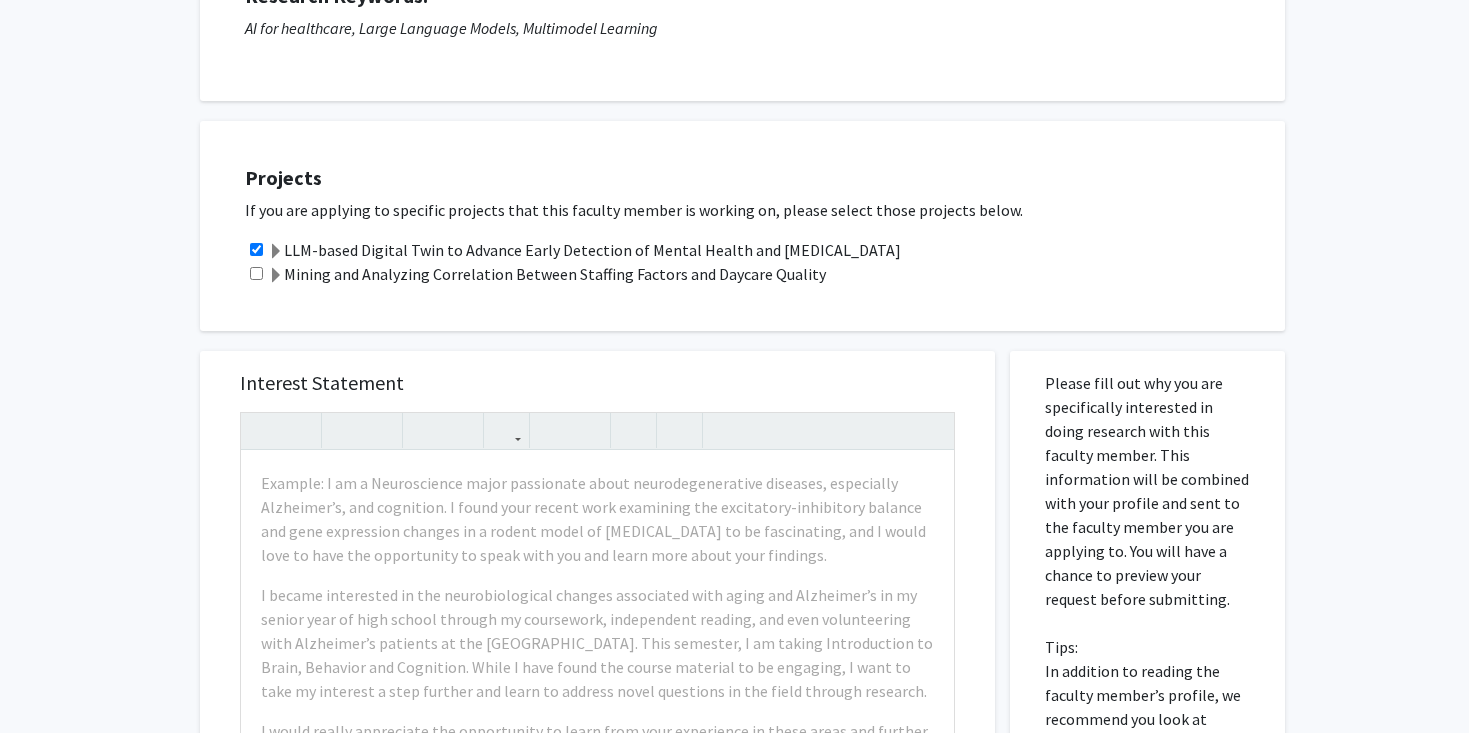 scroll, scrollTop: 0, scrollLeft: 0, axis: both 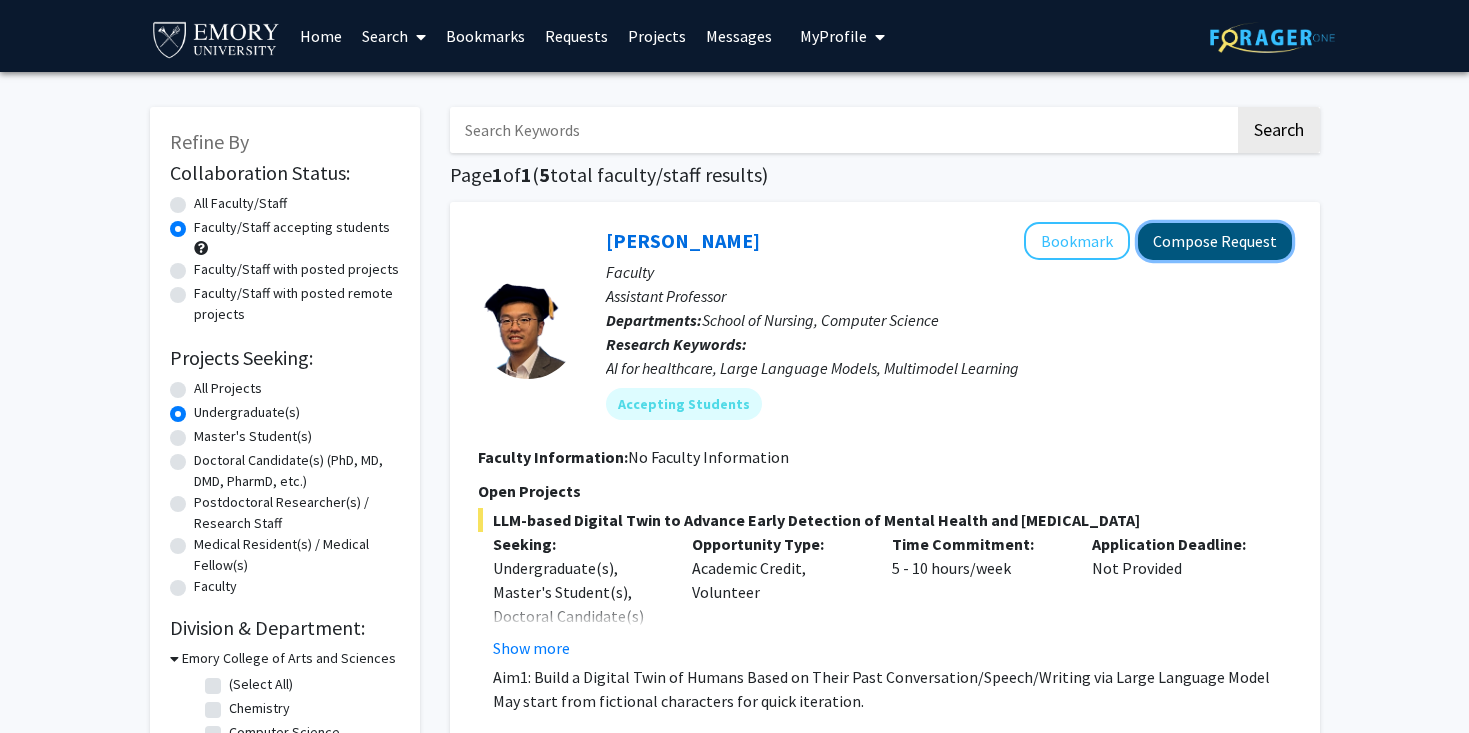 click on "Compose Request" 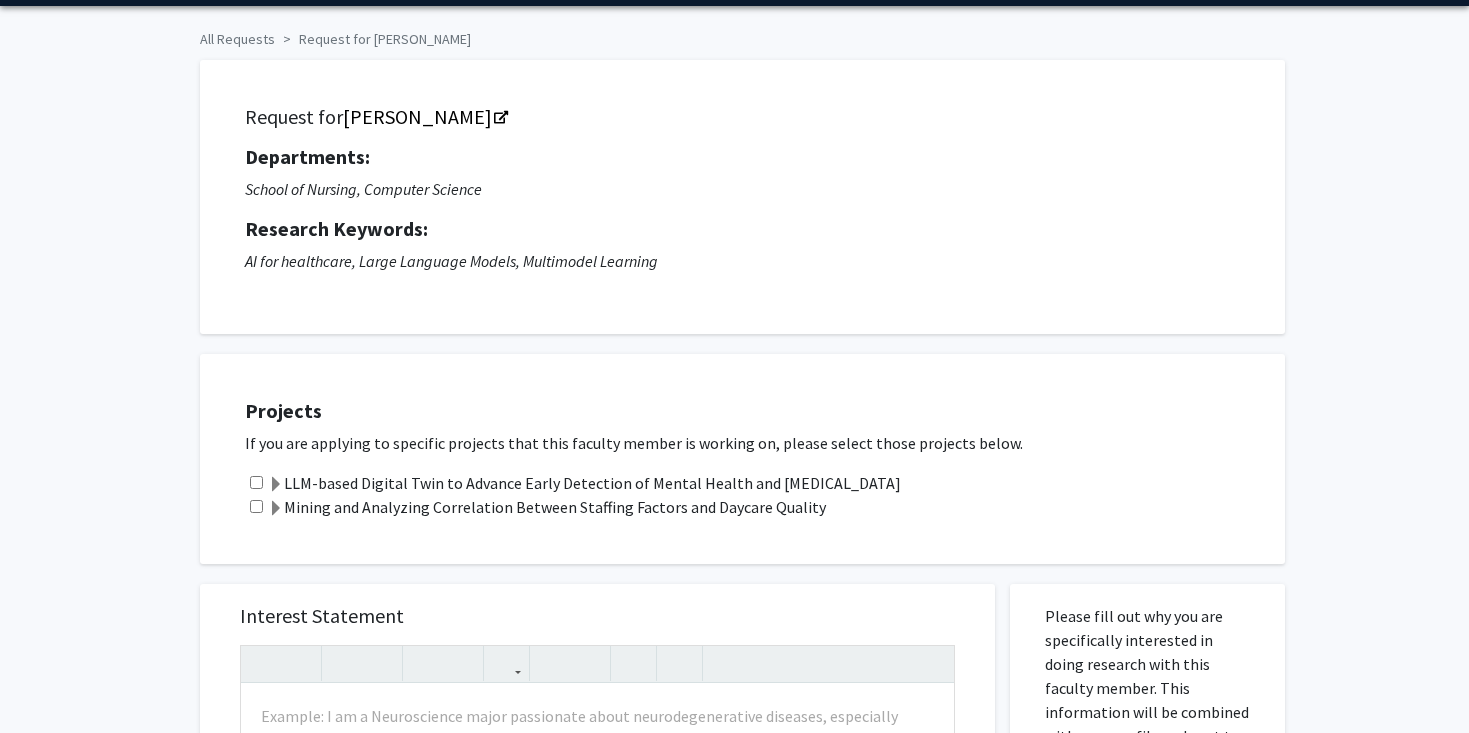 scroll, scrollTop: 0, scrollLeft: 0, axis: both 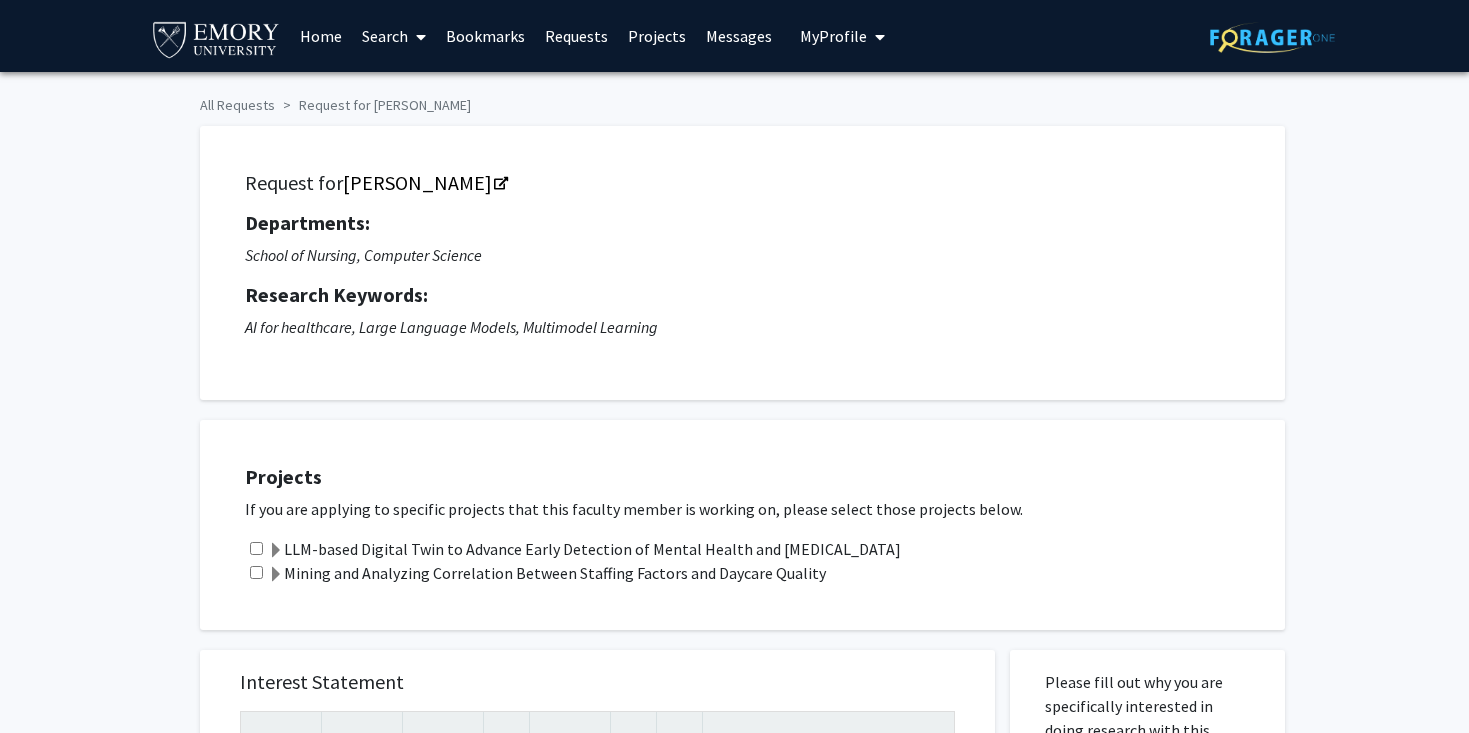 click on "My   Profile" at bounding box center (833, 36) 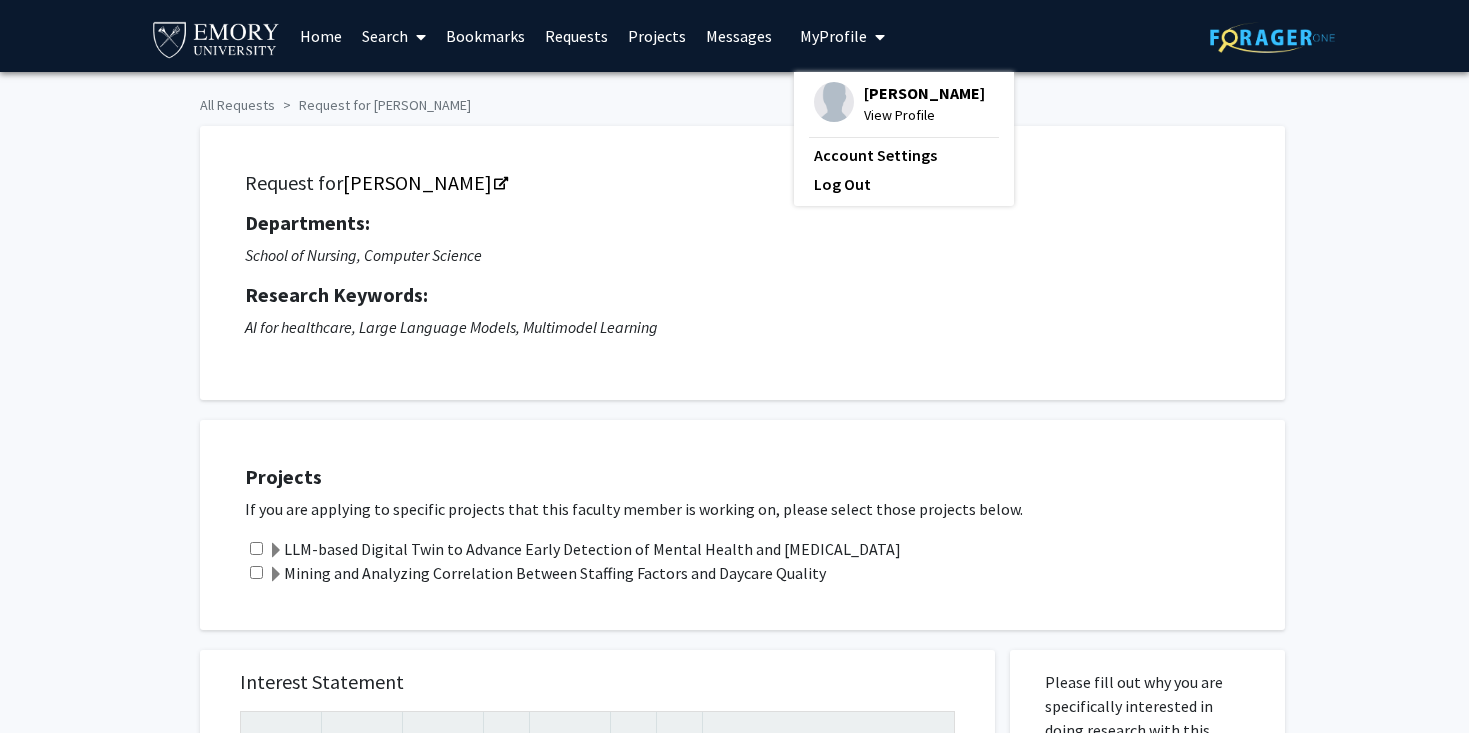 click at bounding box center [834, 102] 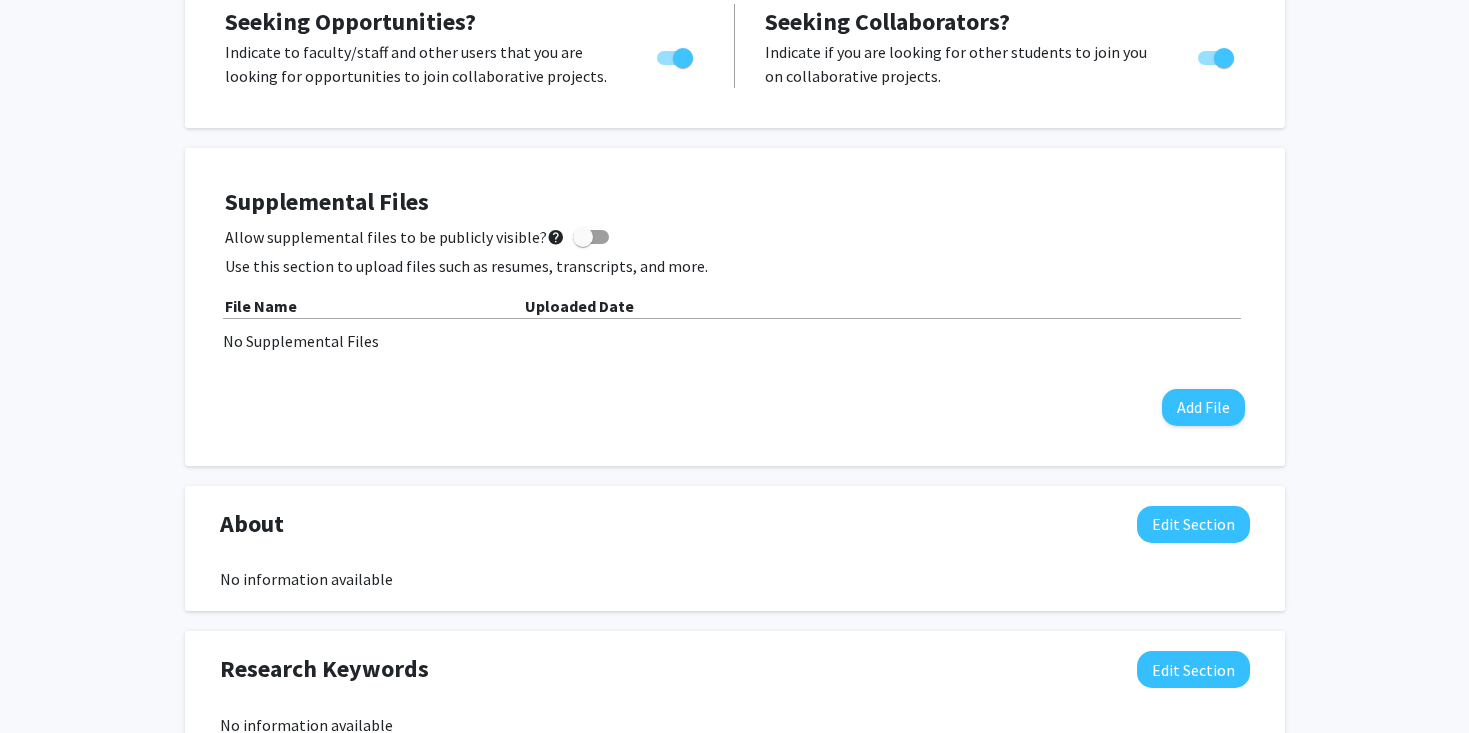 scroll, scrollTop: 0, scrollLeft: 0, axis: both 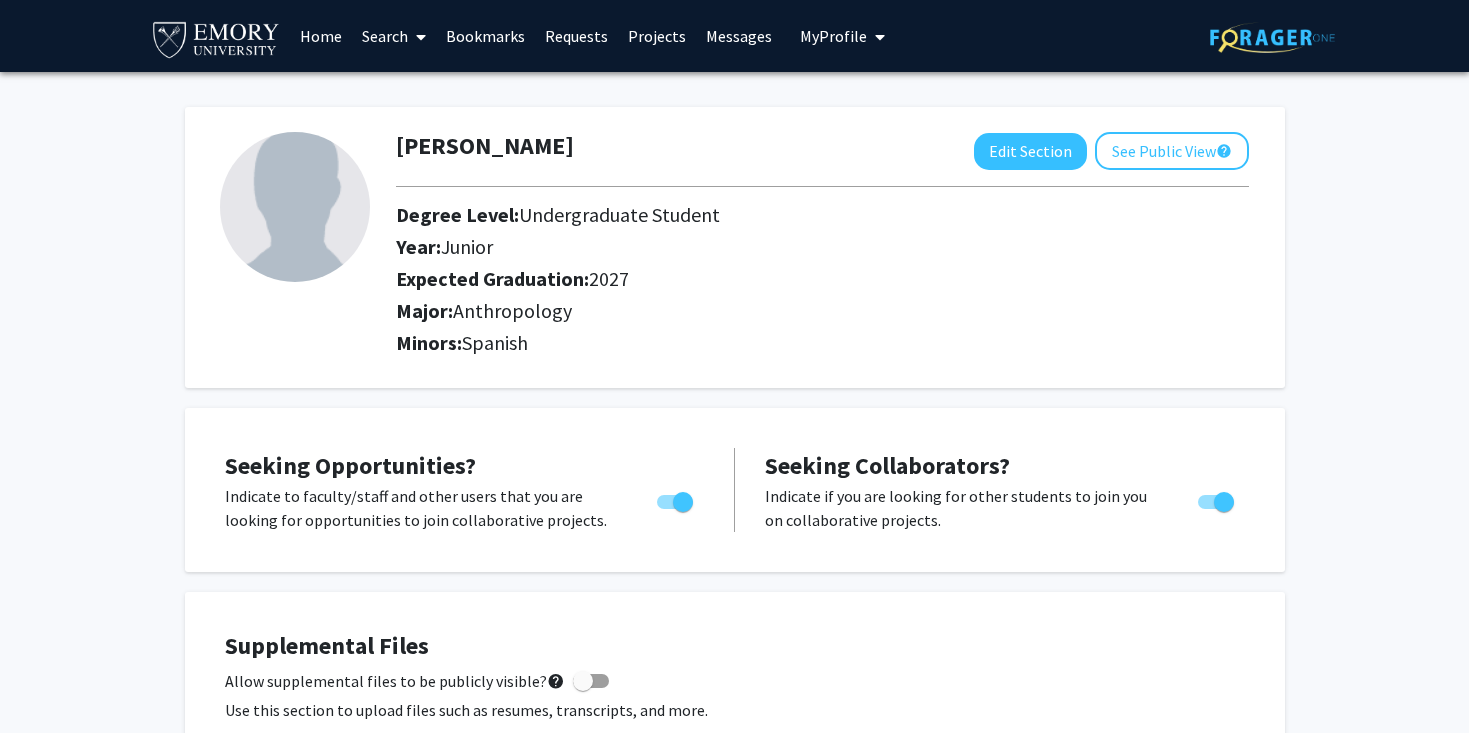 click at bounding box center (417, 37) 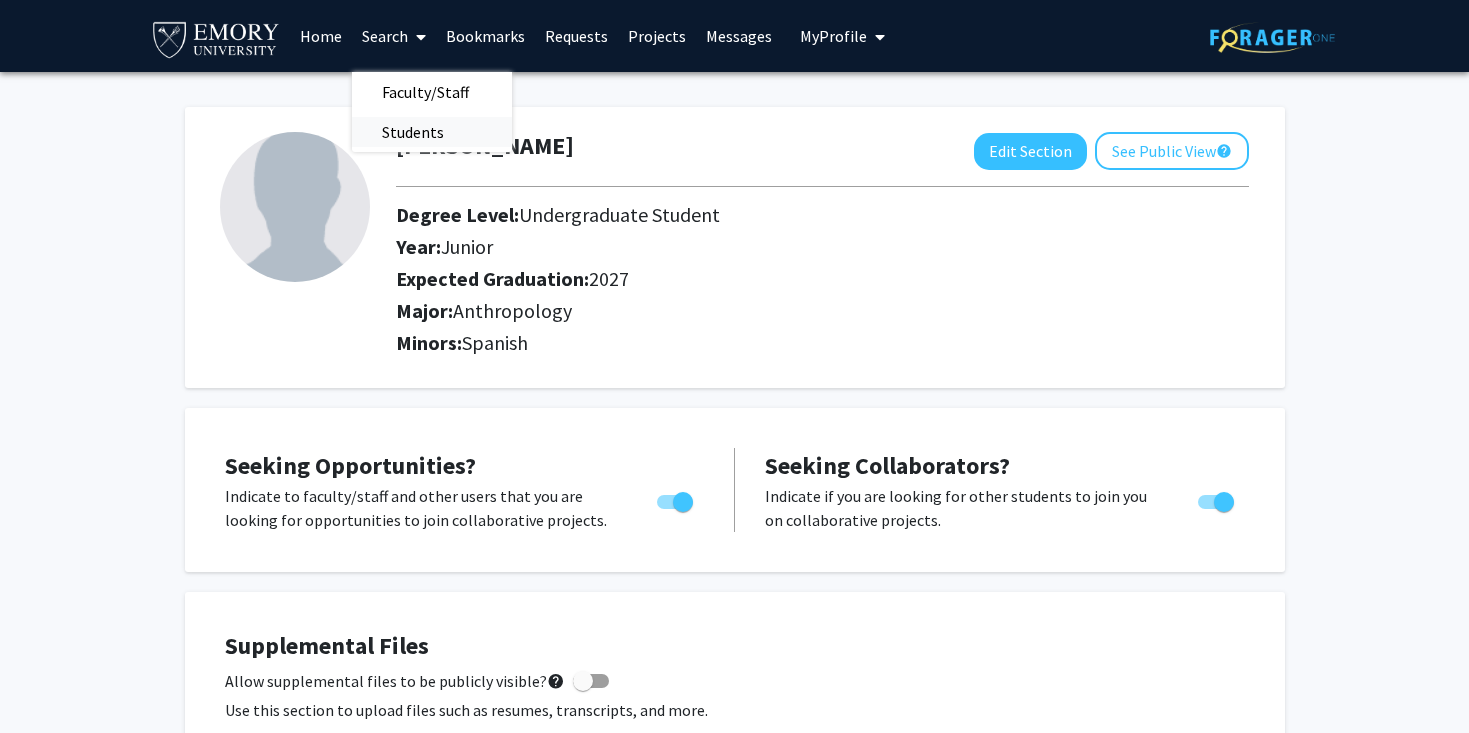 click on "Students" at bounding box center [413, 132] 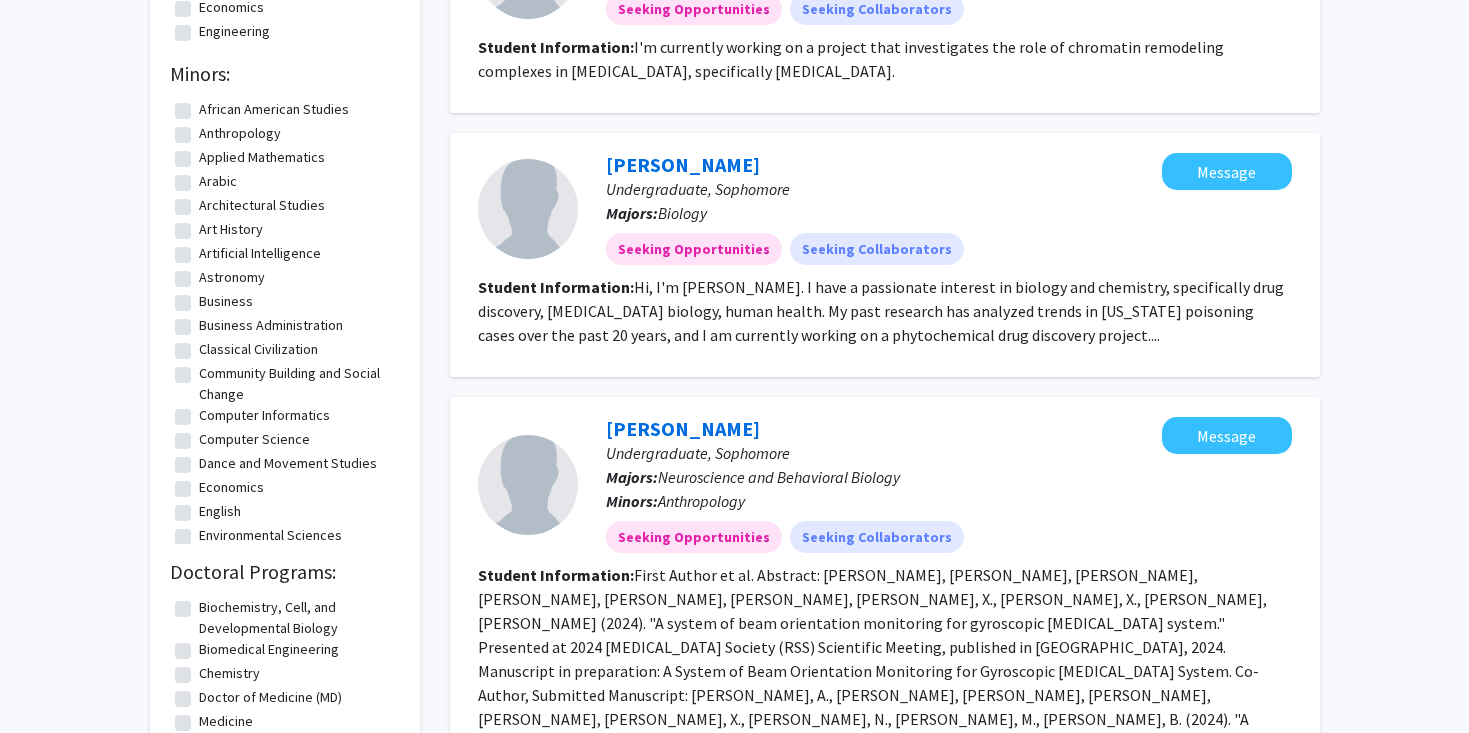 scroll, scrollTop: 0, scrollLeft: 0, axis: both 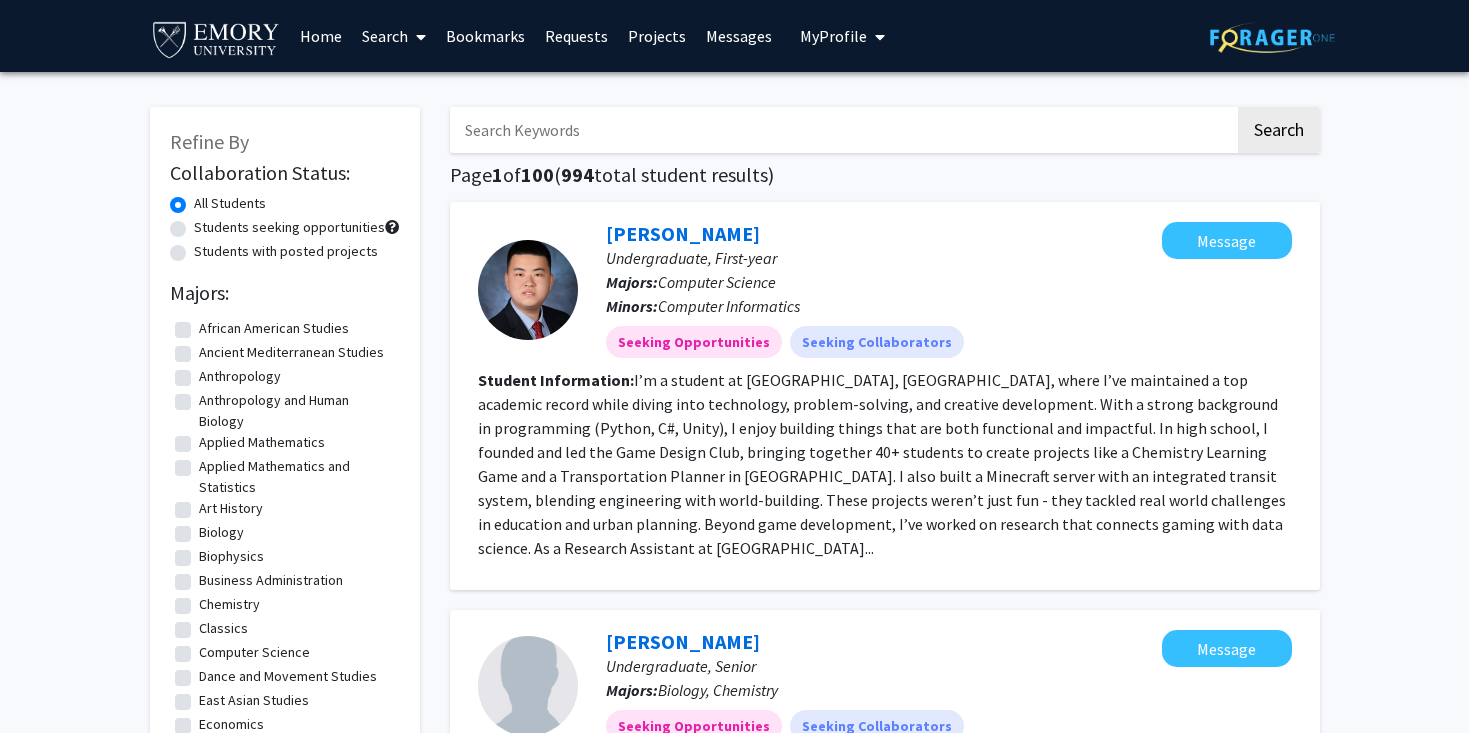 click 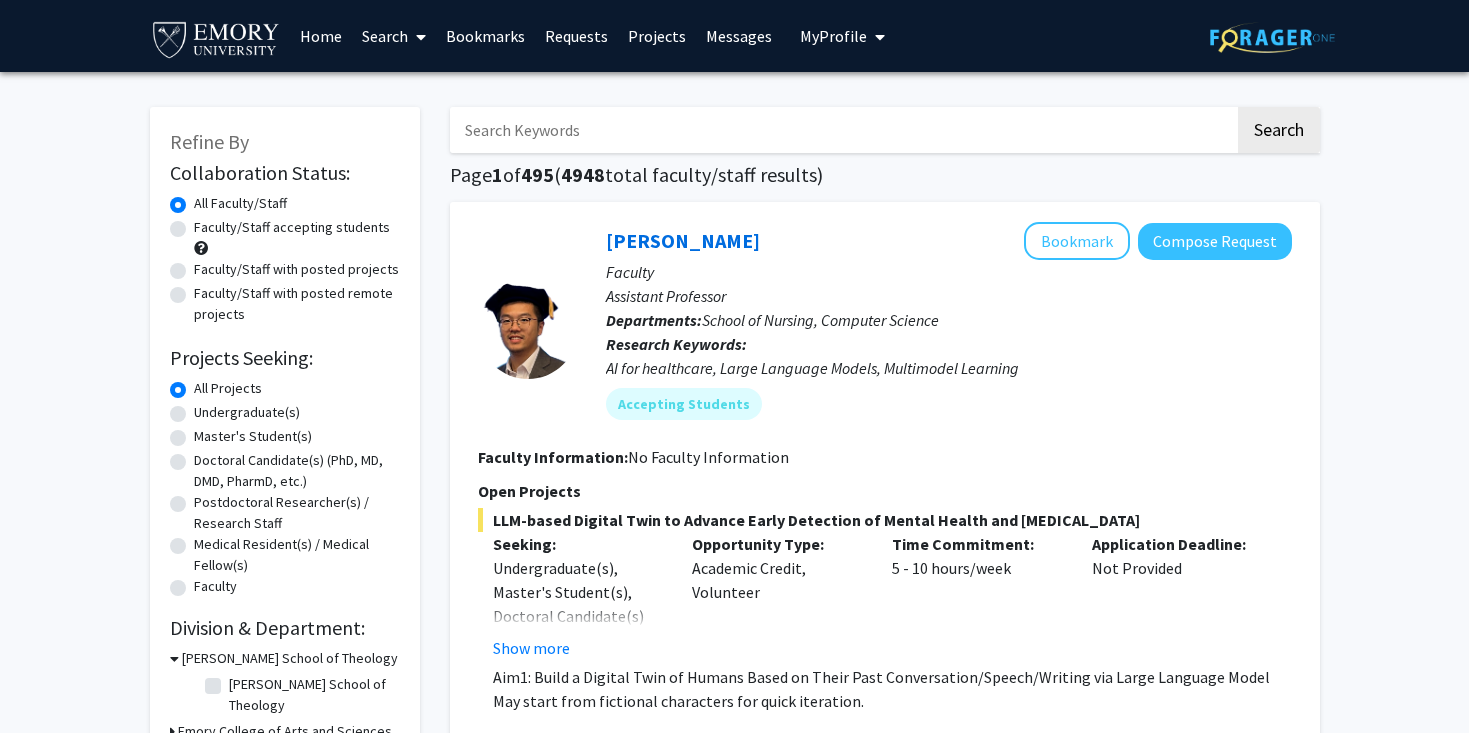 click on "Home" at bounding box center [321, 36] 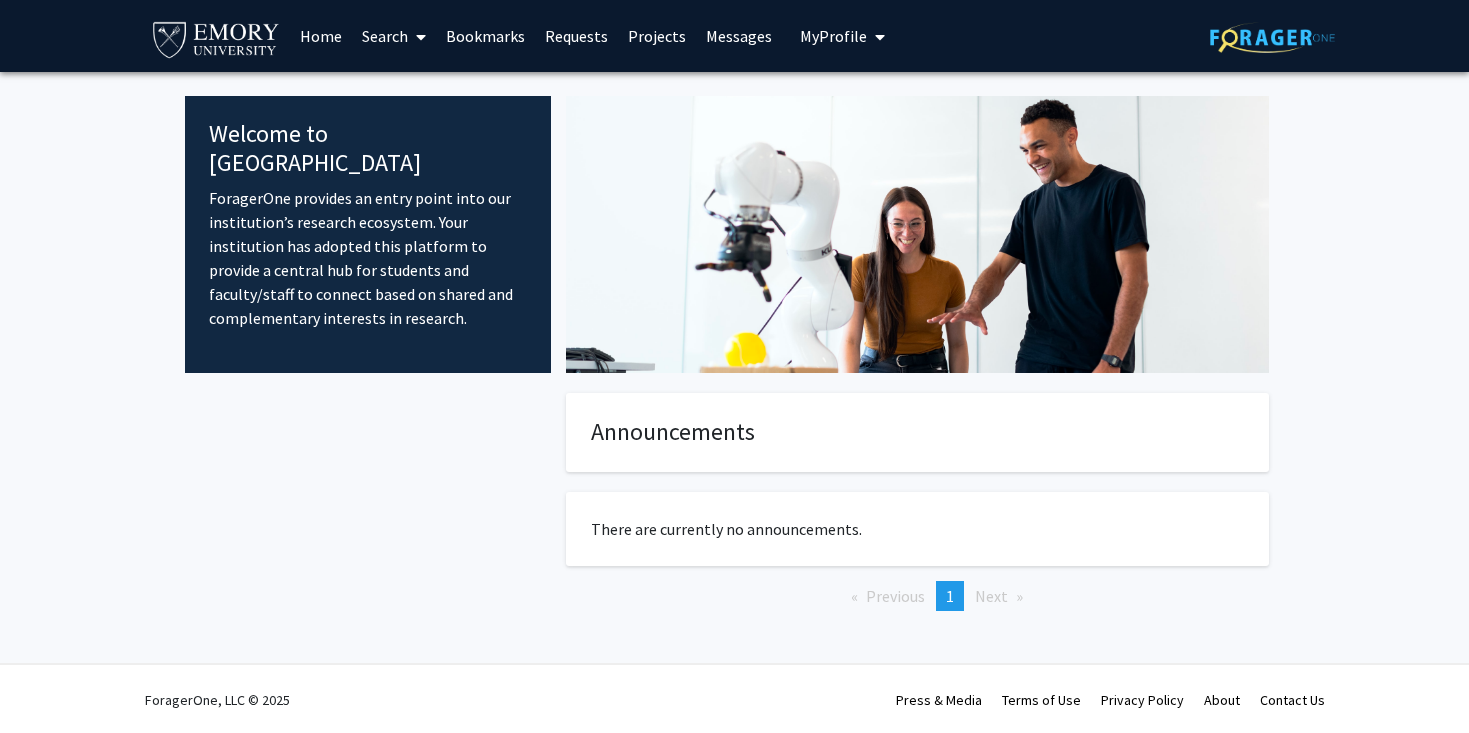 click on "My   Profile" at bounding box center [833, 36] 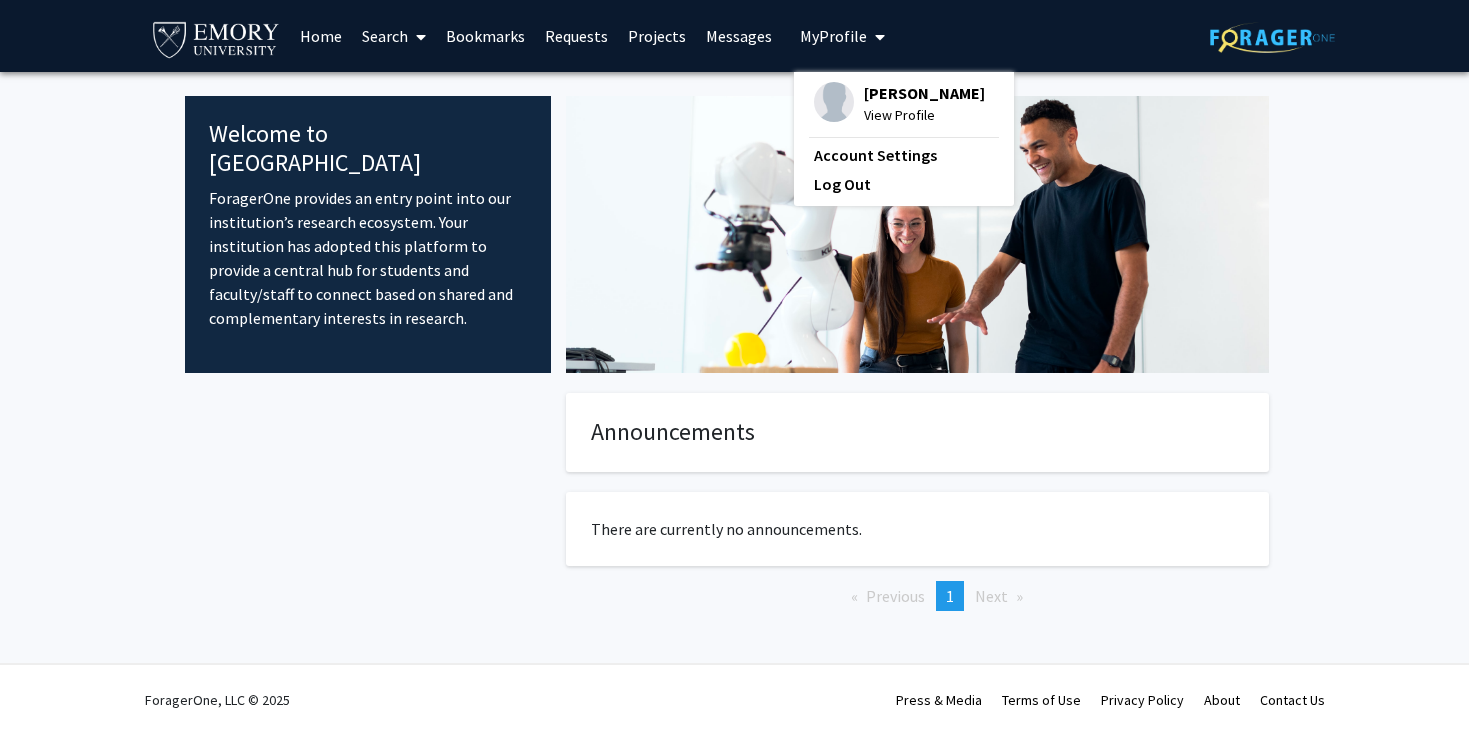 click on "[PERSON_NAME]" at bounding box center (924, 93) 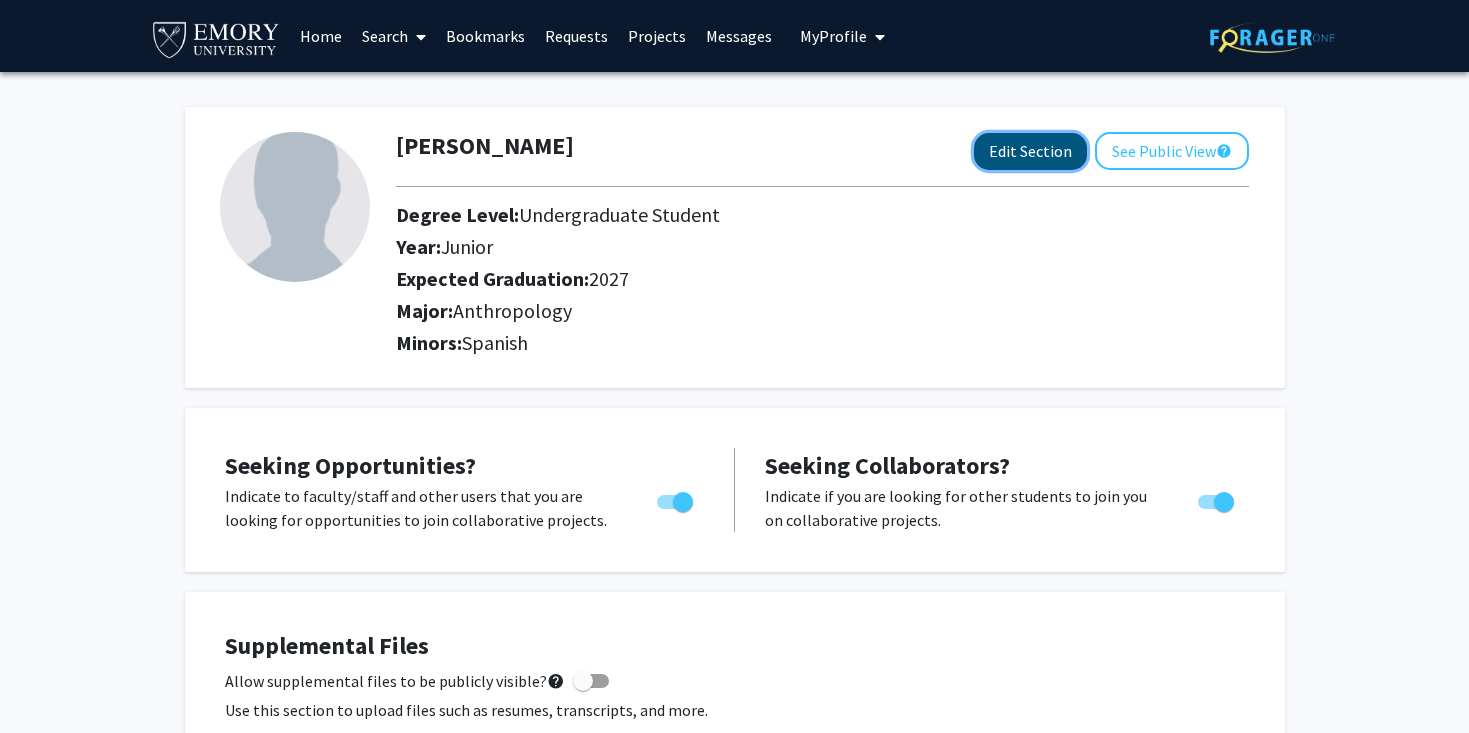 click on "Edit Section" 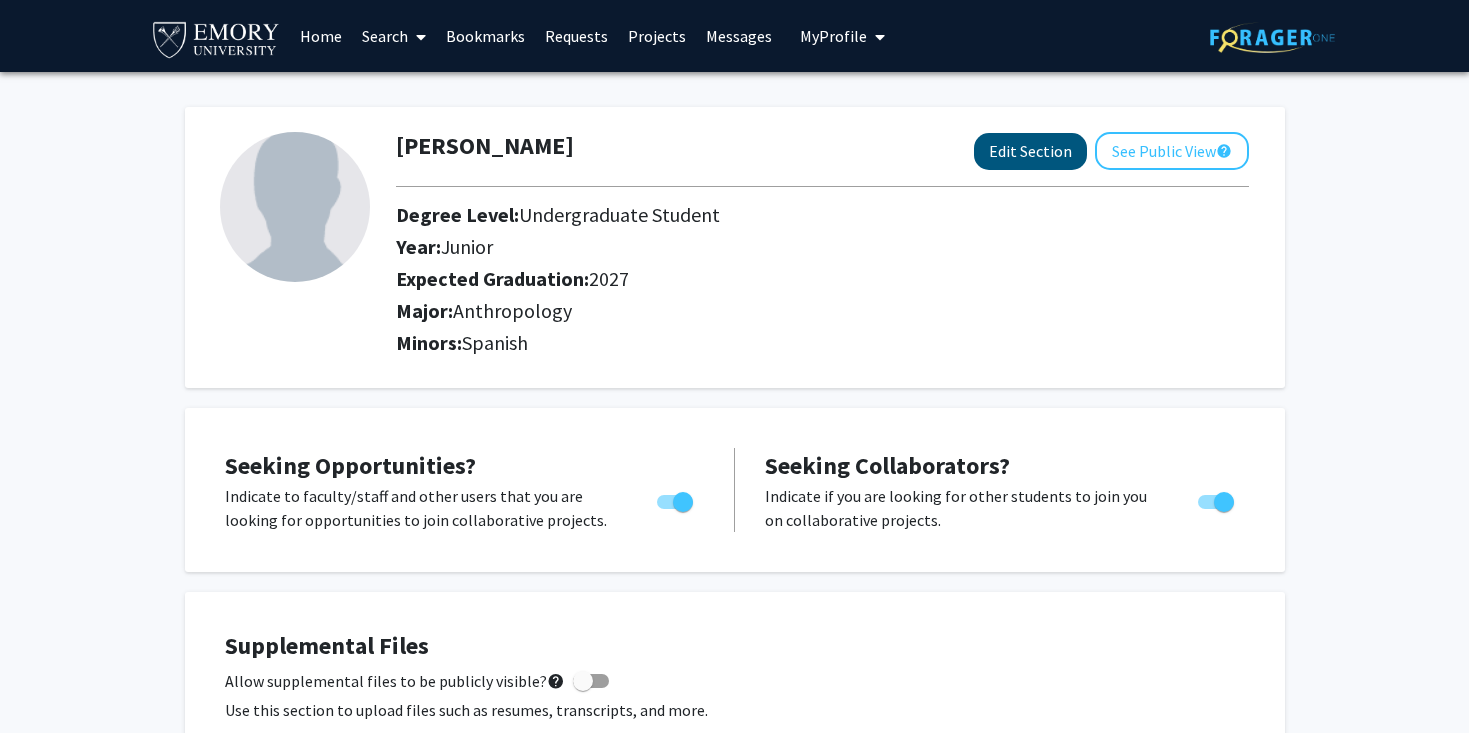 select on "junior" 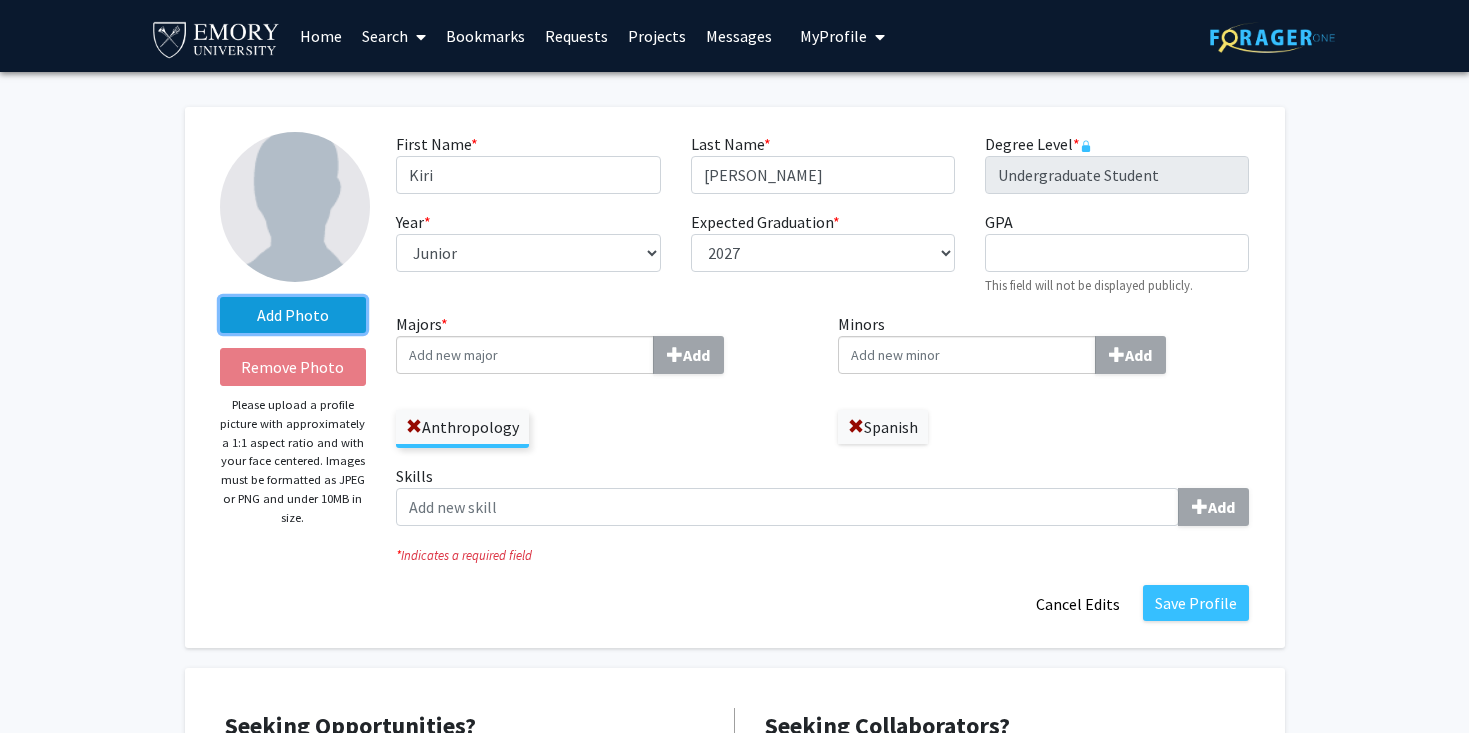click on "Add Photo" 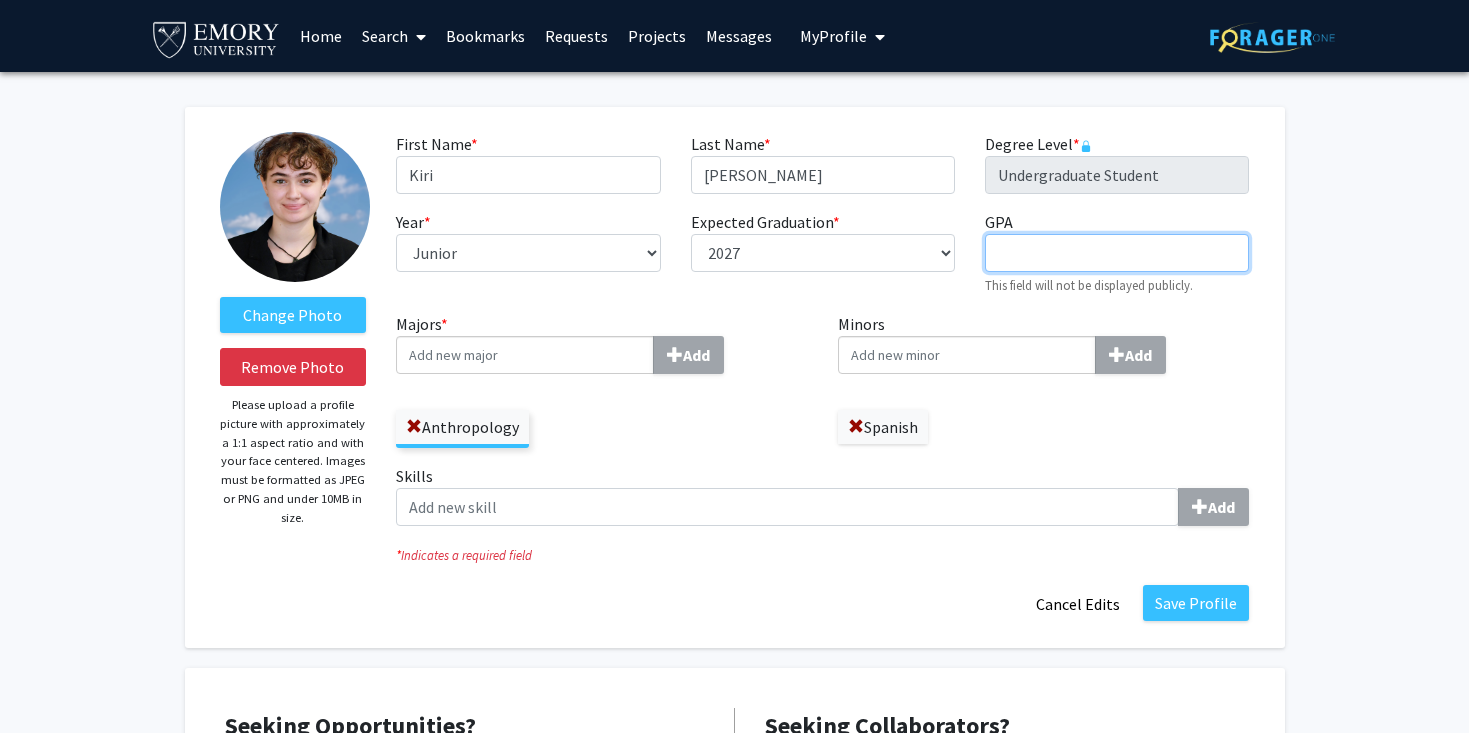 click on "GPA  required" at bounding box center [1117, 253] 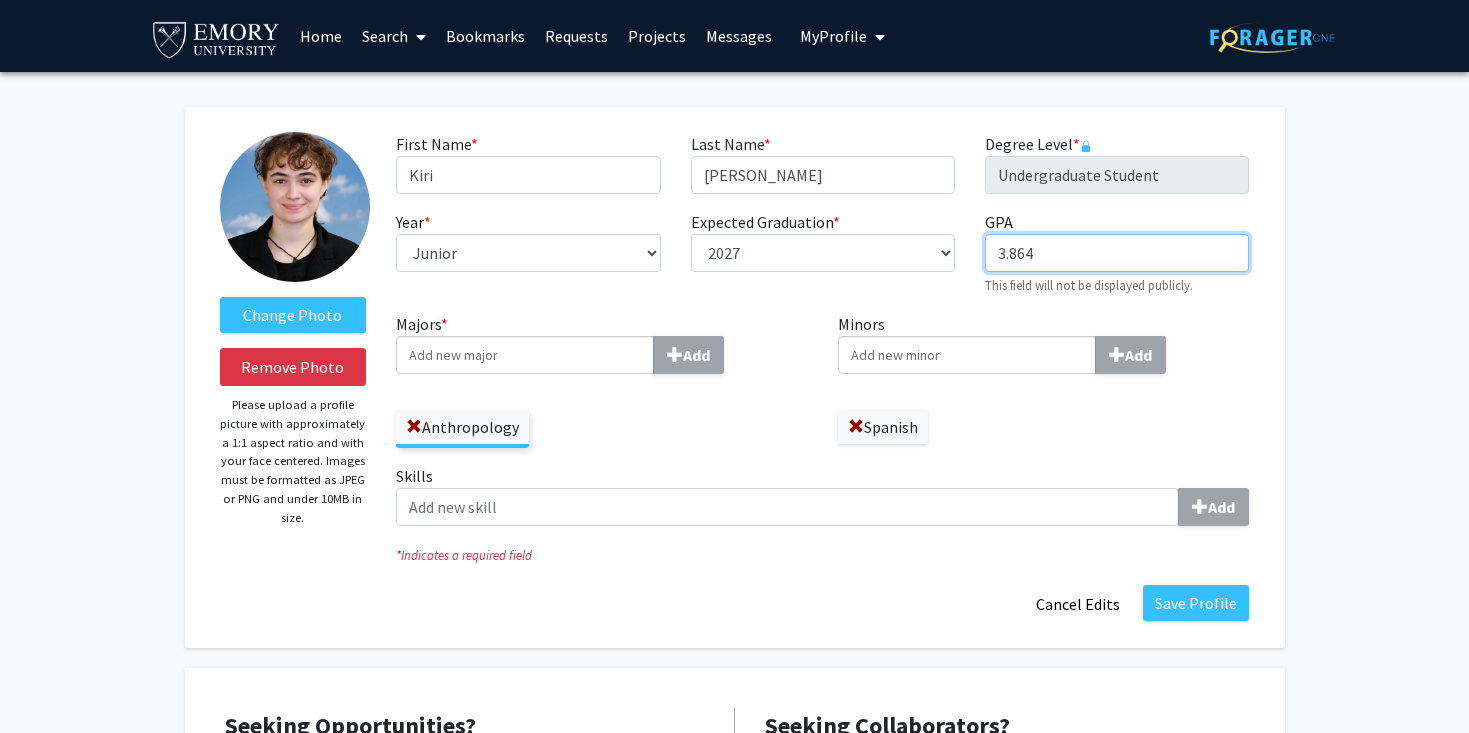 type on "3.864" 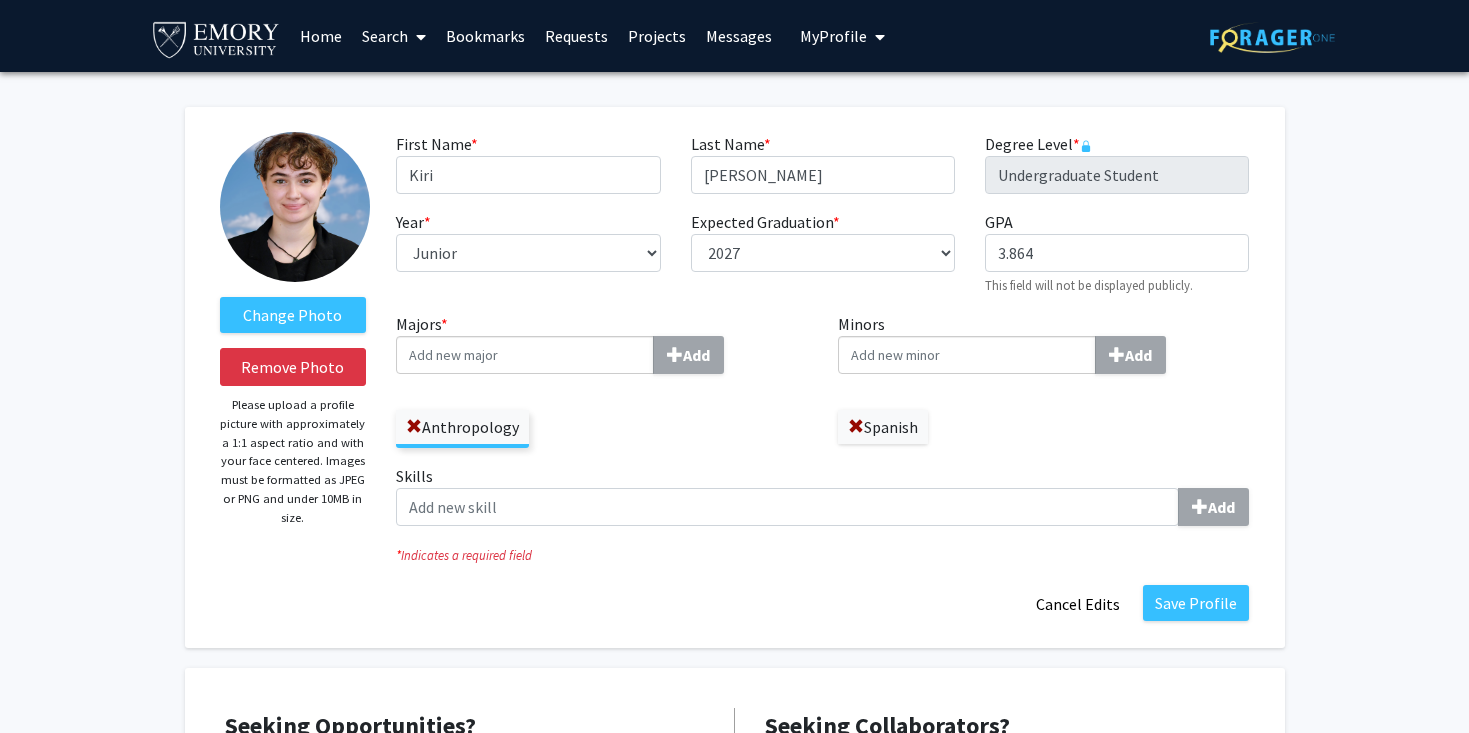 click on "Majors  * Add" at bounding box center (525, 355) 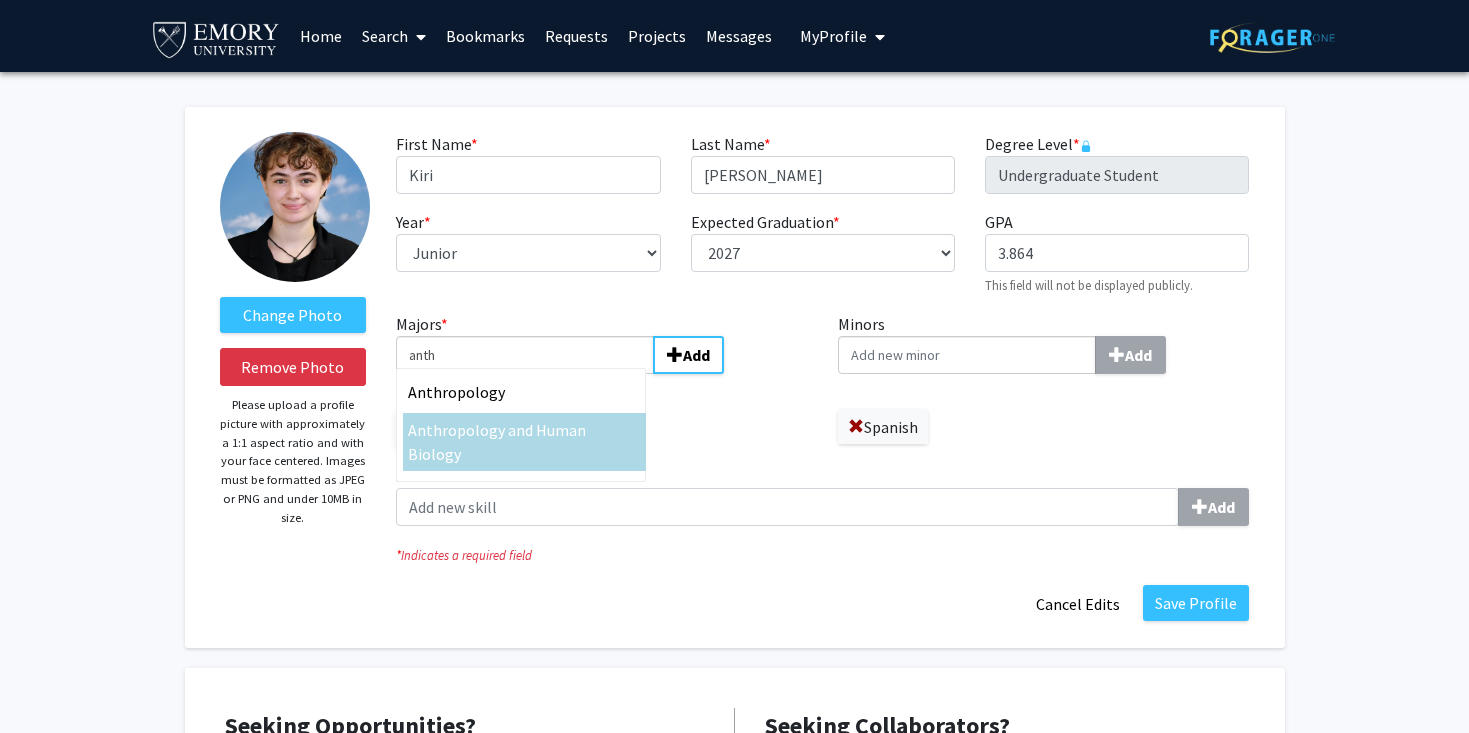 type on "anth" 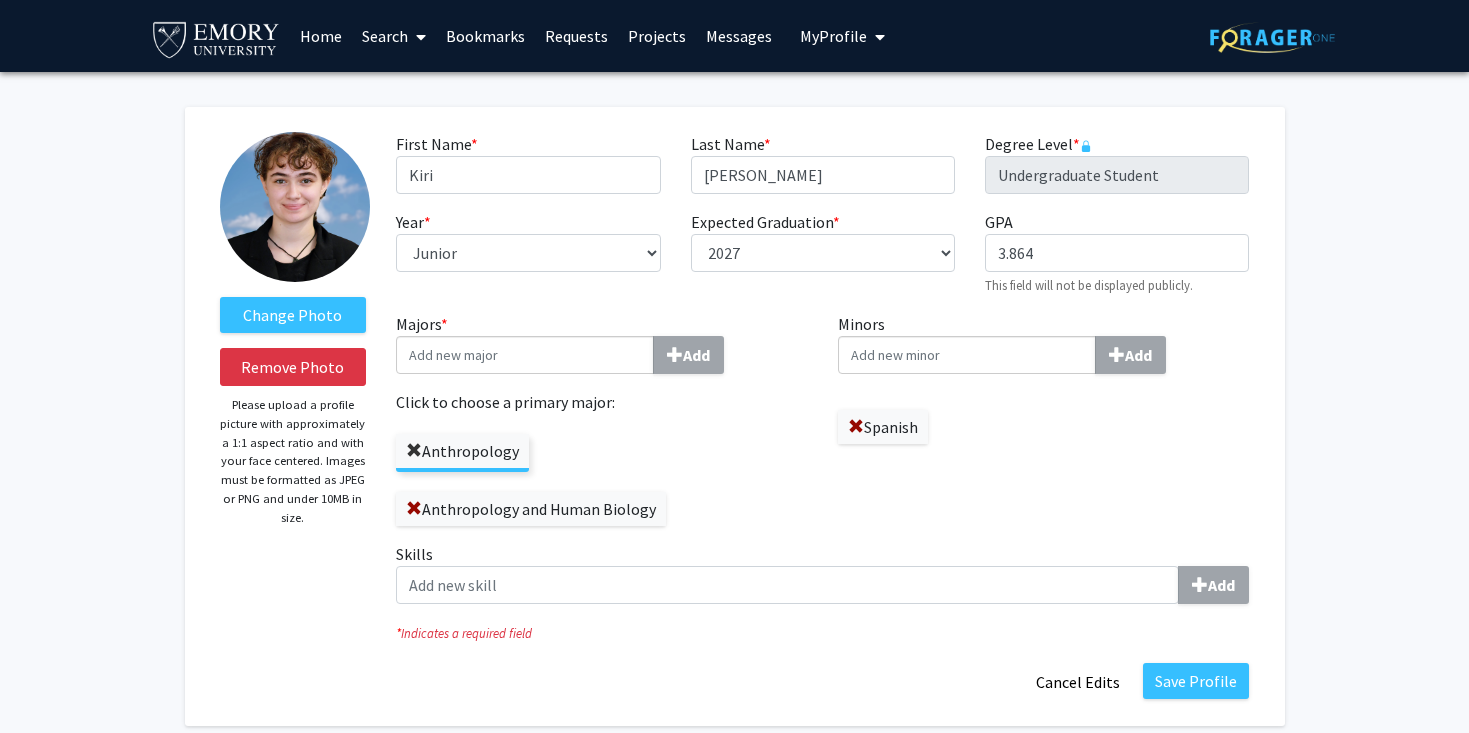 click 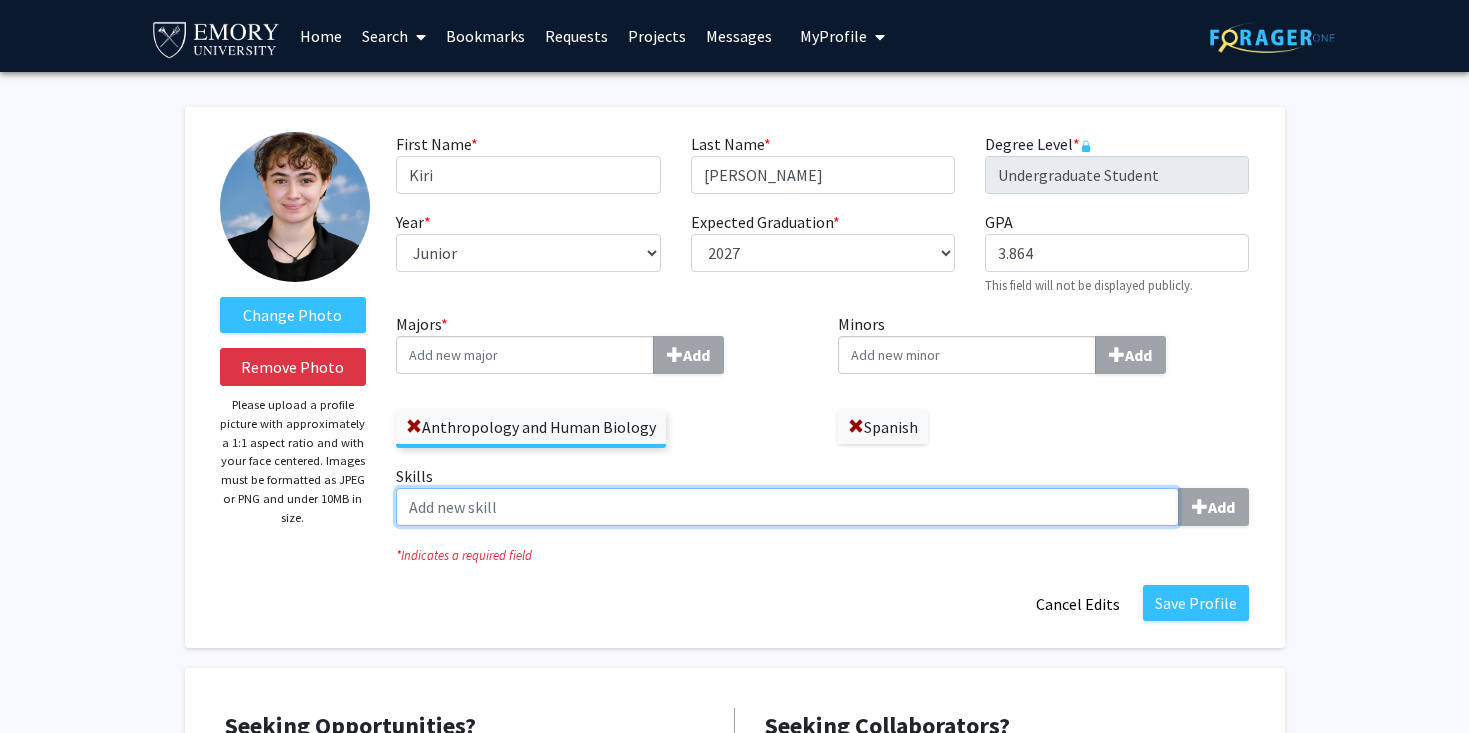 click on "Skills  Add" 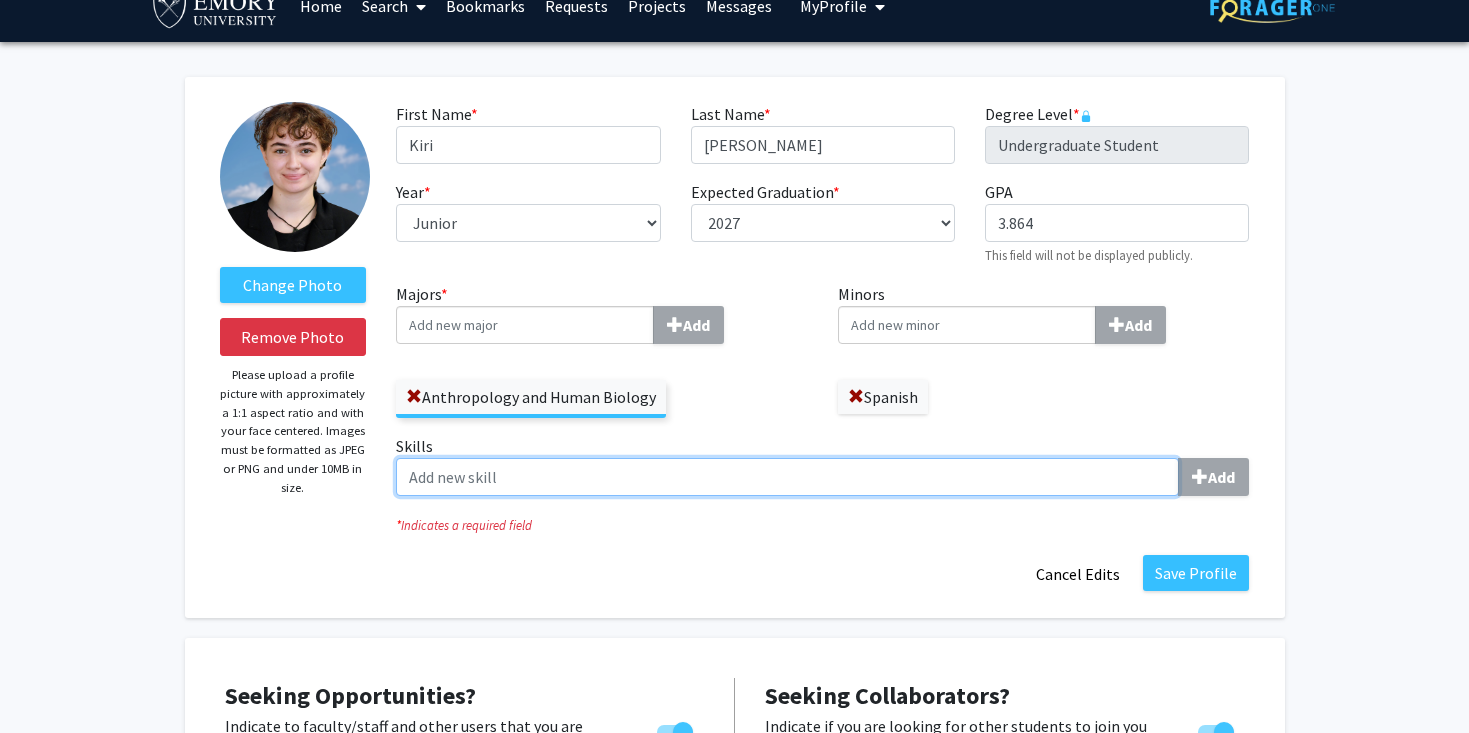 scroll, scrollTop: 56, scrollLeft: 0, axis: vertical 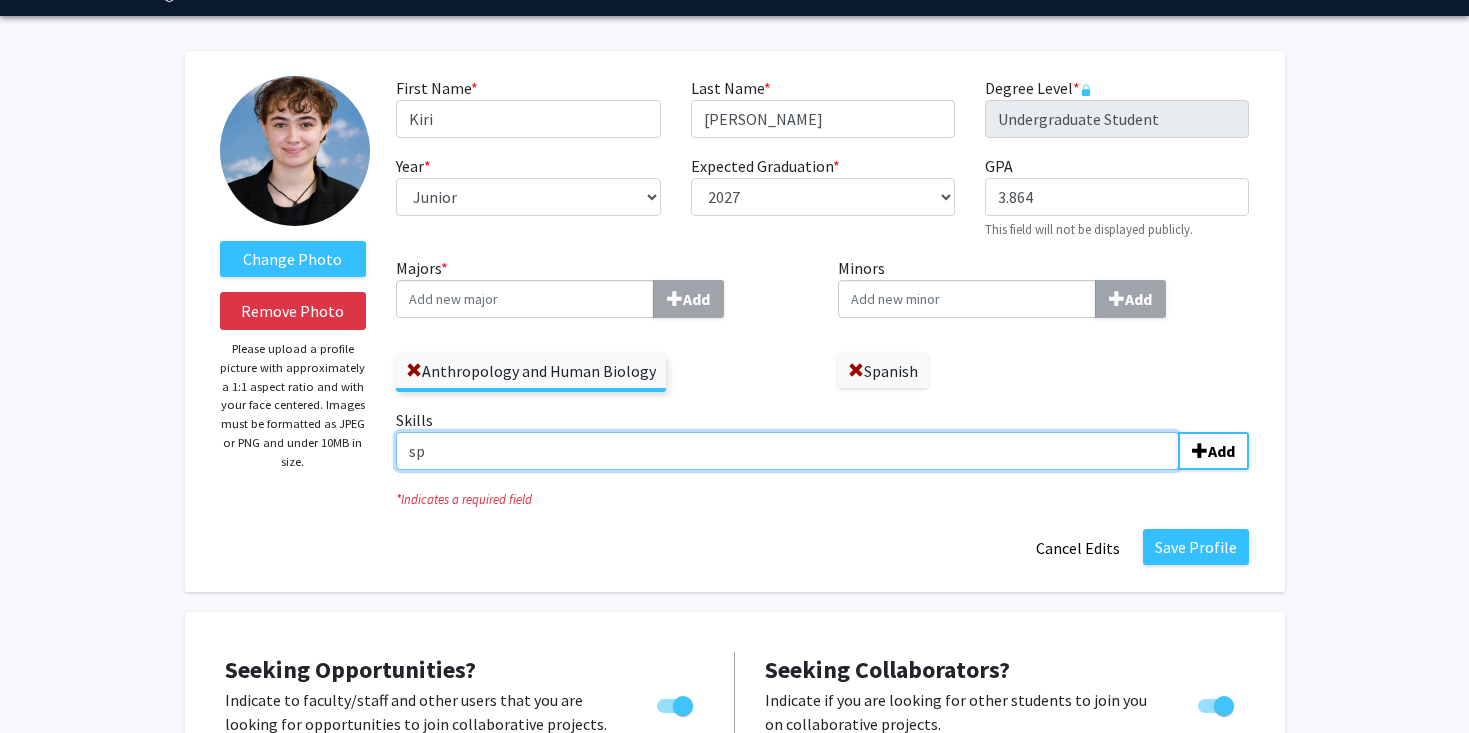 type on "s" 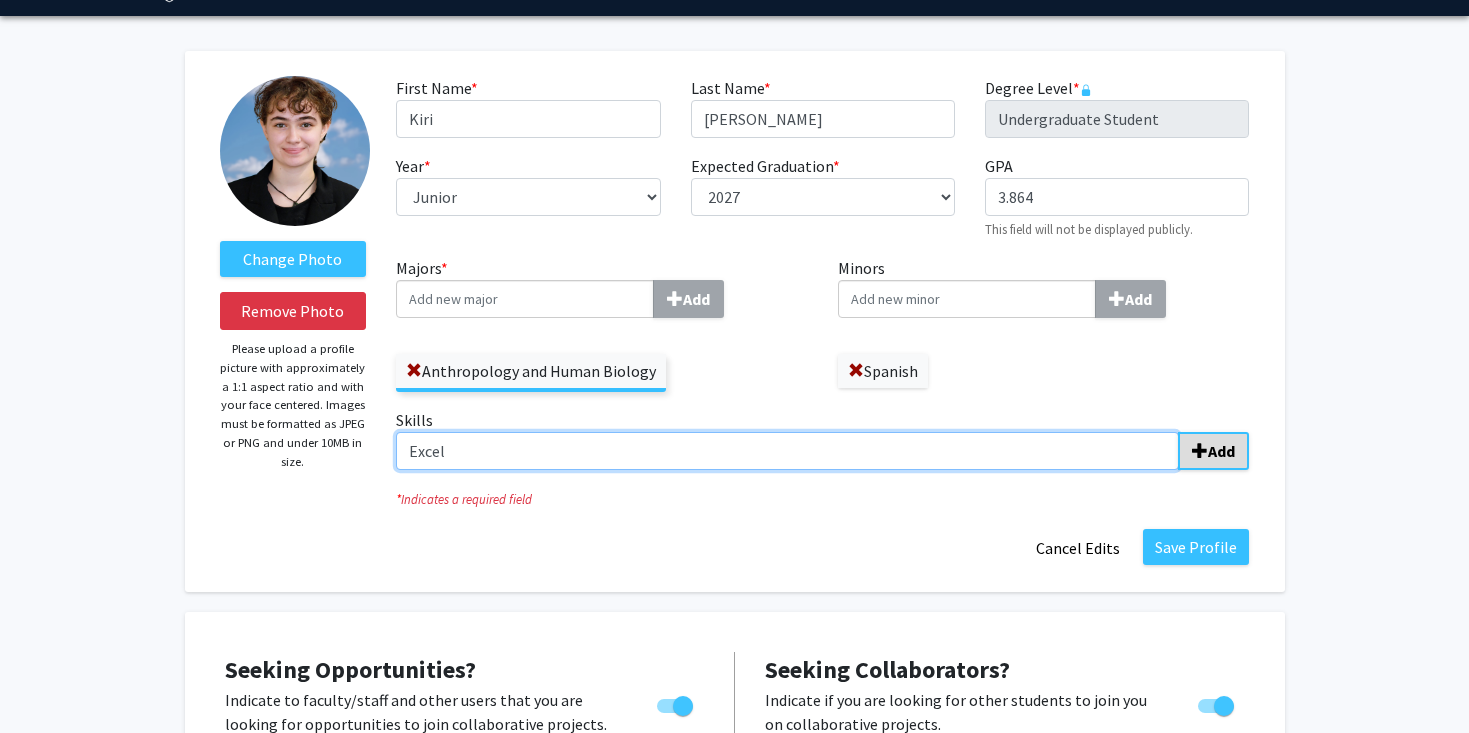 type on "Excel" 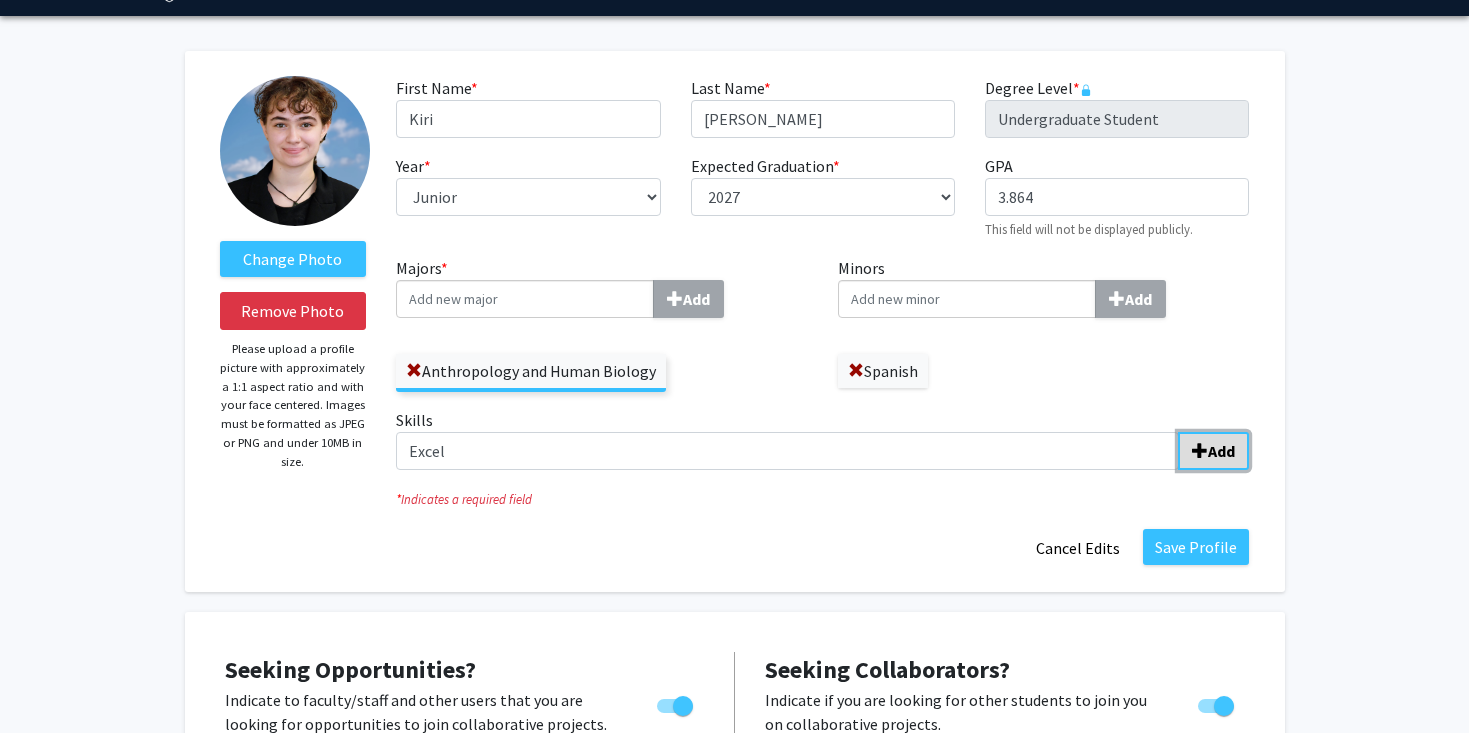 click 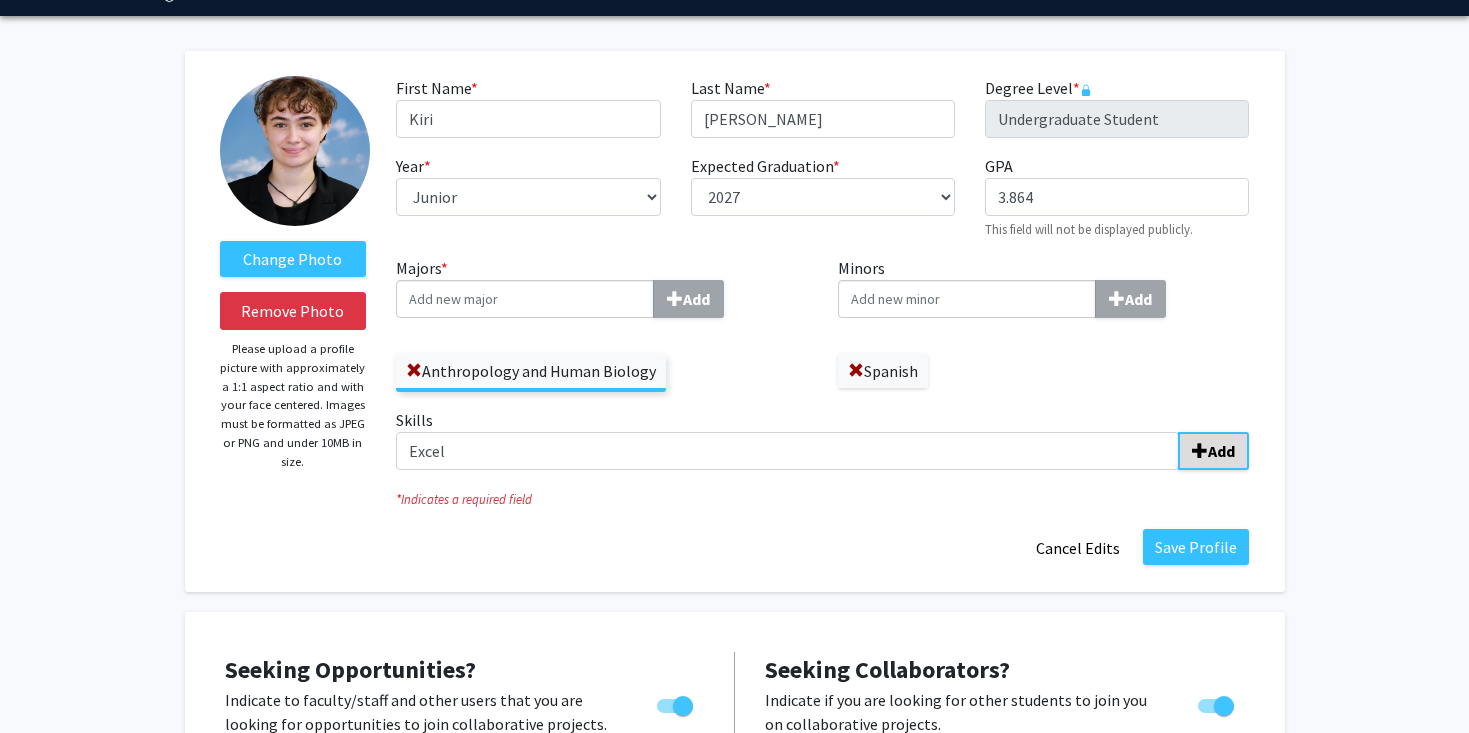 type 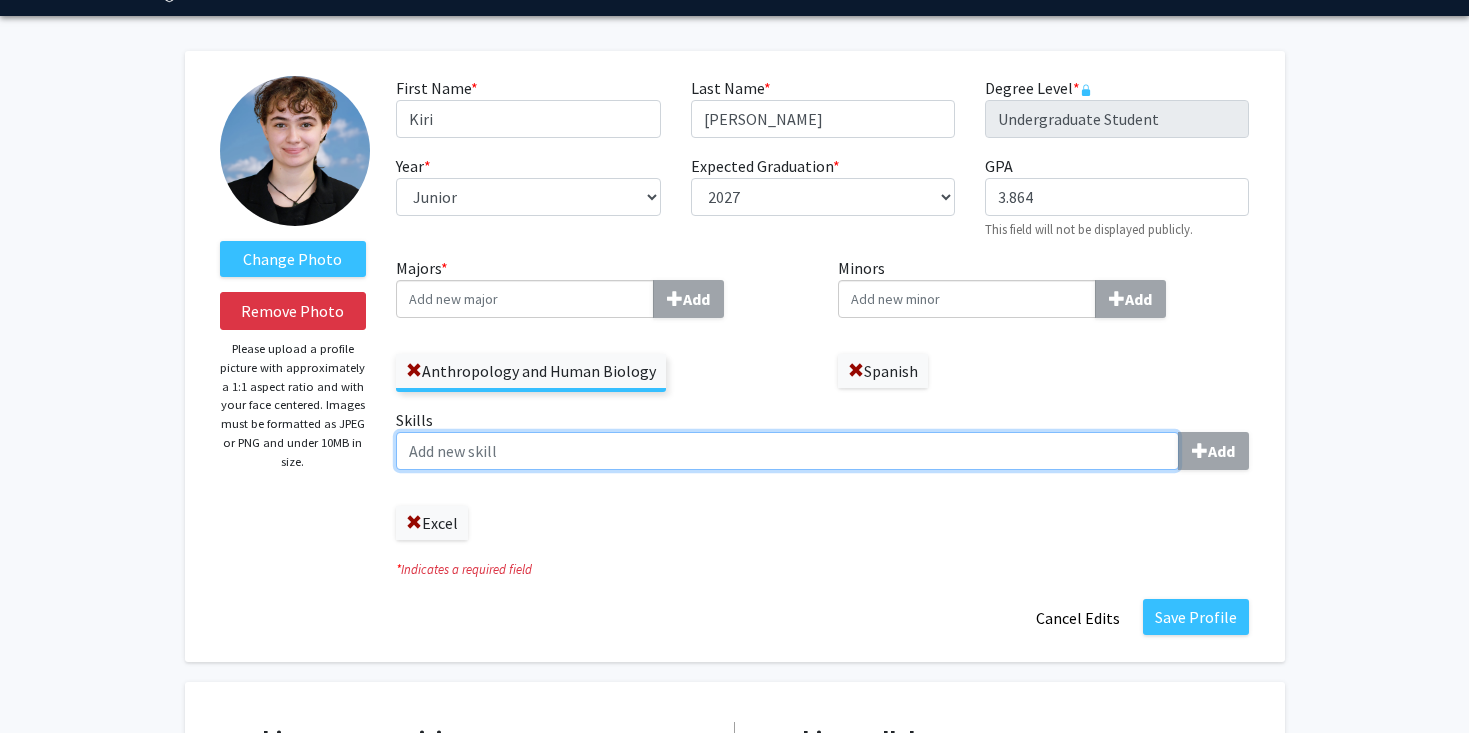 click on "Skills  Add" 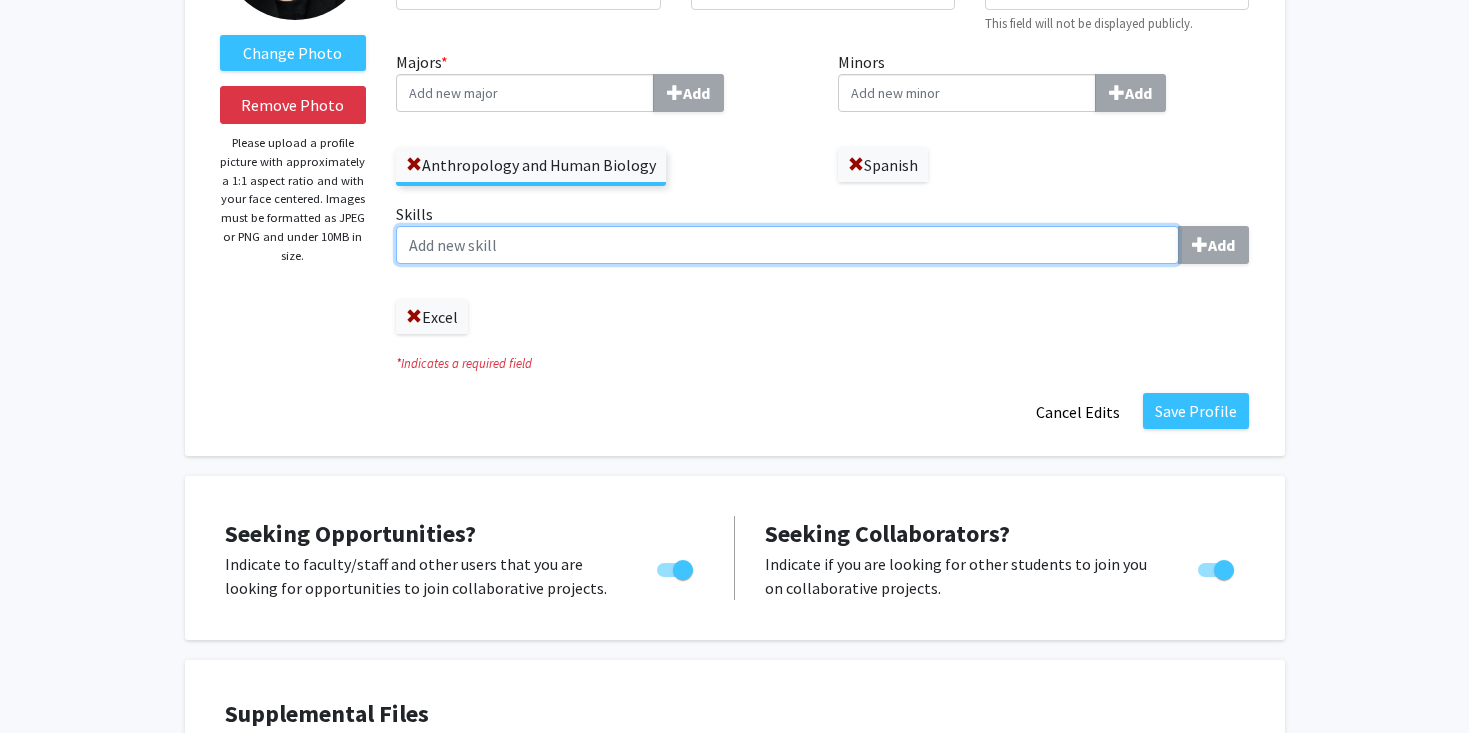 scroll, scrollTop: 0, scrollLeft: 0, axis: both 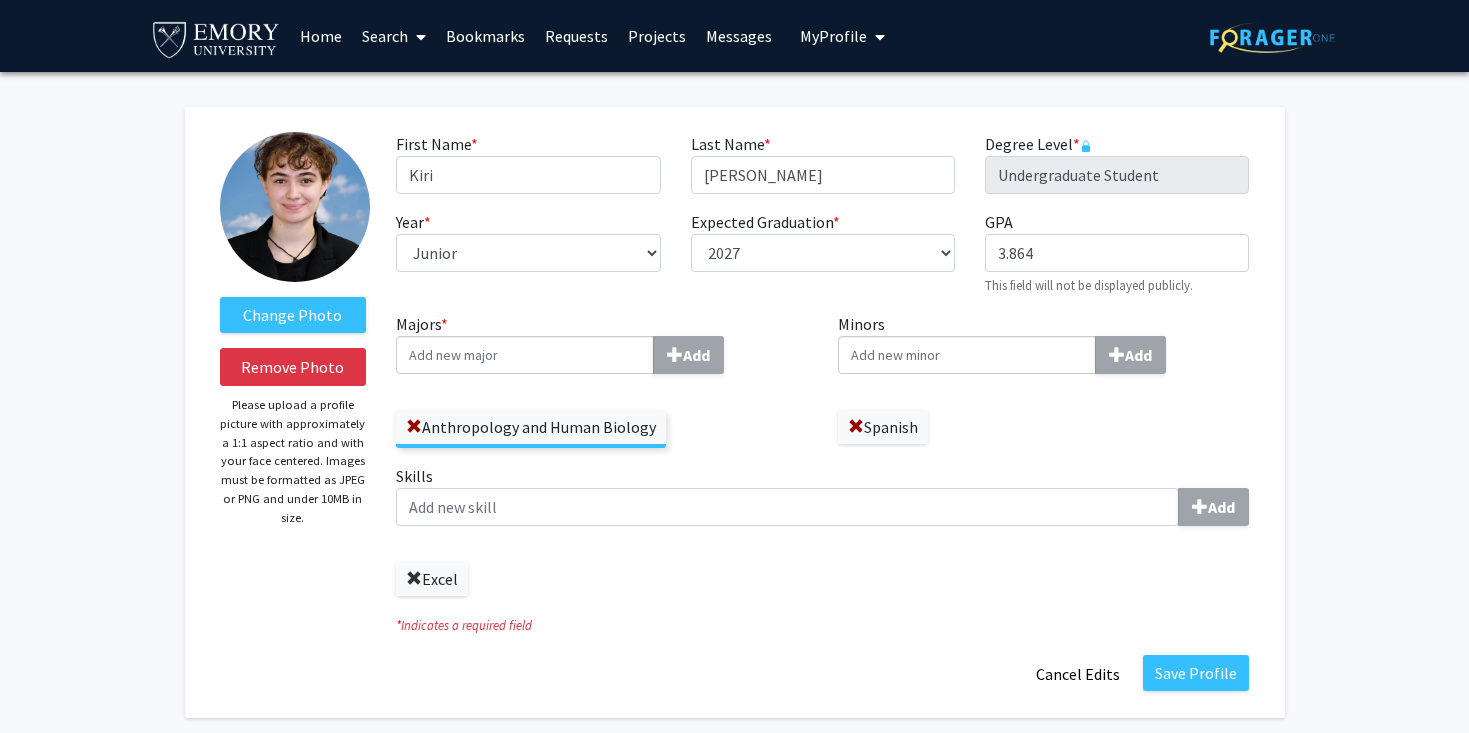click 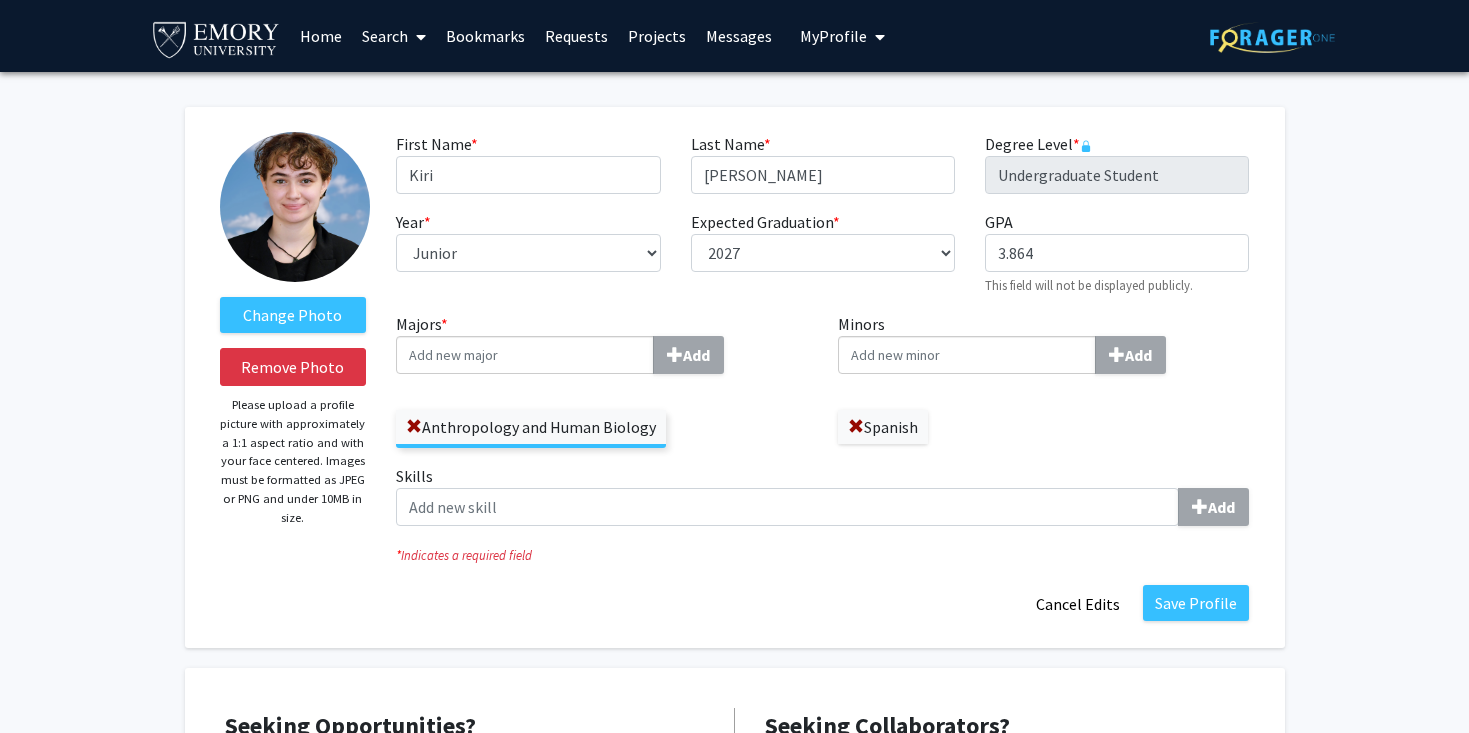 click on "Change Photo   Remove Photo   Please upload a profile picture with approximately a 1:1 aspect ratio and with your face centered. Images must be formatted as JPEG or PNG and under 10MB in size.   First Name  * required Kiri  Last Name  * required Diaz-Asper  Degree Level  * required Undergraduate Student  Year  * required ---  First-year   Sophomore   Junior   Senior   Postbaccalaureate Certificate   Expected Graduation  * required ---  2018   2019   2020   2021   2022   2023   2024   2025   2026   2027   2028   2029   2030   2031   GPA  required 3.864  This field will not be displayed publicly.   Majors  * Add  Anthropology and Human Biology   Minors  Add  Spanish   Skills  Add *  Indicates a required field  Save Profile   Cancel Edits  Seeking Opportunities?  Indicate to faculty/staff and other users that you are looking for opportunities to join collaborative projects.    Seeking Collaborators?  Indicate if you are looking for other students to join you on collaborative projects.       Supplemental Files" 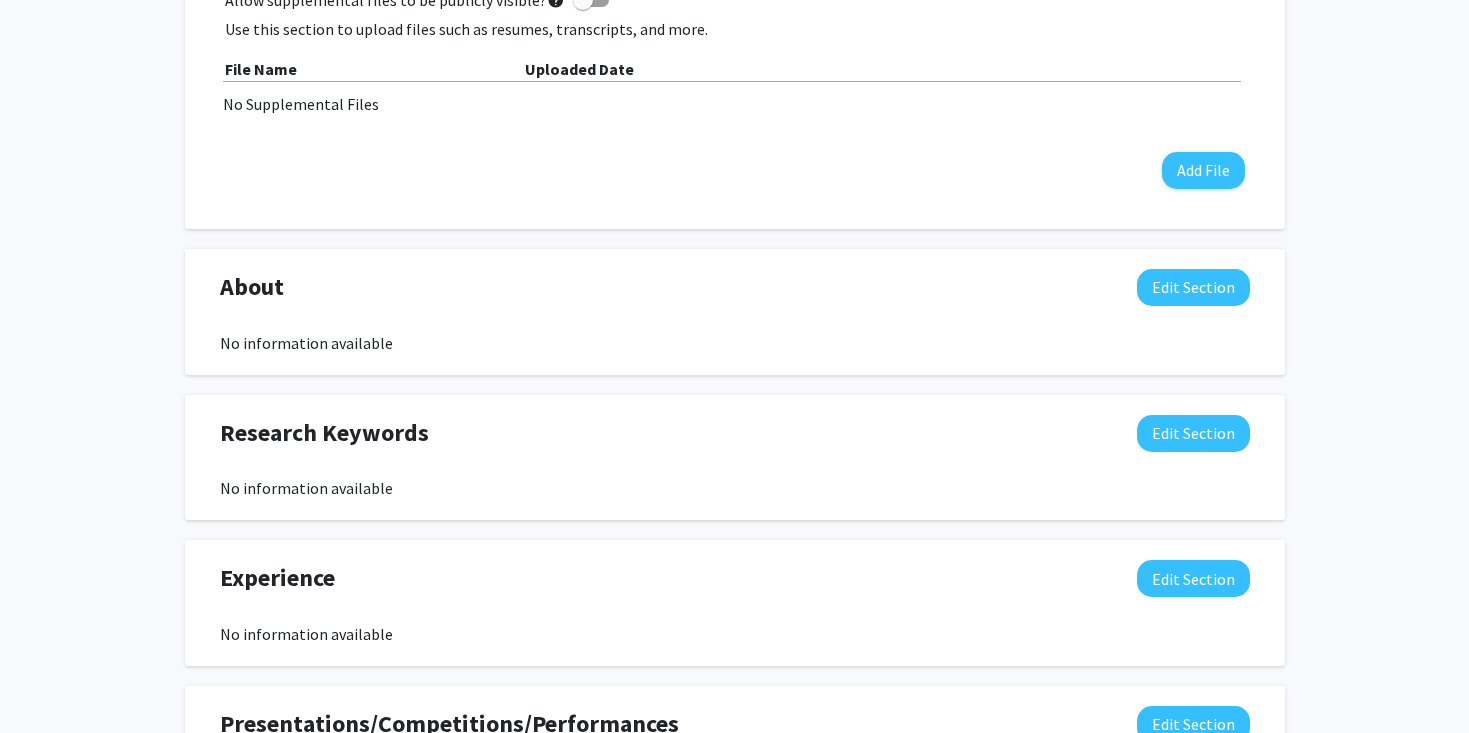 scroll, scrollTop: 945, scrollLeft: 0, axis: vertical 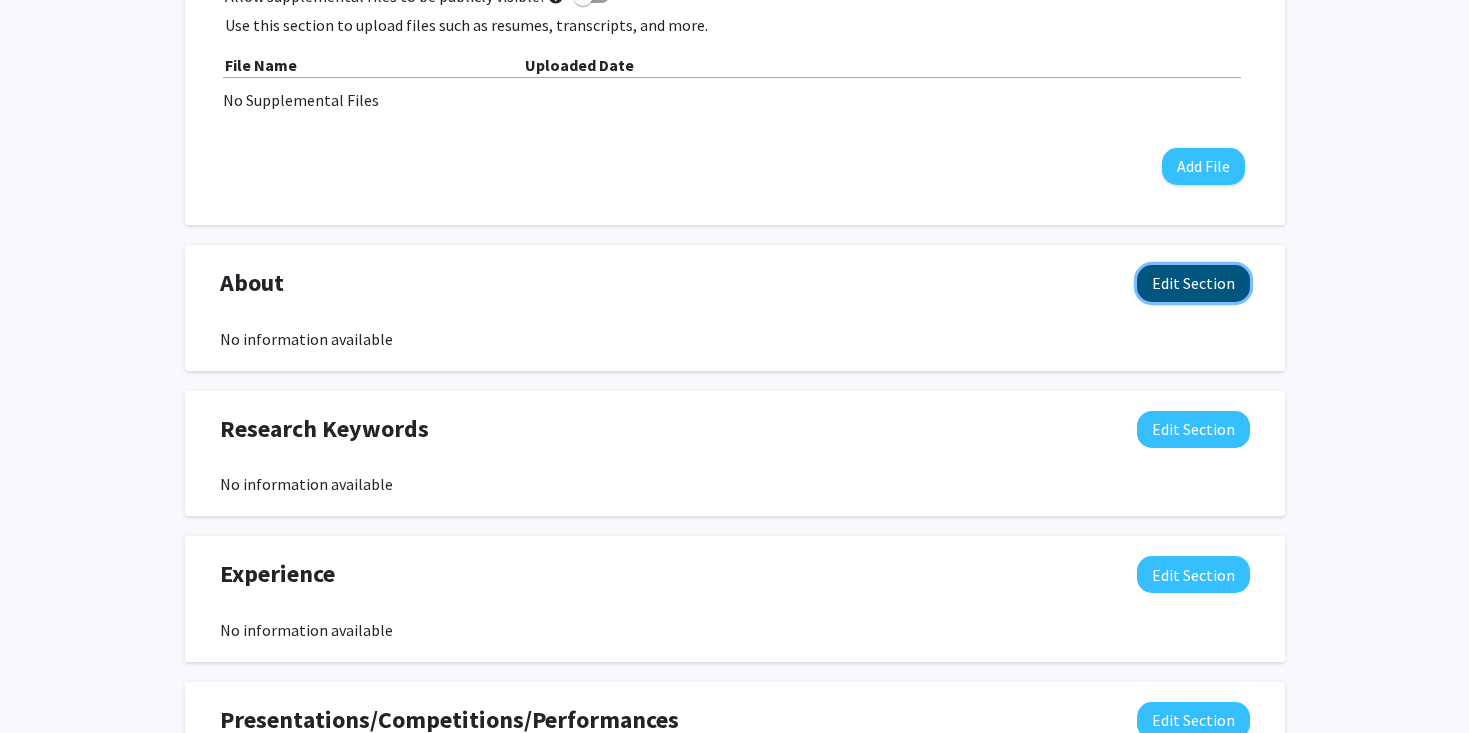 click on "Edit Section" 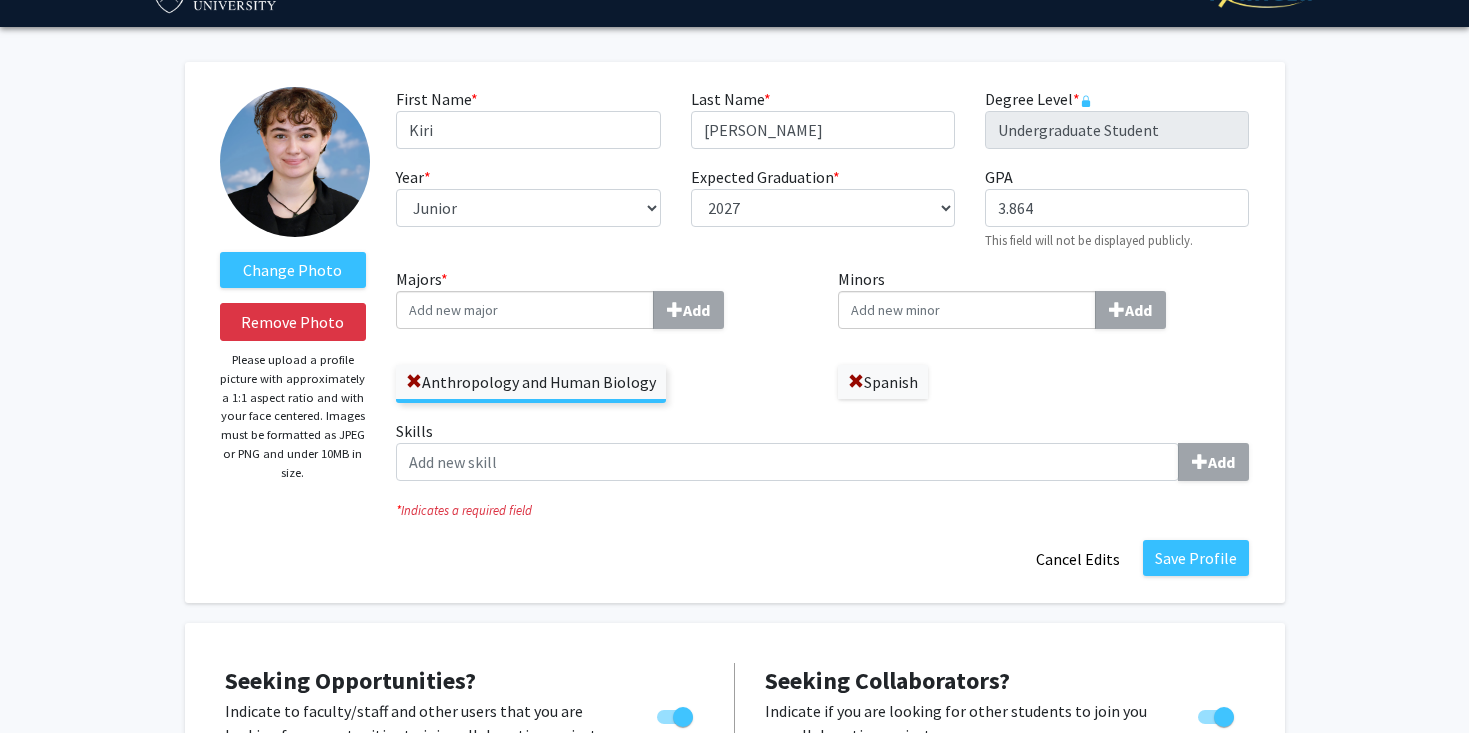 scroll, scrollTop: 0, scrollLeft: 0, axis: both 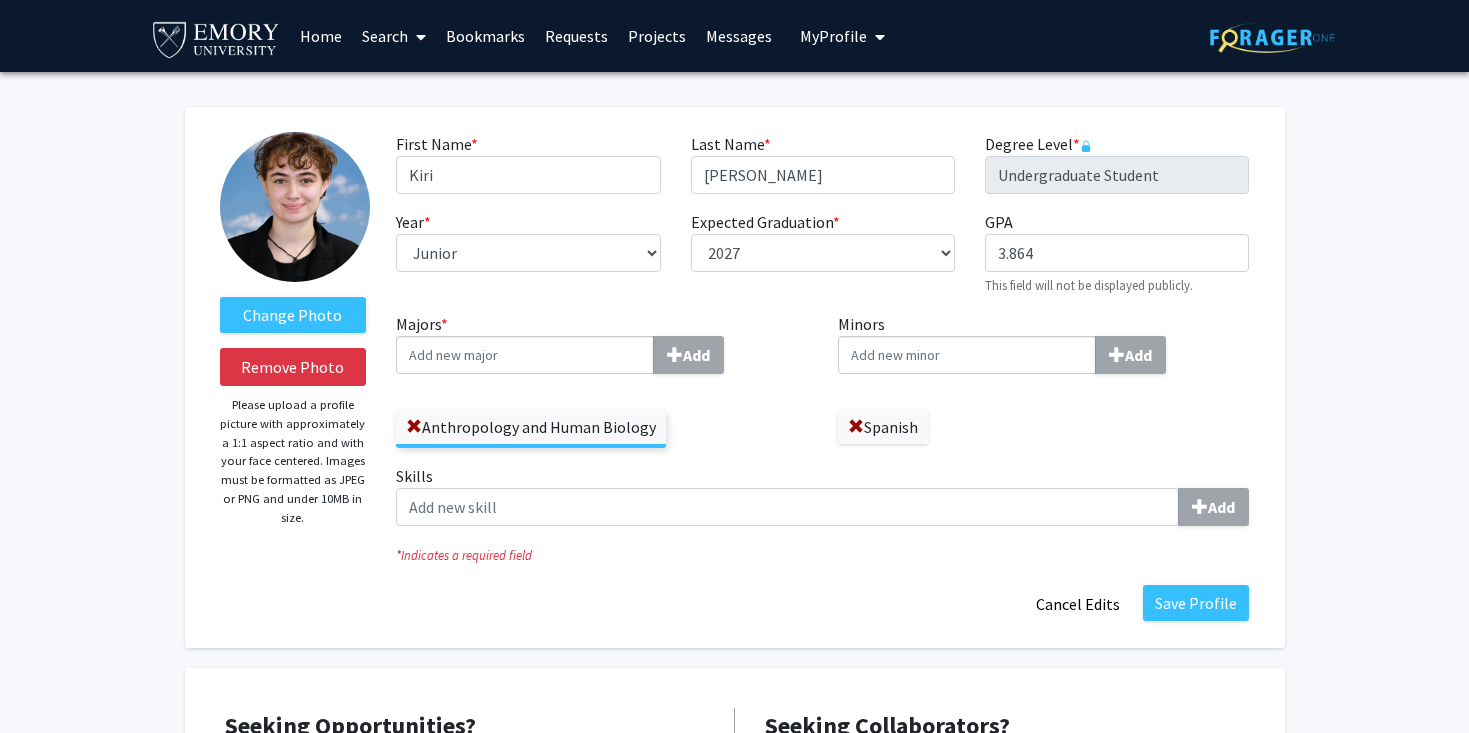 drag, startPoint x: 397, startPoint y: 555, endPoint x: 537, endPoint y: 556, distance: 140.00357 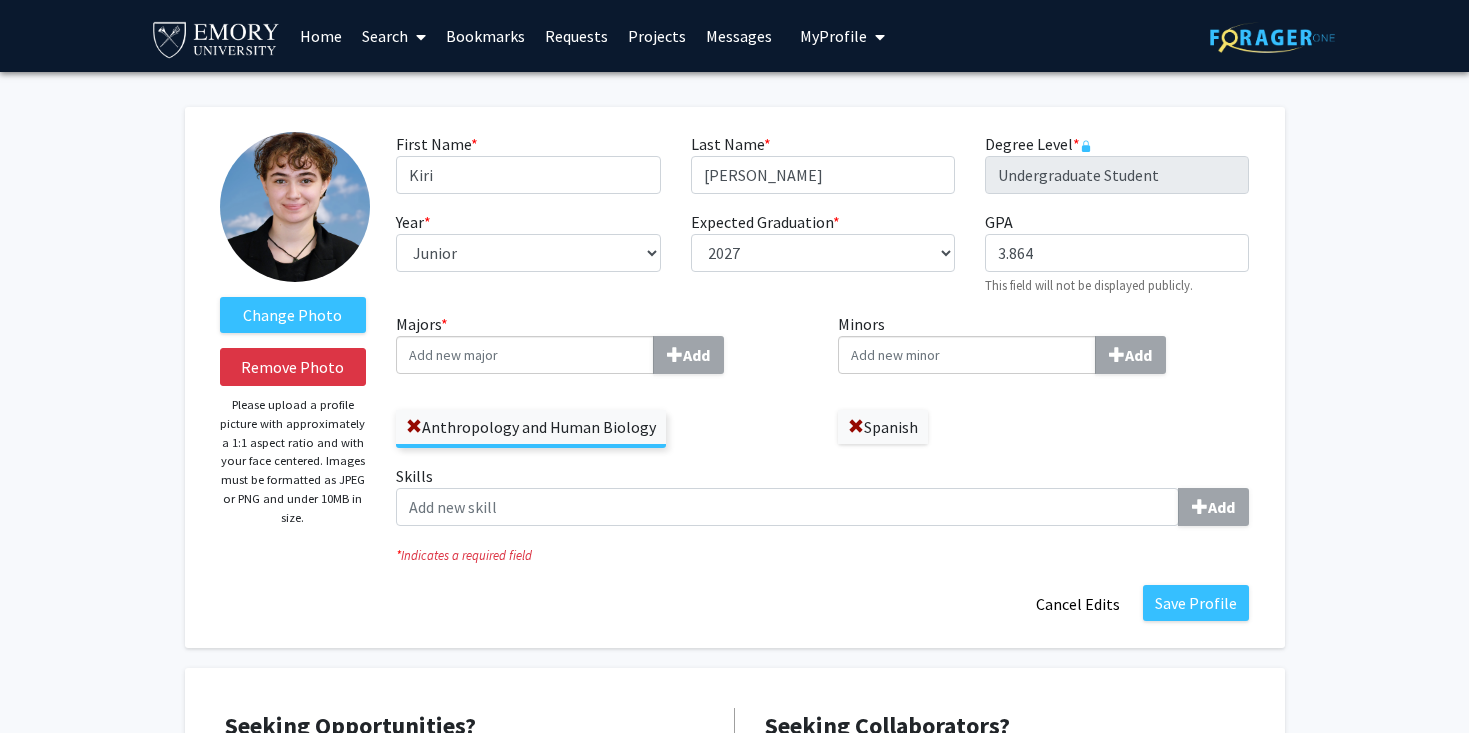 click on "Change Photo   Remove Photo   Please upload a profile picture with approximately a 1:1 aspect ratio and with your face centered. Images must be formatted as JPEG or PNG and under 10MB in size.   First Name  * required Kiri  Last Name  * required Diaz-Asper  Degree Level  * required Undergraduate Student  Year  * required ---  First-year   Sophomore   Junior   Senior   Postbaccalaureate Certificate   Expected Graduation  * required ---  2018   2019   2020   2021   2022   2023   2024   2025   2026   2027   2028   2029   2030   2031   GPA  required 3.864  This field will not be displayed publicly.   Majors  * Add  Anthropology and Human Biology   Minors  Add  Spanish   Skills  Add *  Indicates a required field  Save Profile   Cancel Edits  Seeking Opportunities?  Indicate to faculty/staff and other users that you are looking for opportunities to join collaborative projects.    Seeking Collaborators?  Indicate if you are looking for other students to join you on collaborative projects.       Supplemental Files" 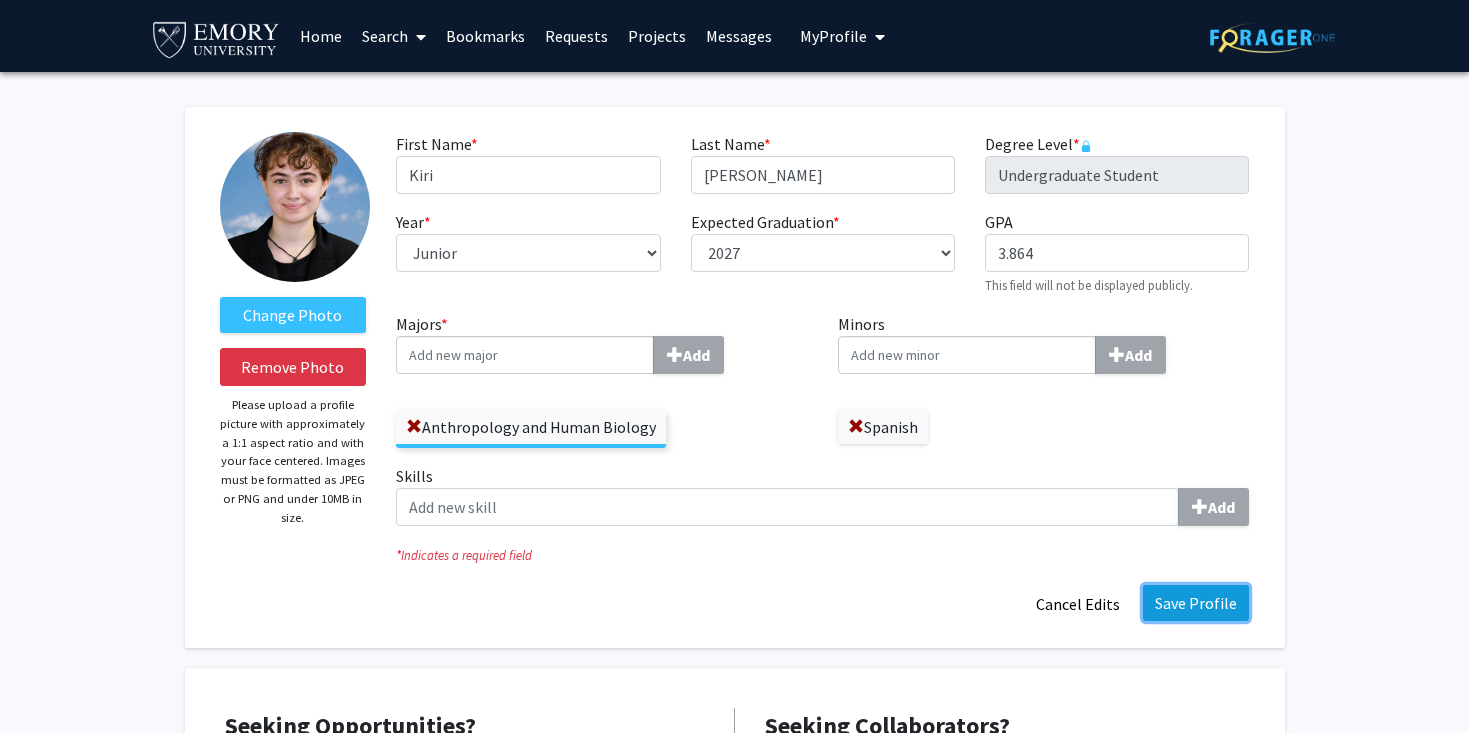 click on "Save Profile" 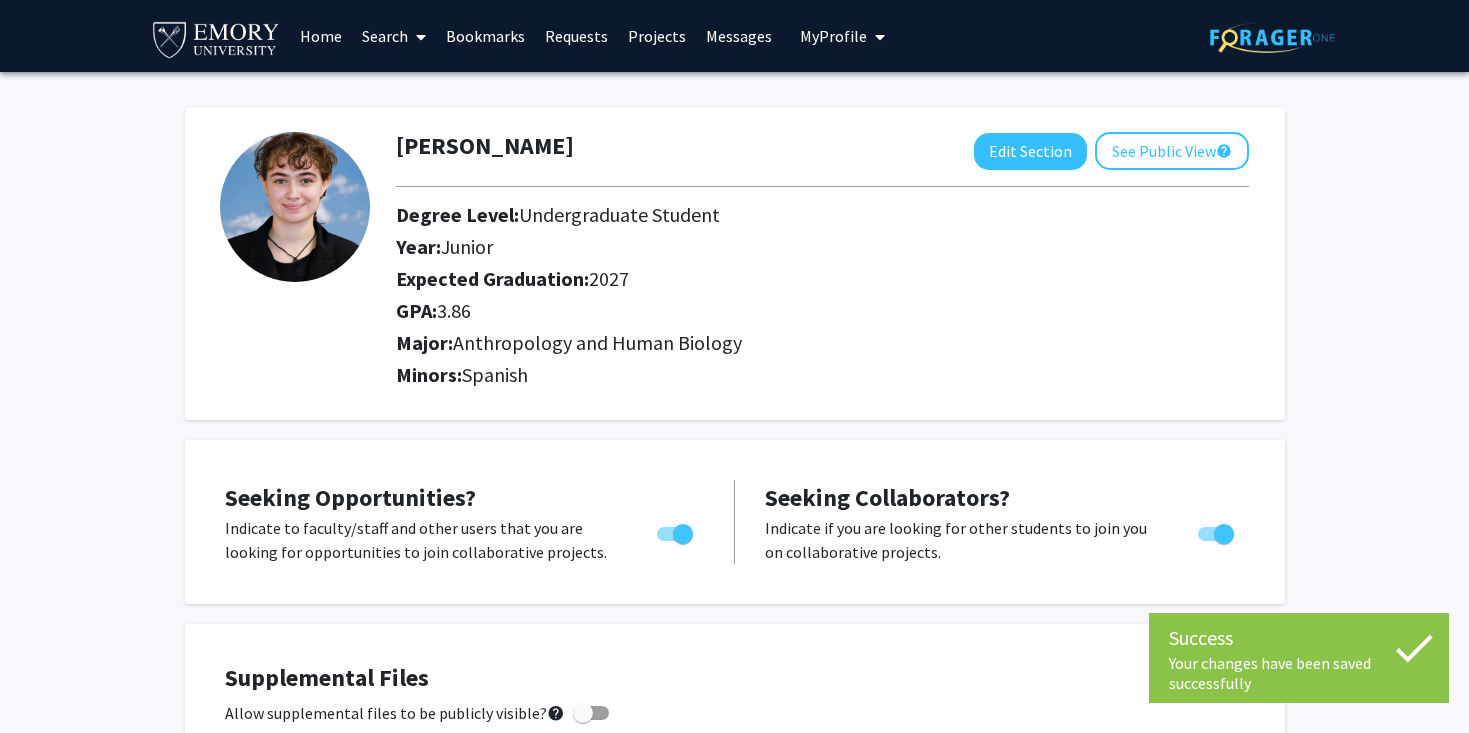click on "Kiri Diaz-Asper  Edit Section  See Public View  help  Degree Level:   Undergraduate Student   Year:   Junior   Expected Graduation:   2027   GPA:   3.86   Major:  Anthropology and Human Biology  Minors:  Spanish Seeking Opportunities?  Indicate to faculty/staff and other users that you are looking for opportunities to join collaborative projects.    Seeking Collaborators?  Indicate if you are looking for other students to join you on collaborative projects.       Supplemental Files    Allow supplemental files to be publicly visible?  help  Use this section to upload files such as resumes, transcripts, and more. File Name Uploaded Date No Supplemental Files  Add File  About  Edit Section   You may write a maximum of 1,000 words:  Insert link Remove link Word Count: 0 words Save  Cancel Edits  Research Keywords  Edit Section  No information available  You may write a maximum of 200 words:  Insert link Remove link Word Count: 0 words Save  Cancel Edits  Experience  Edit Section  No information available Save" 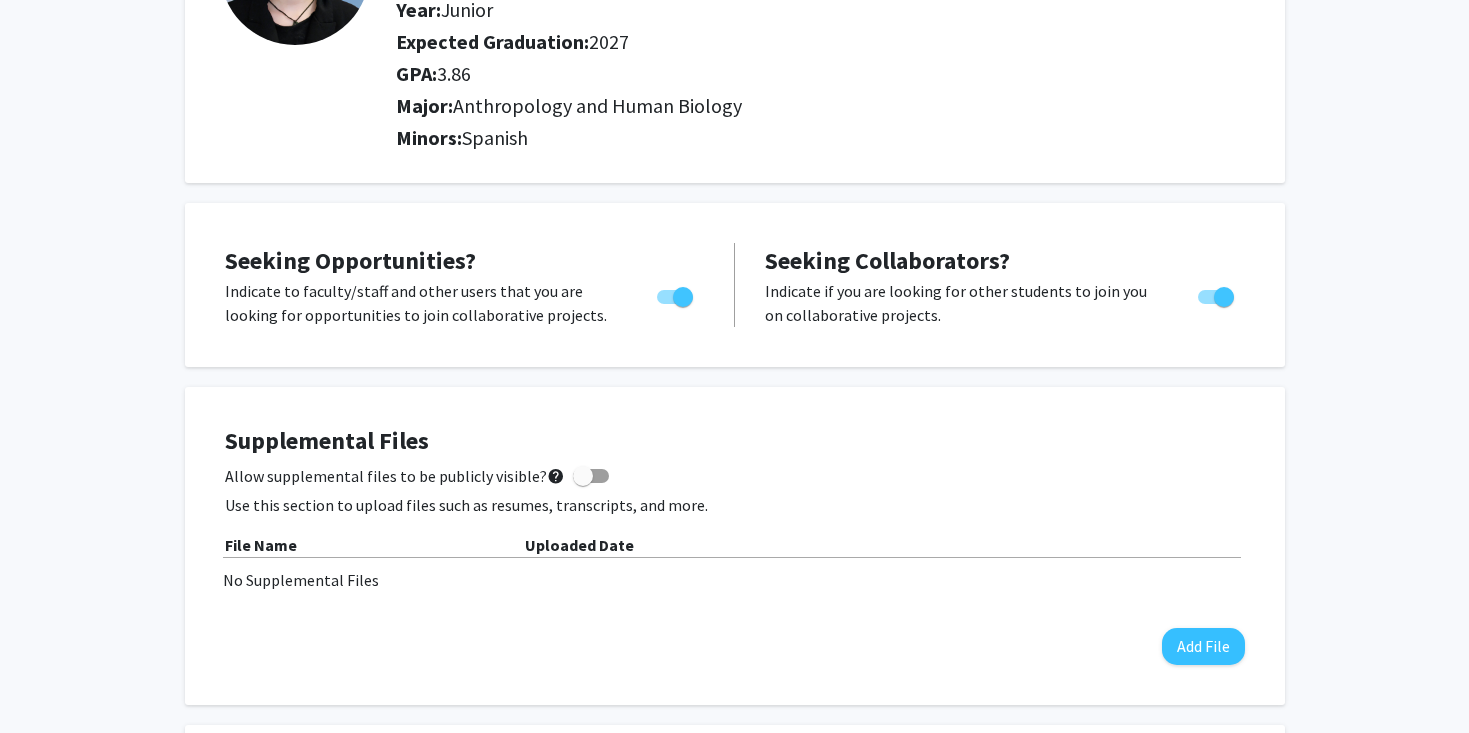 scroll, scrollTop: 0, scrollLeft: 0, axis: both 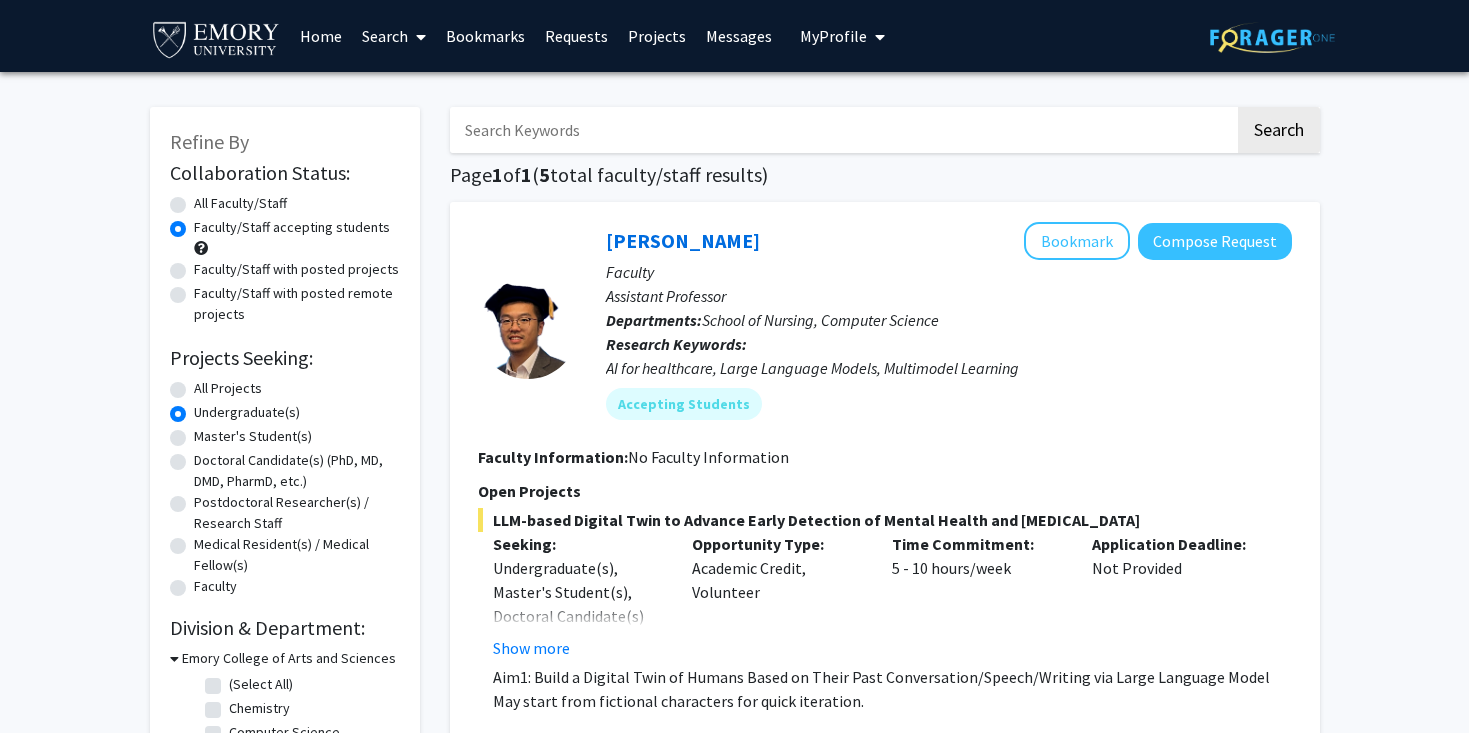 click on "Search" at bounding box center (394, 36) 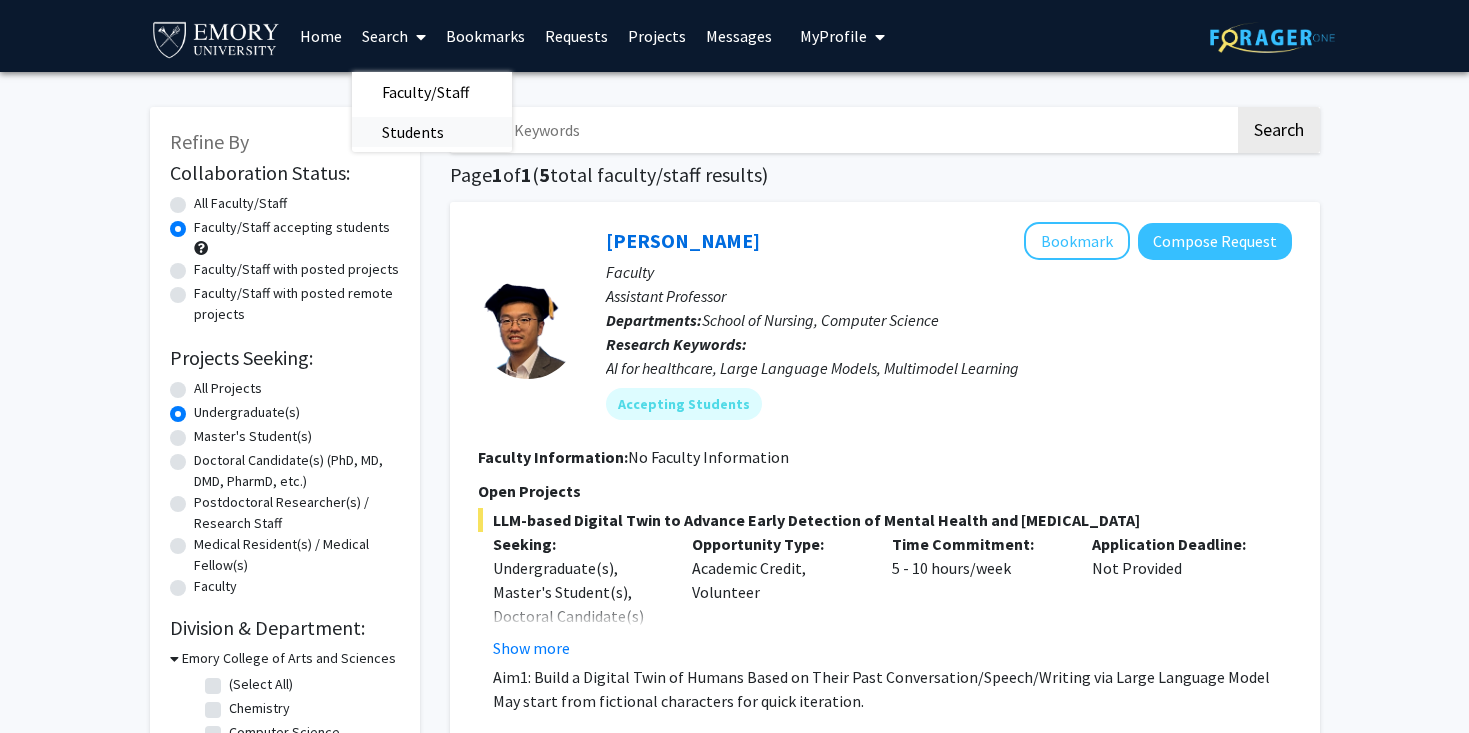 click on "Students" at bounding box center (413, 132) 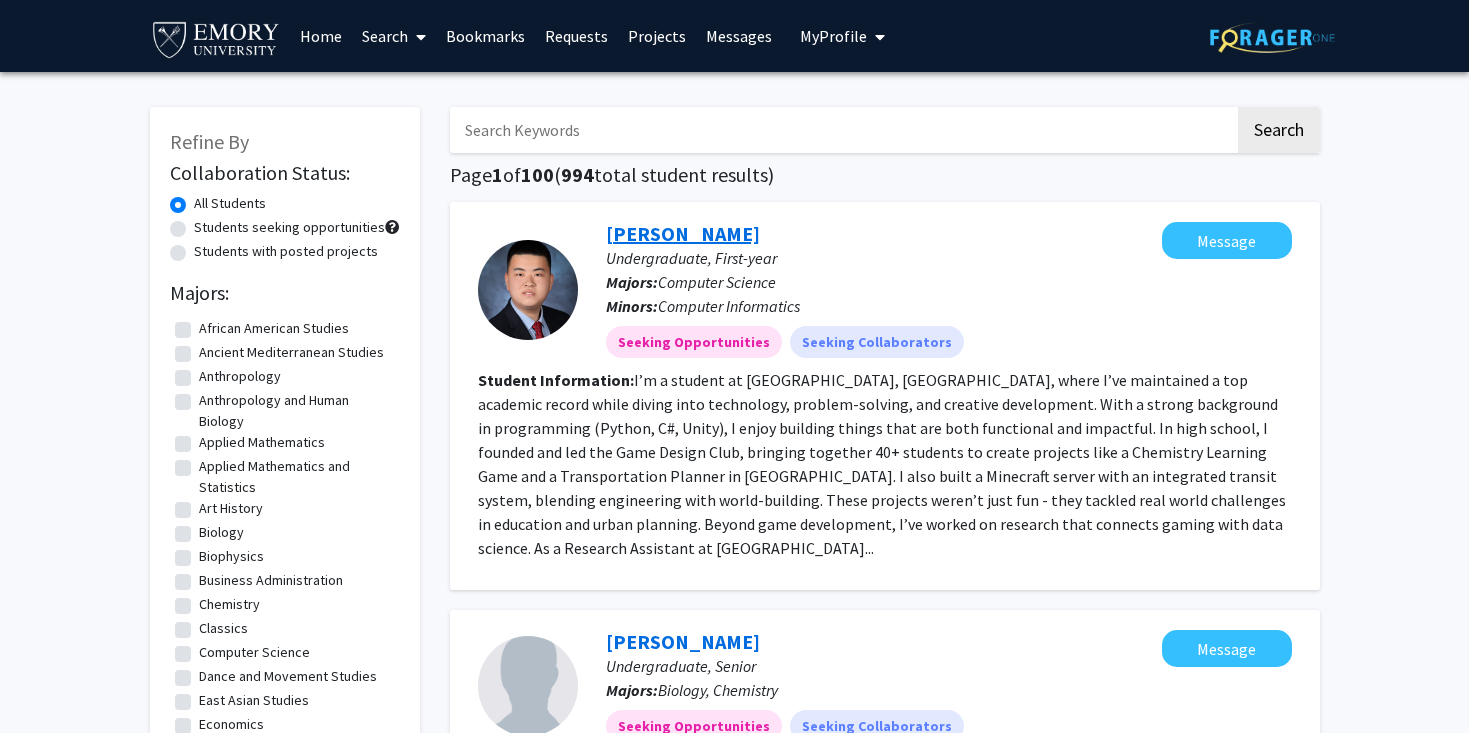 click on "[PERSON_NAME]" 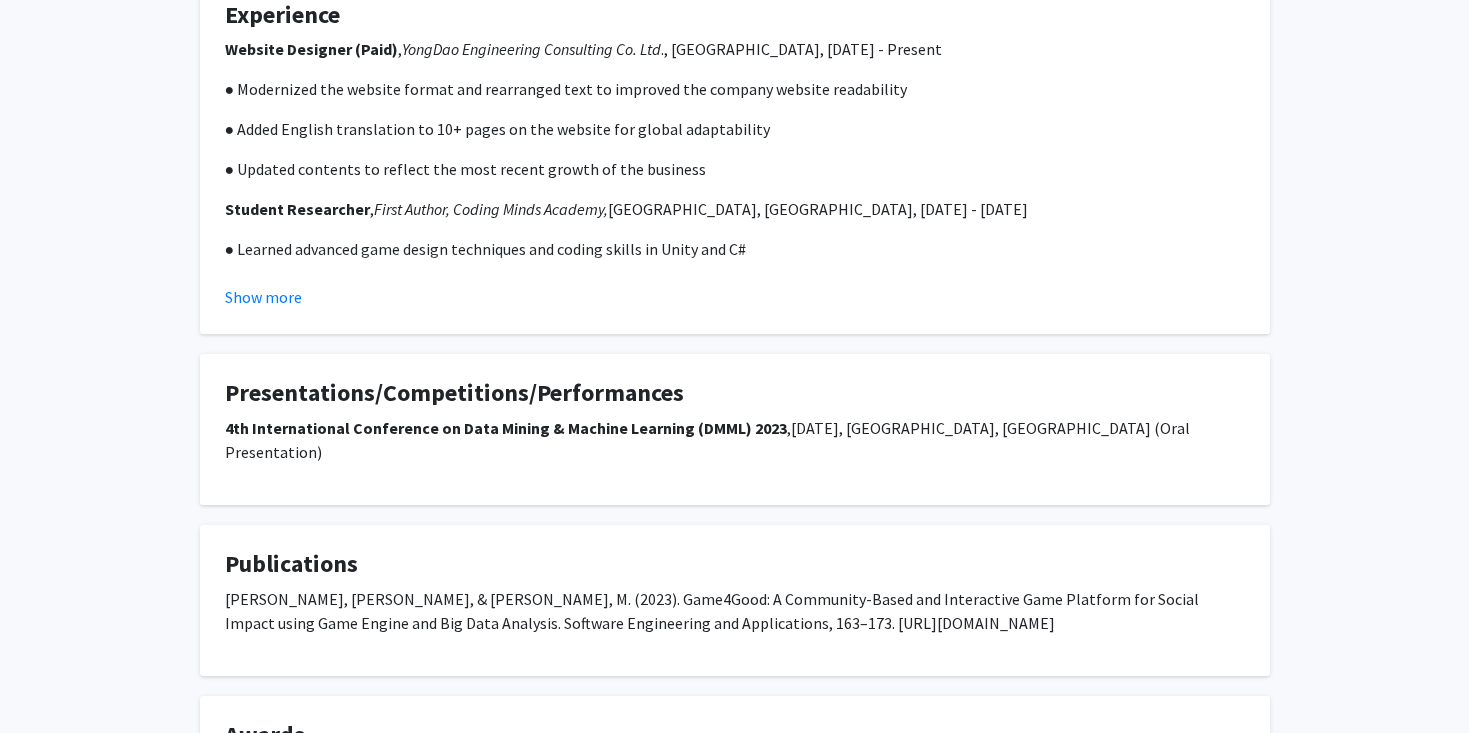 scroll, scrollTop: 1151, scrollLeft: 0, axis: vertical 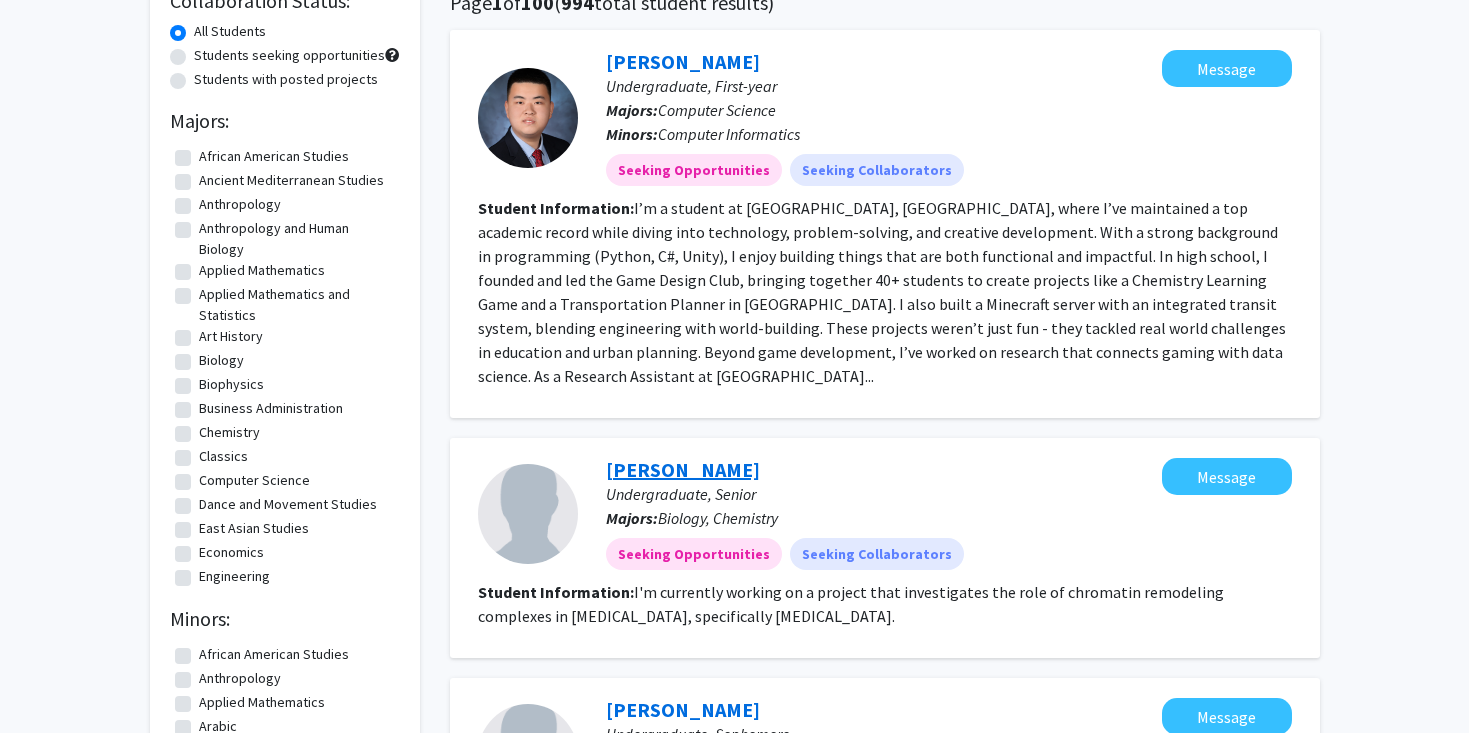 click on "[PERSON_NAME]" 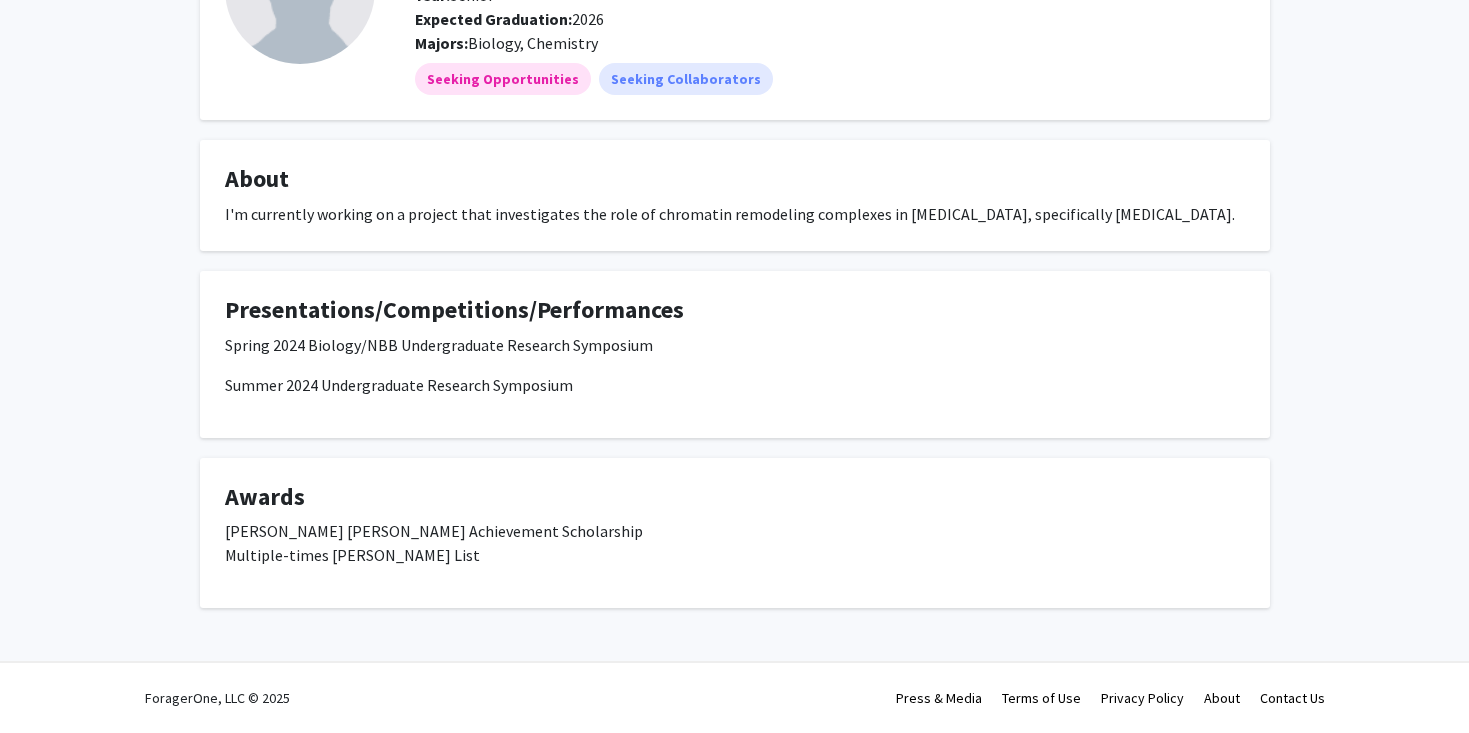 scroll, scrollTop: 0, scrollLeft: 0, axis: both 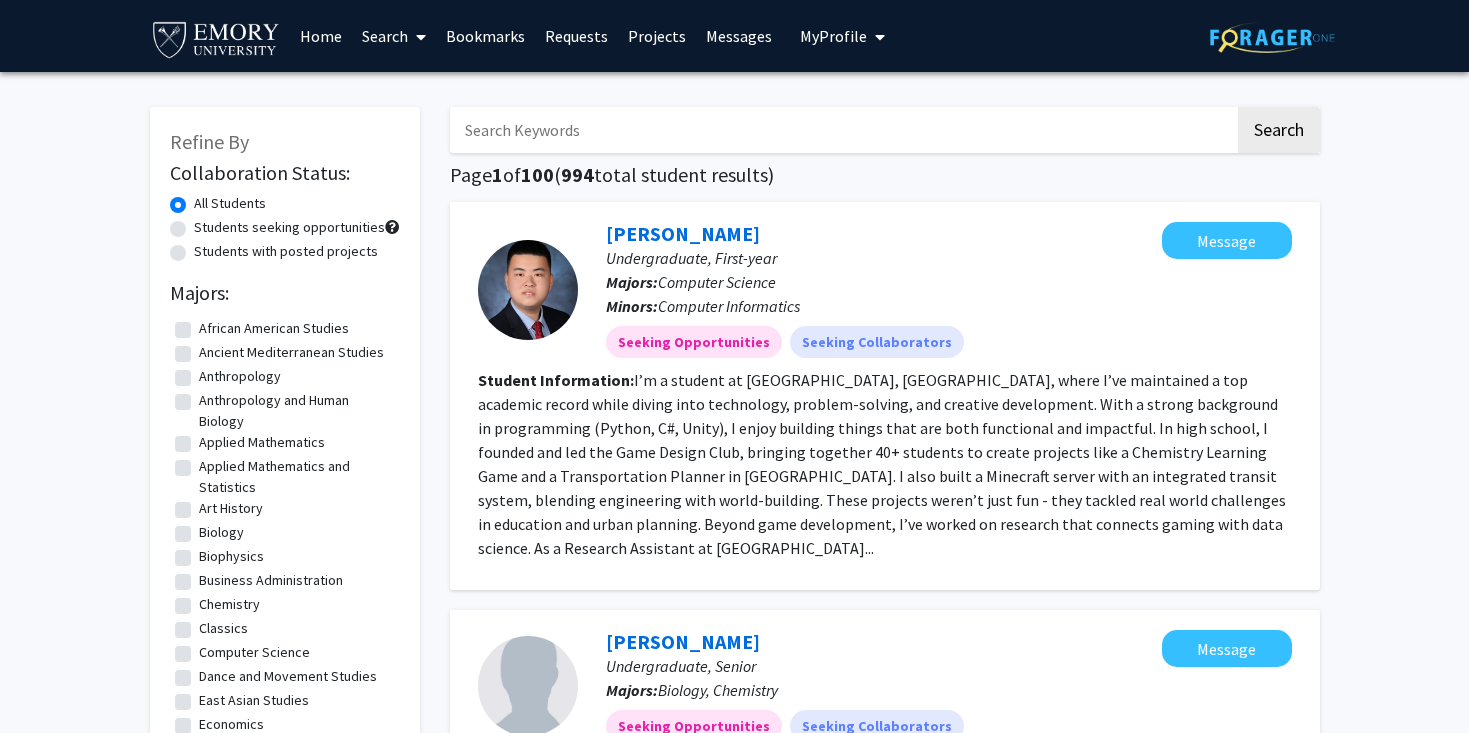 click on "My   Profile" at bounding box center [833, 36] 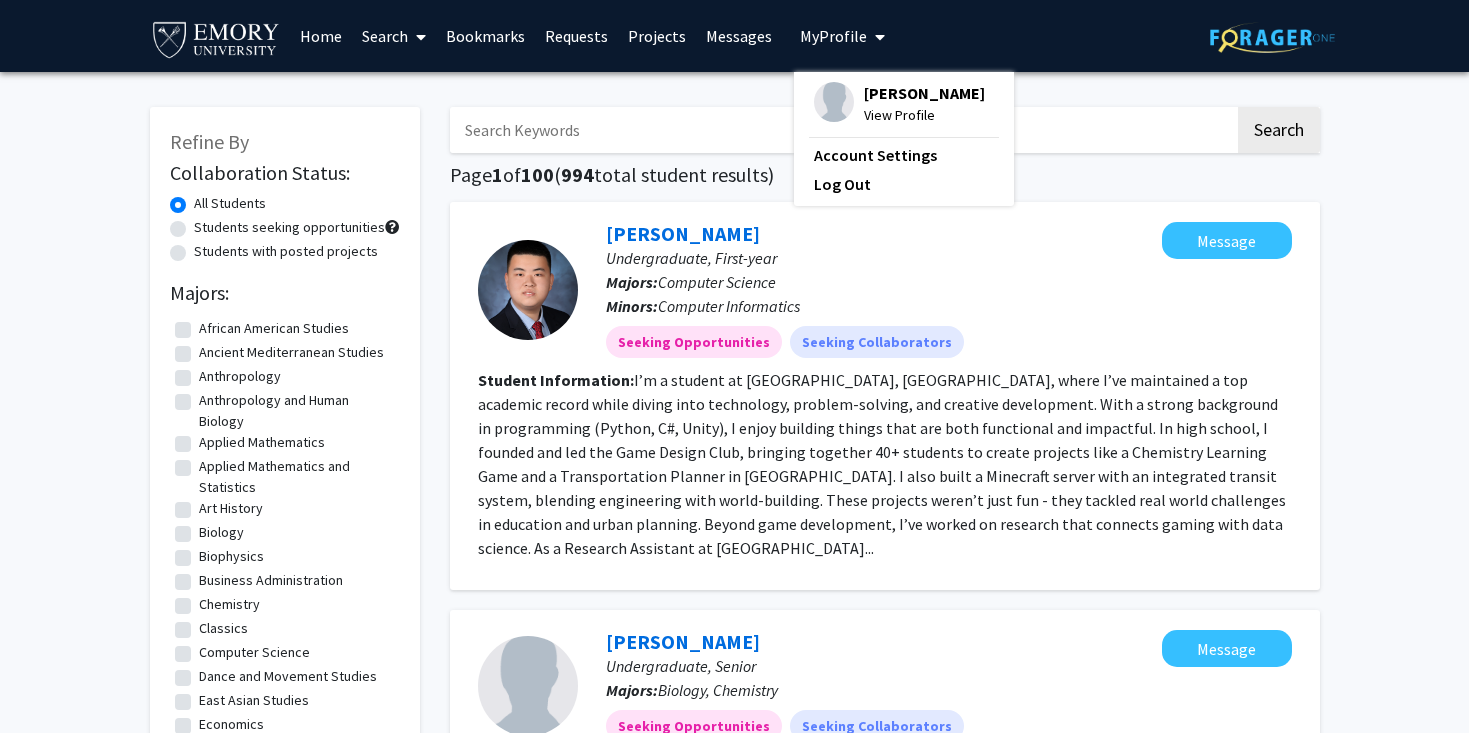 click on "View Profile" at bounding box center (924, 115) 